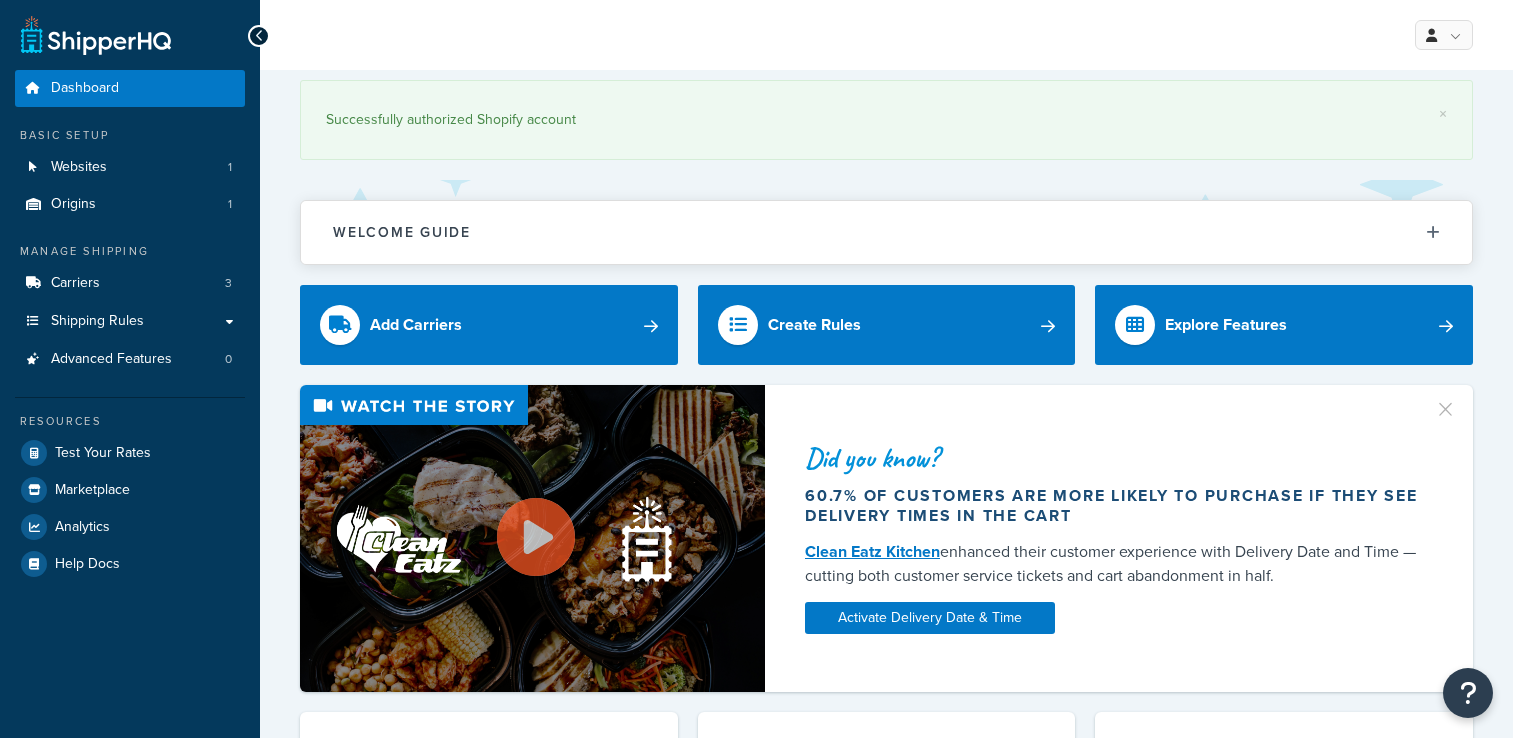 scroll, scrollTop: 0, scrollLeft: 0, axis: both 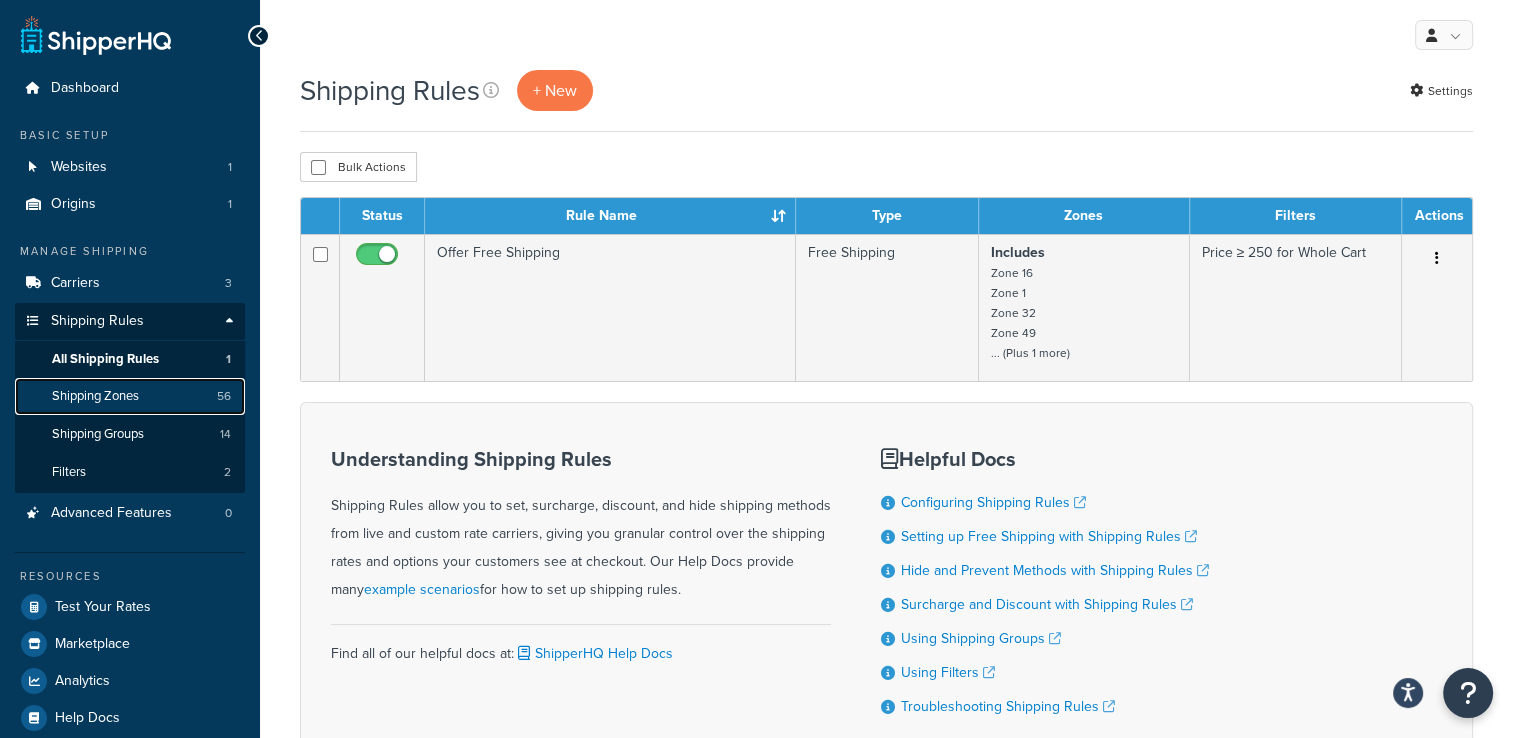 click on "Shipping Zones" at bounding box center [95, 396] 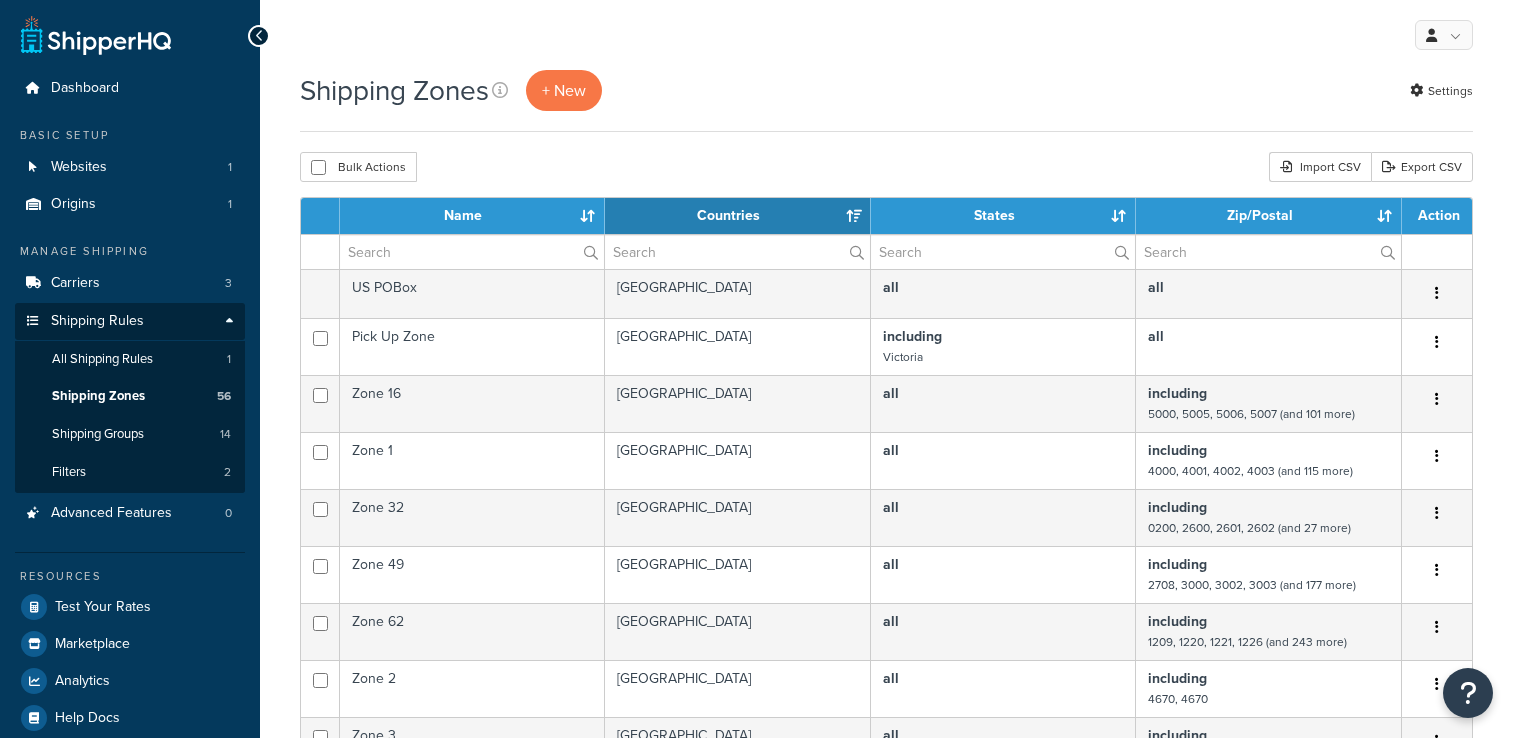 select on "15" 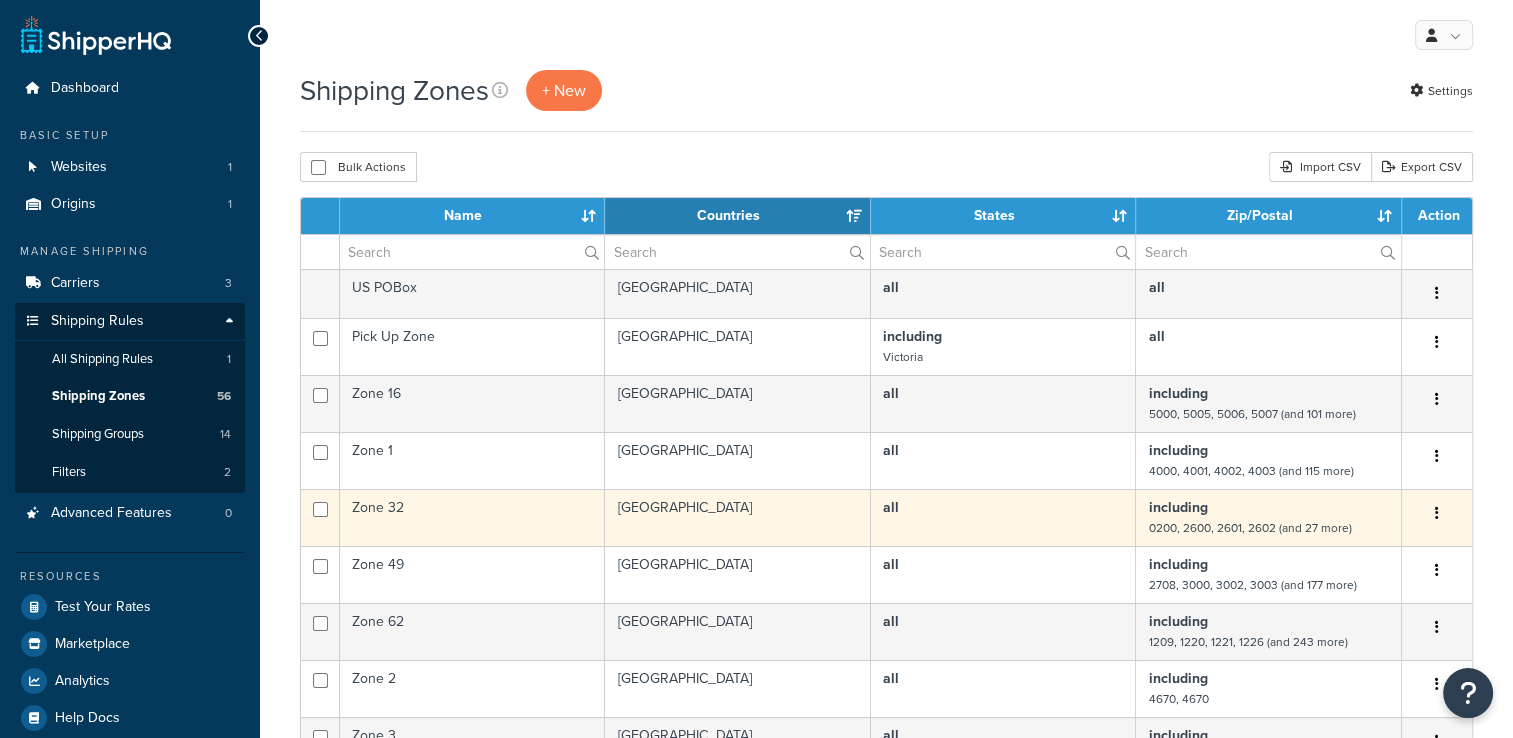 scroll, scrollTop: 0, scrollLeft: 0, axis: both 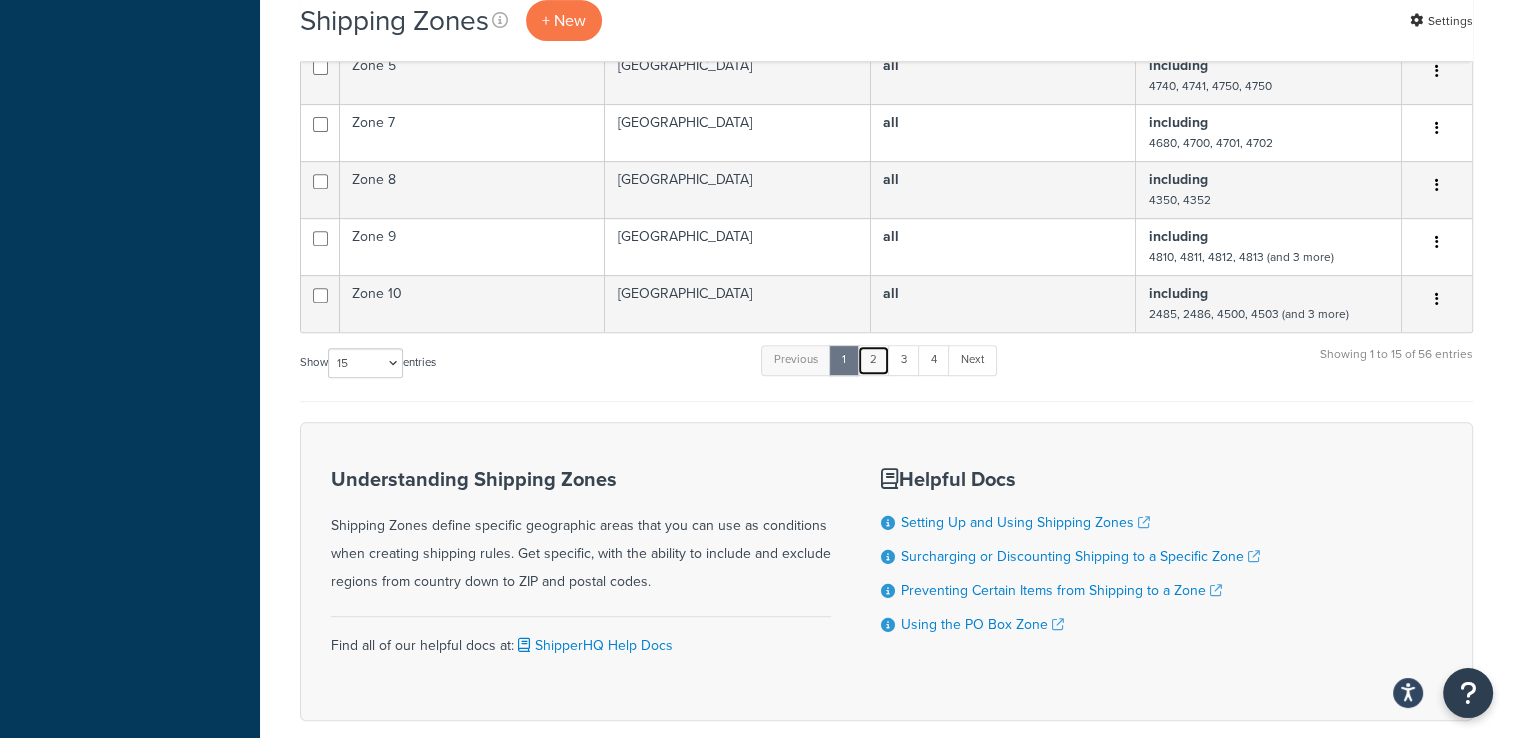 click on "2" at bounding box center [873, 360] 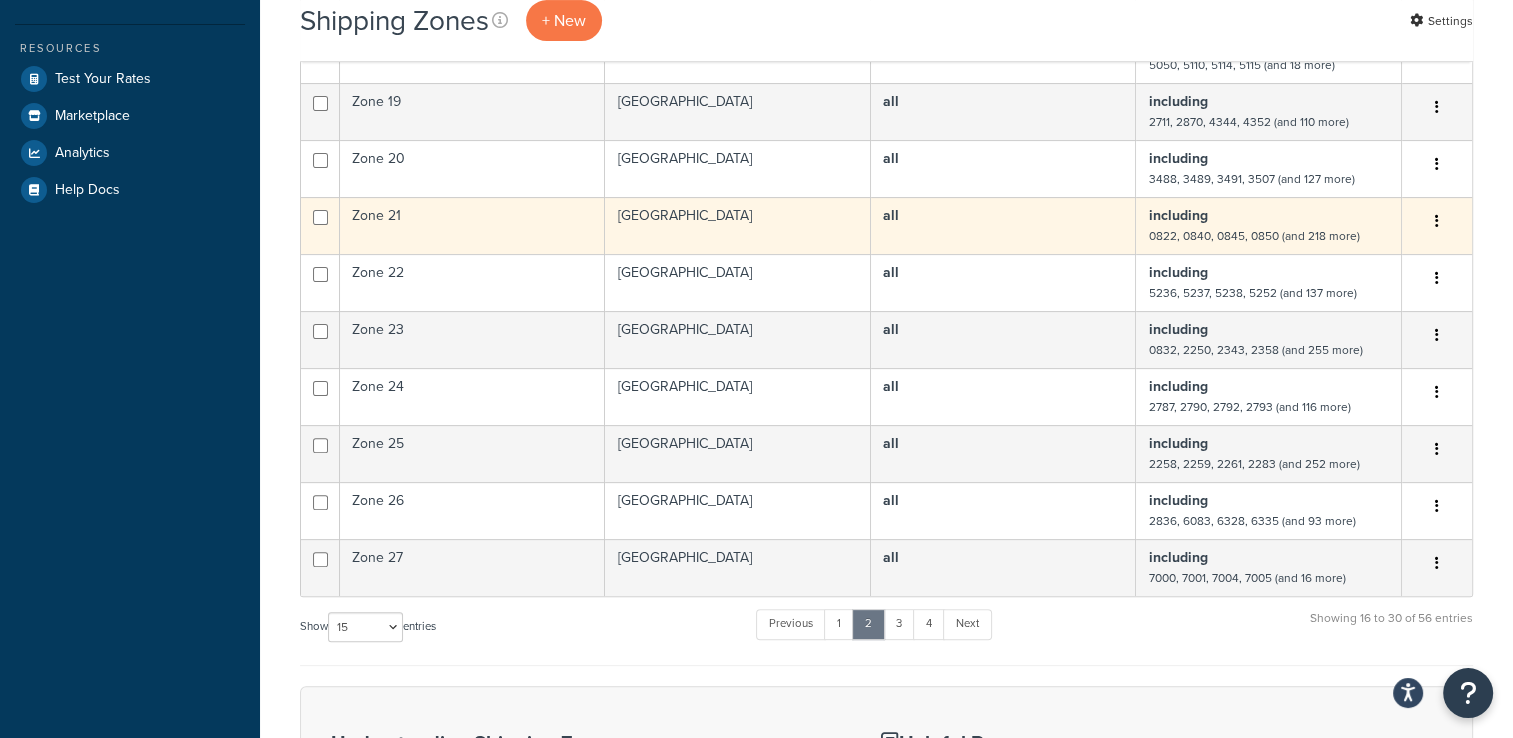 scroll, scrollTop: 484, scrollLeft: 0, axis: vertical 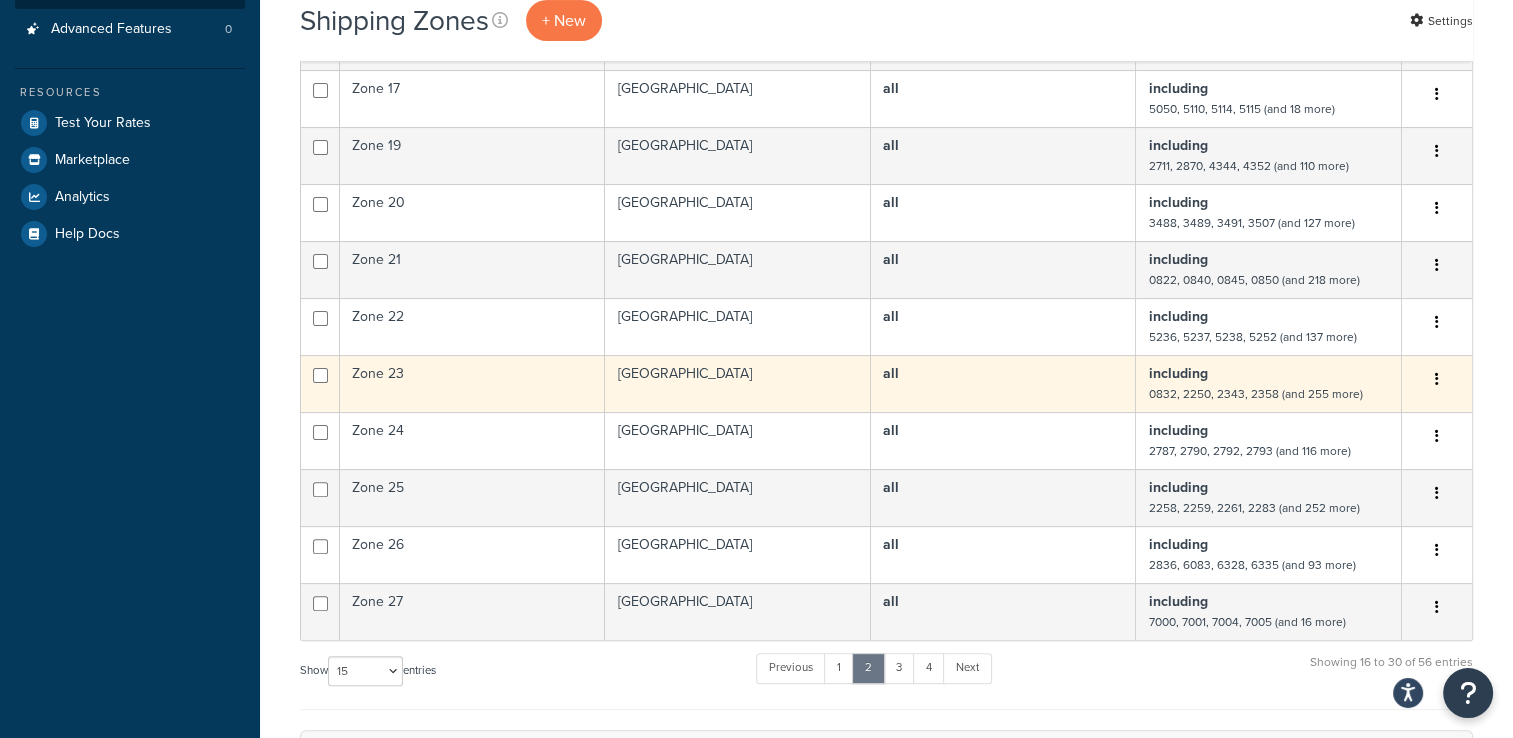 click on "Zone 23" at bounding box center (472, 383) 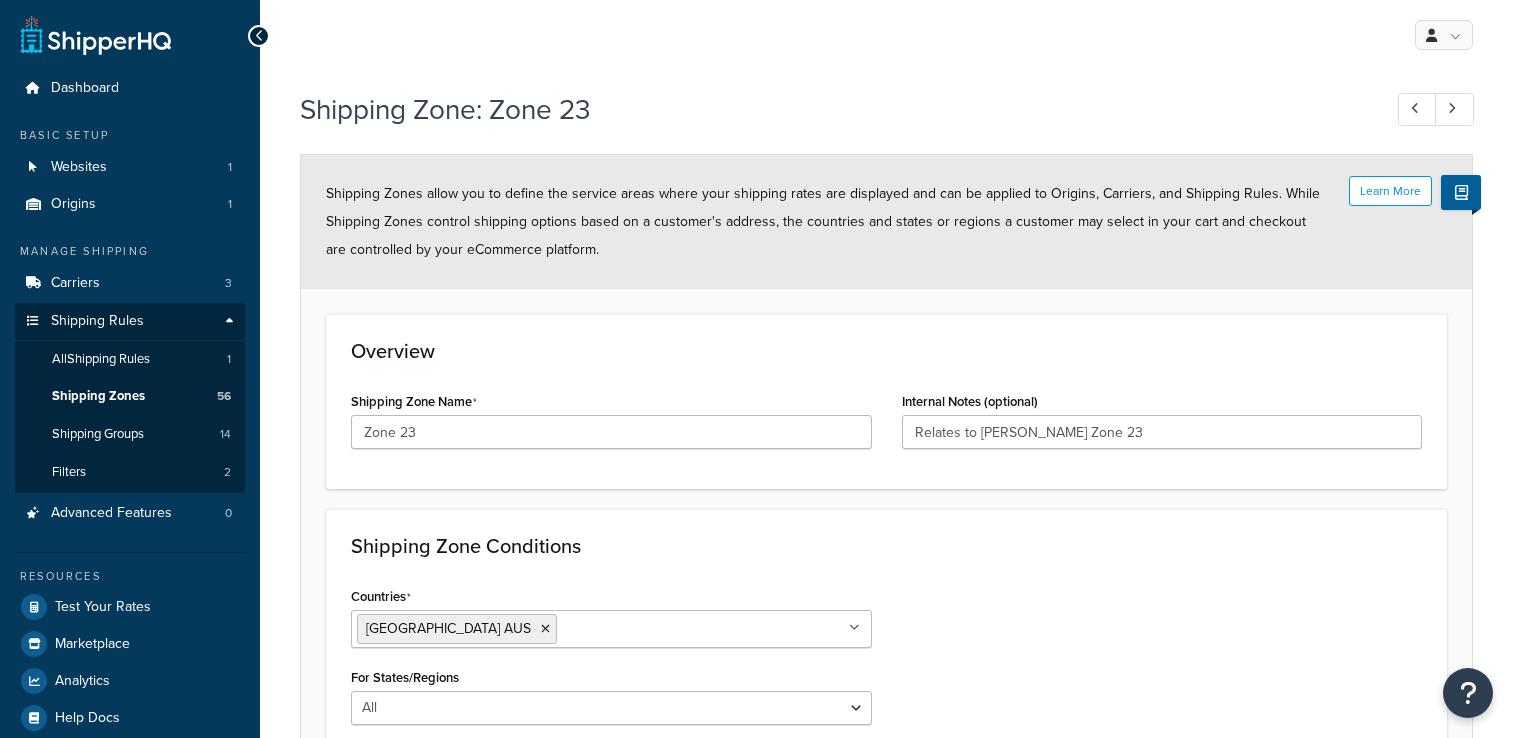 select on "including" 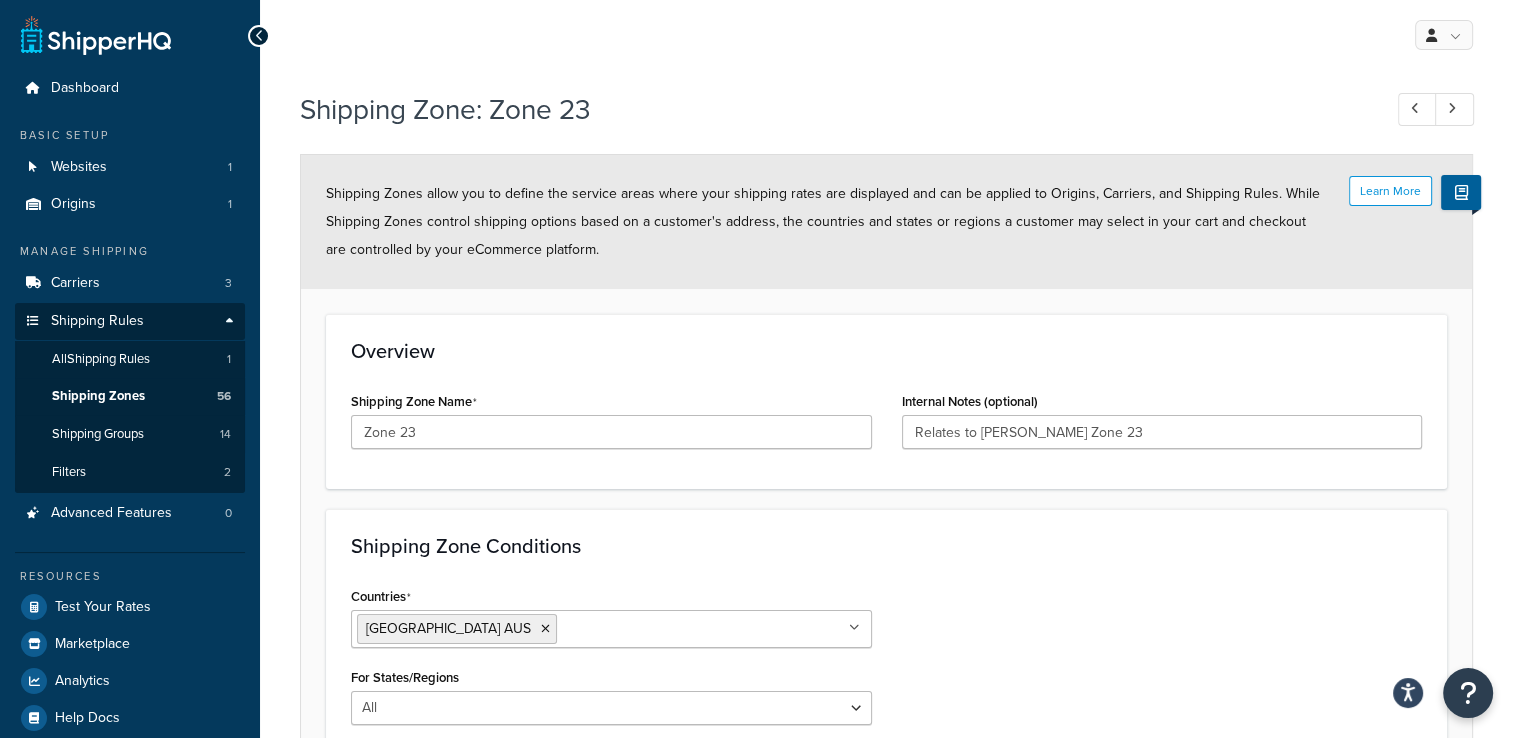 scroll, scrollTop: 0, scrollLeft: 0, axis: both 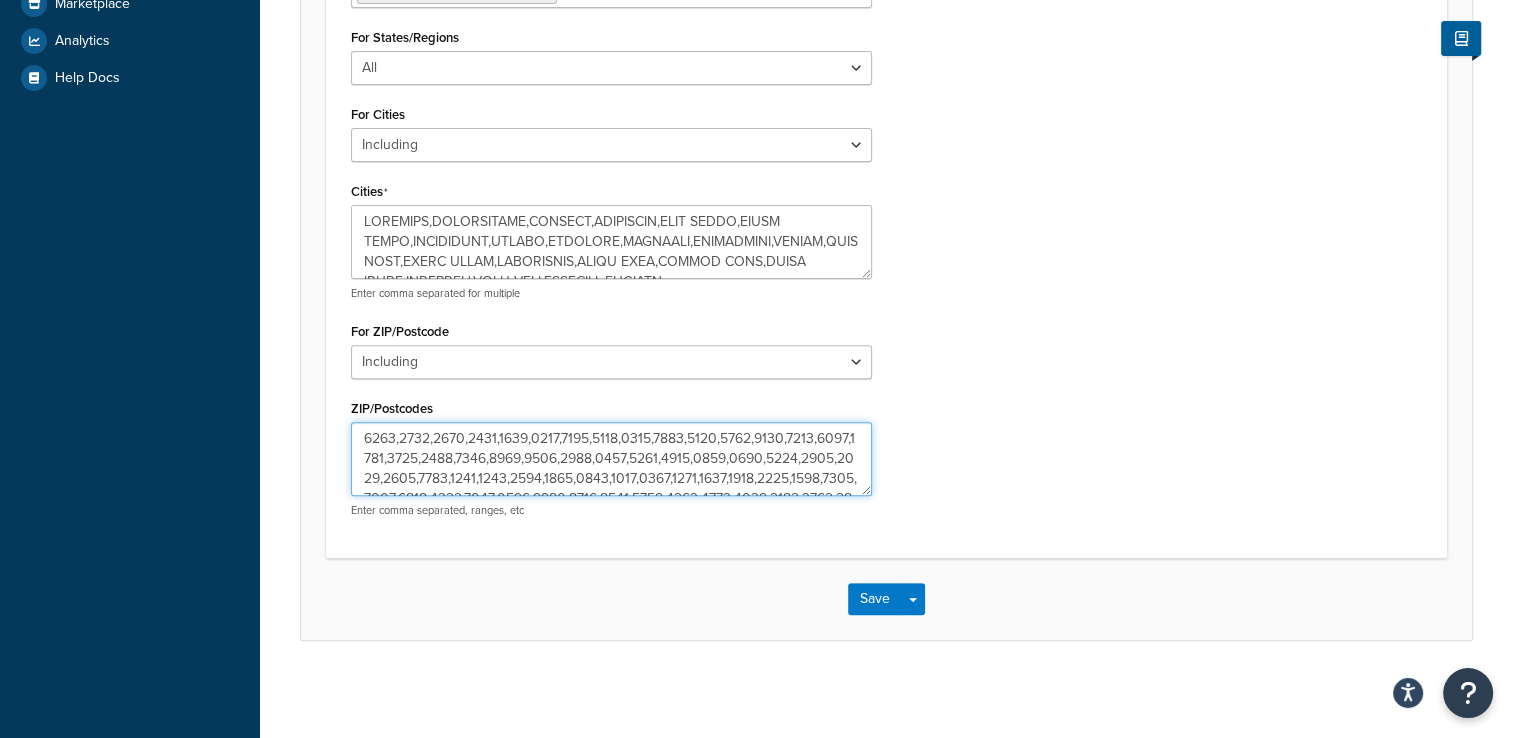 click on "ZIP/Postcodes" at bounding box center (611, 459) 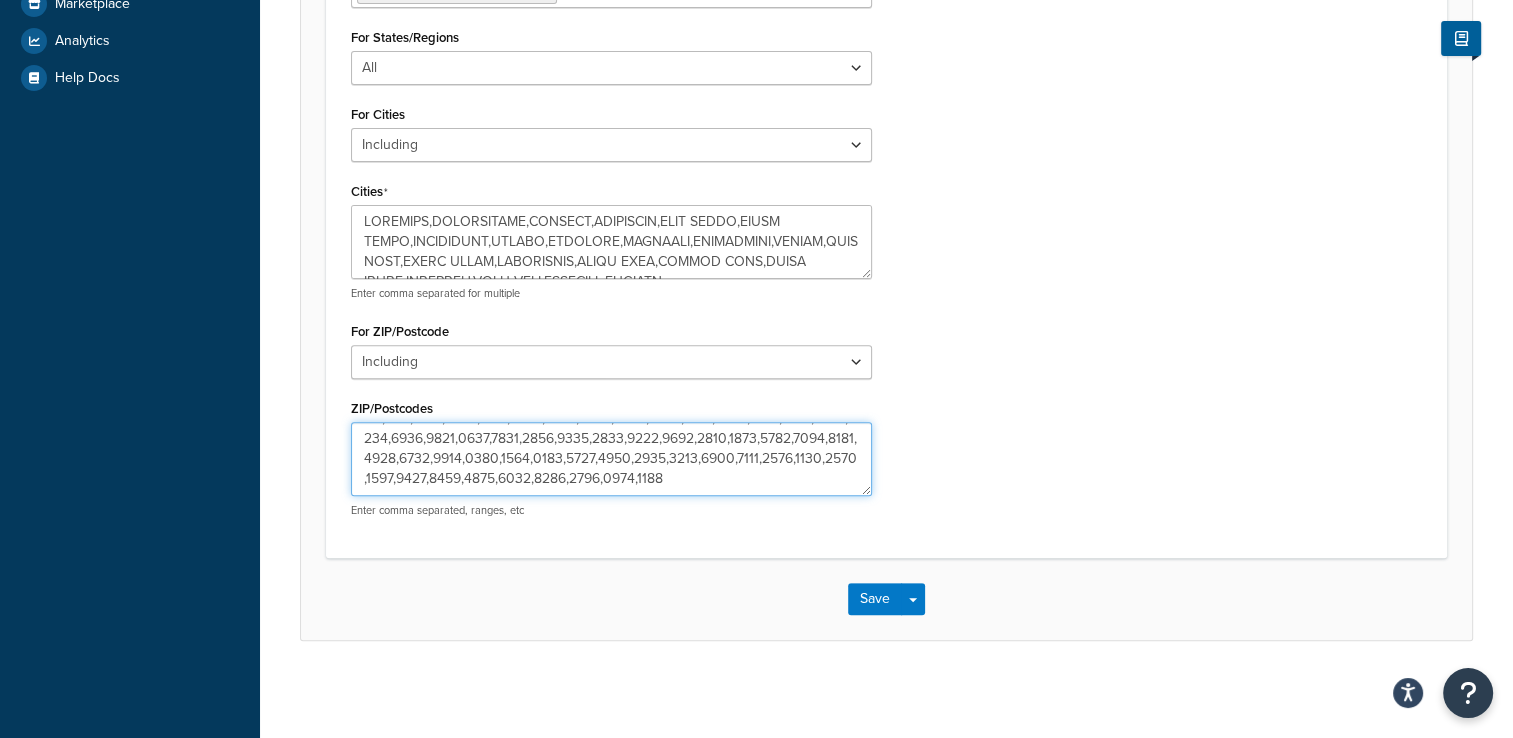 drag, startPoint x: 459, startPoint y: 445, endPoint x: 745, endPoint y: 496, distance: 290.51163 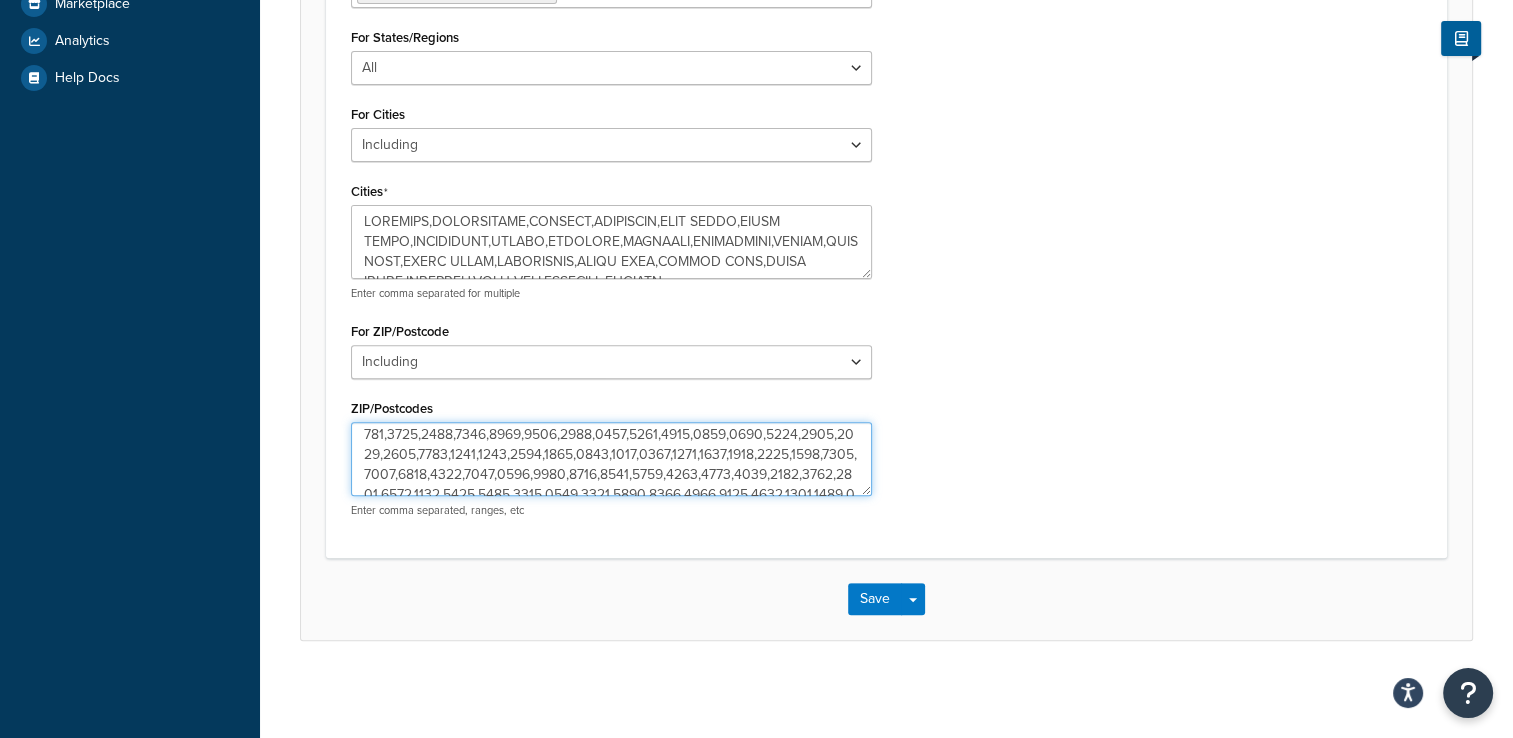 scroll, scrollTop: 4, scrollLeft: 0, axis: vertical 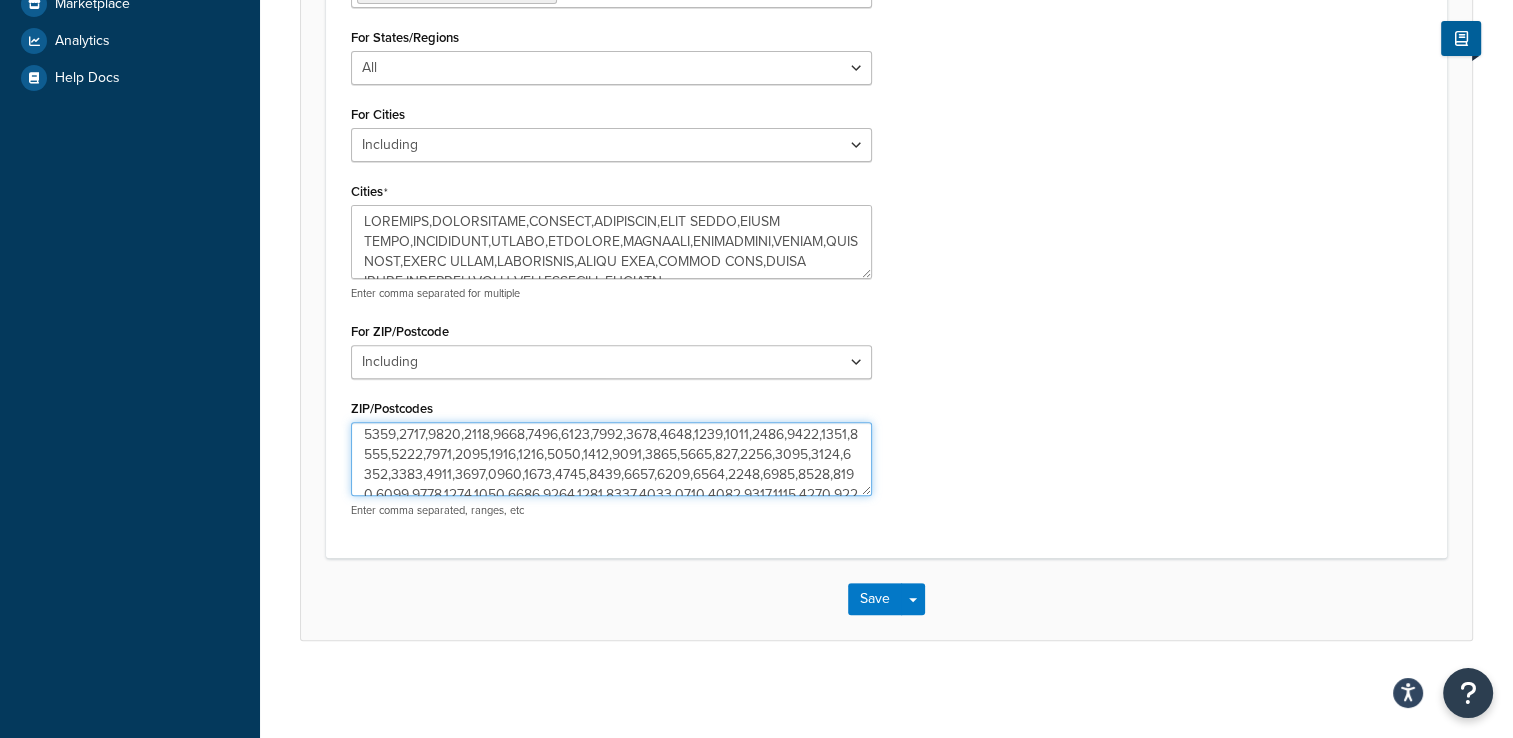 type on "0832,2250,2343,2358,2360,2371,2380,2420,2422,2423,2425,2439,2443,2446,2448,2449,2450,2462,2463,2464,2472,2474,2536,2549,2586,2587,2594,2628,2631,2650,2652,2653,2655,2658,2665,2666,2669,2671,2672,2675,2678,2680,2681,2700,2703,2705,2706,2707,2710,2711,2713,2720,2721,2722,2729,2787,2790,2791,2794,2795,2798,2799,2800,2803,2804,2806,2807,2810,2818,2820,2821,2824,2825,2826,2827,2828,2829,2830,2831,2832,2834,2835,2840,2844,2845,2848,2849,2850,2852,2864,2865,2866,2867,2868,2869,2870,2871,2874,2875,2876,2877,3490,3666,3669,3670,3673,3675,3678,3725,3726,3727,3728,3730,3732,3733,3735,3737,3738,3739,3746,4306,4309,4310,4311,4313,4343,4344,4352,4353,4354,4355,4359,4361,4370,4380,4390,4401,4402,4403,4404,4405,4406,4407,4412,4415,4416,4420,4421,4422,4424,4425,4427,4428,4454,4455,4465,4467,4468,4470,4472,4515,4521,4570,4601,4605,4606,4608,4610,4611,4612,4613,4615,4625,4630,4650,4660,4702,4718,4724,4725,4726,4727,4728,4730,4732,4735,4736,4737,4800,4803,4804,4805,4806,4807,4808,4809,4810,4815,4816,4817,4818,4820,4849,4850,4..." 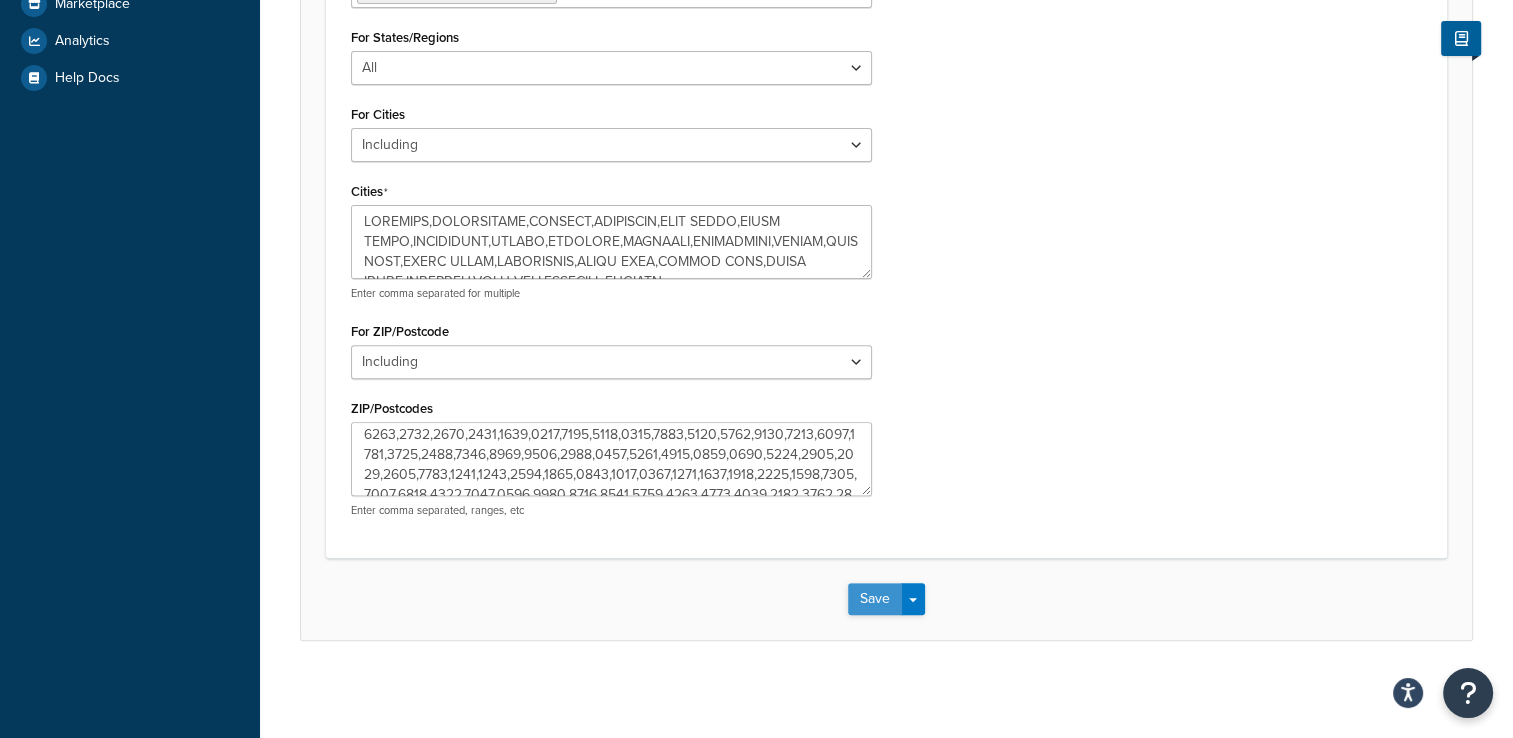 click on "Save" at bounding box center (875, 599) 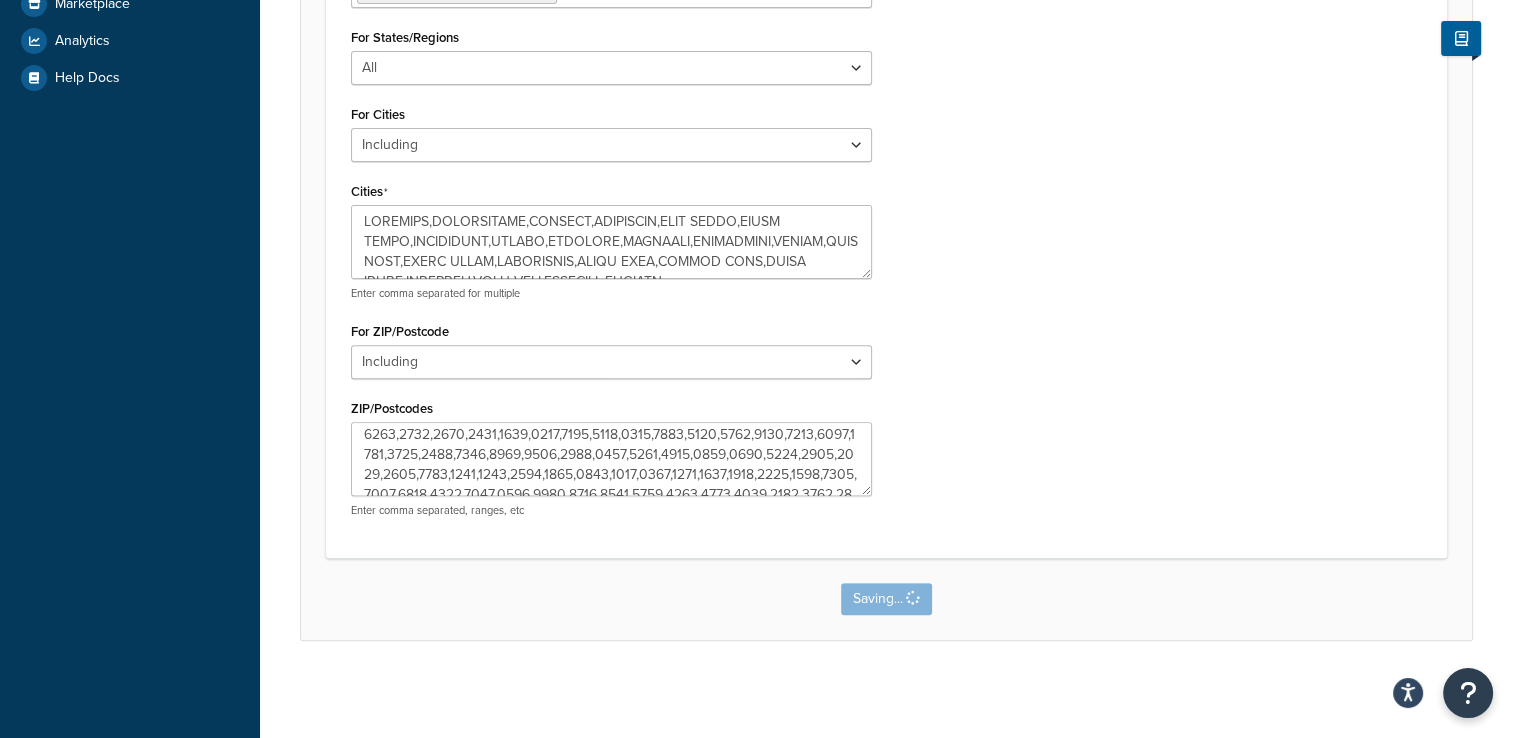 scroll, scrollTop: 0, scrollLeft: 0, axis: both 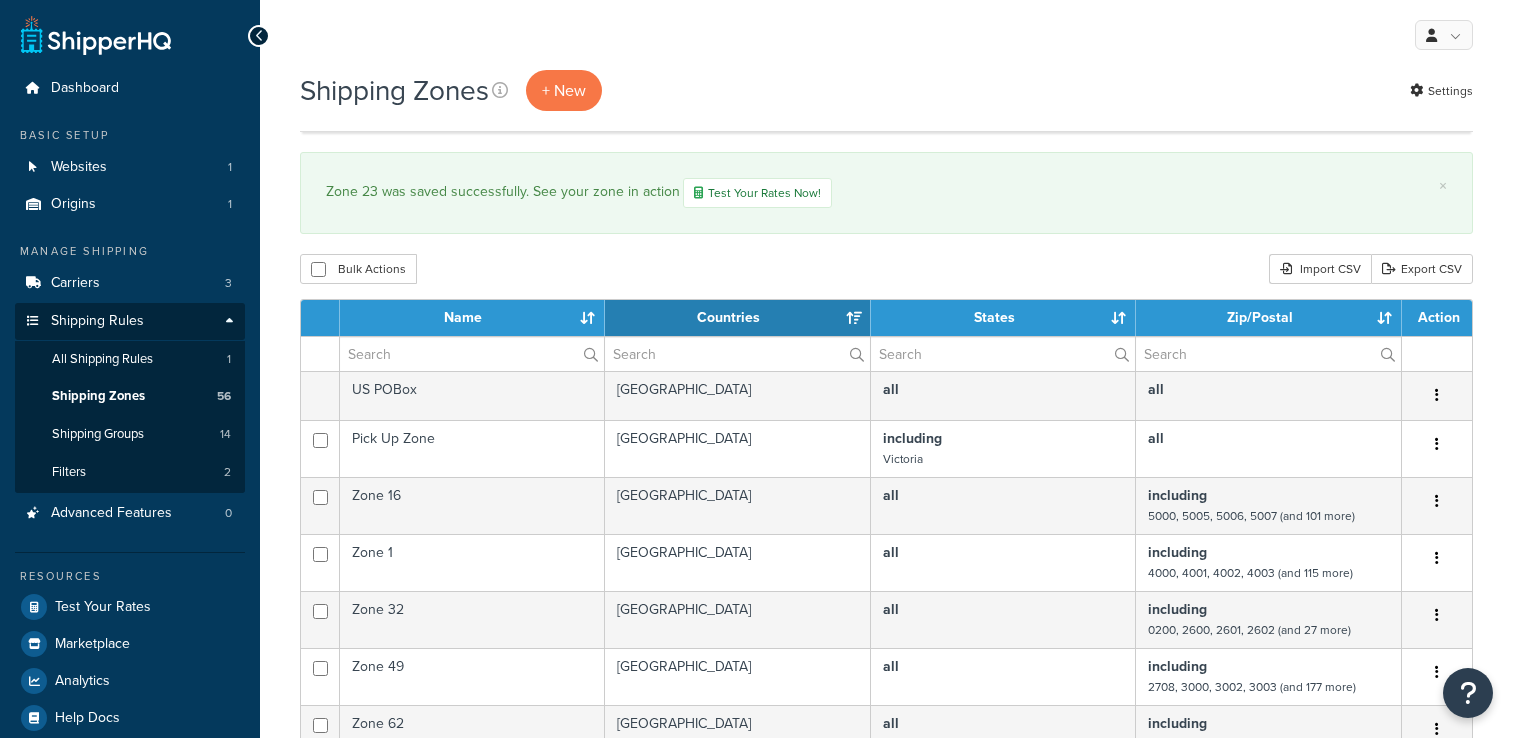 select on "15" 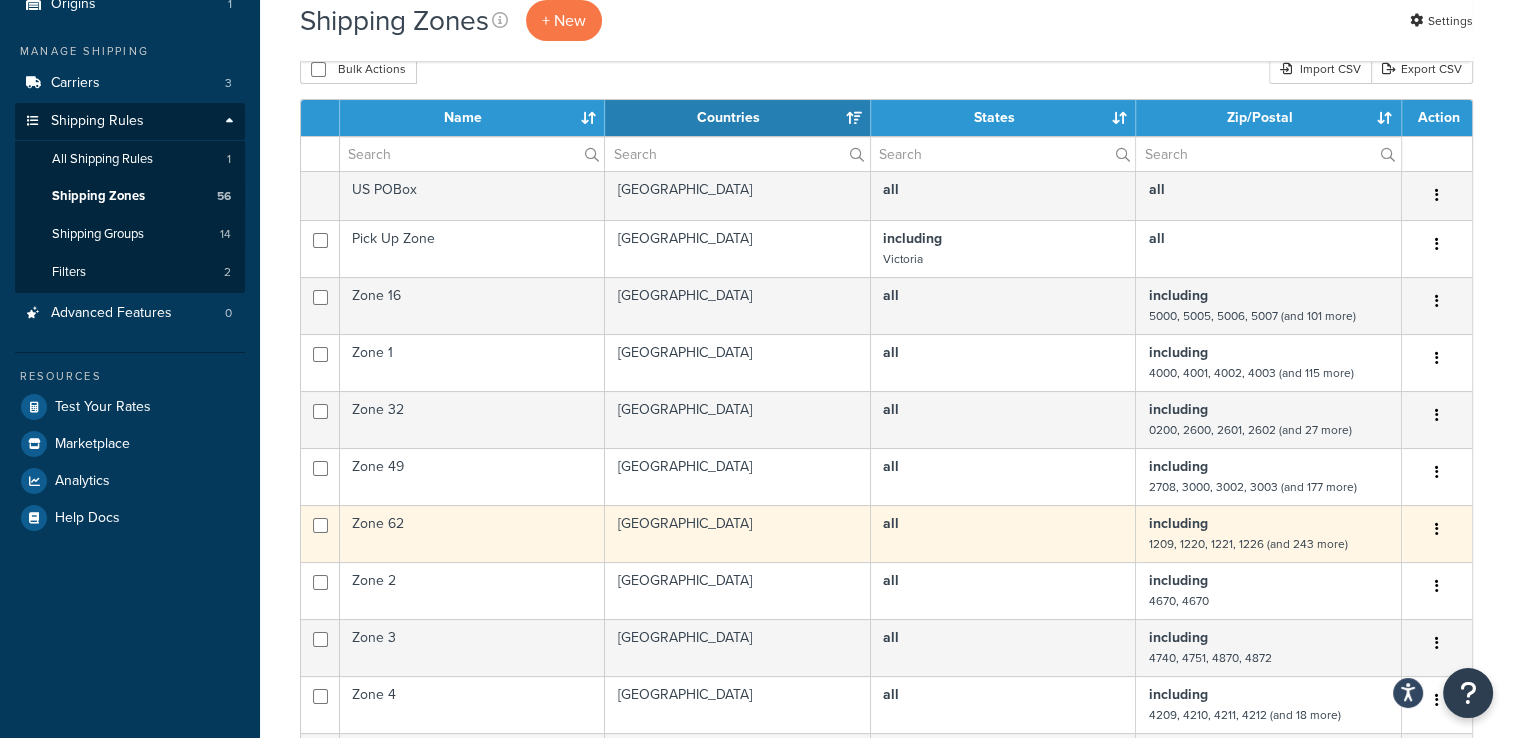 scroll, scrollTop: 0, scrollLeft: 0, axis: both 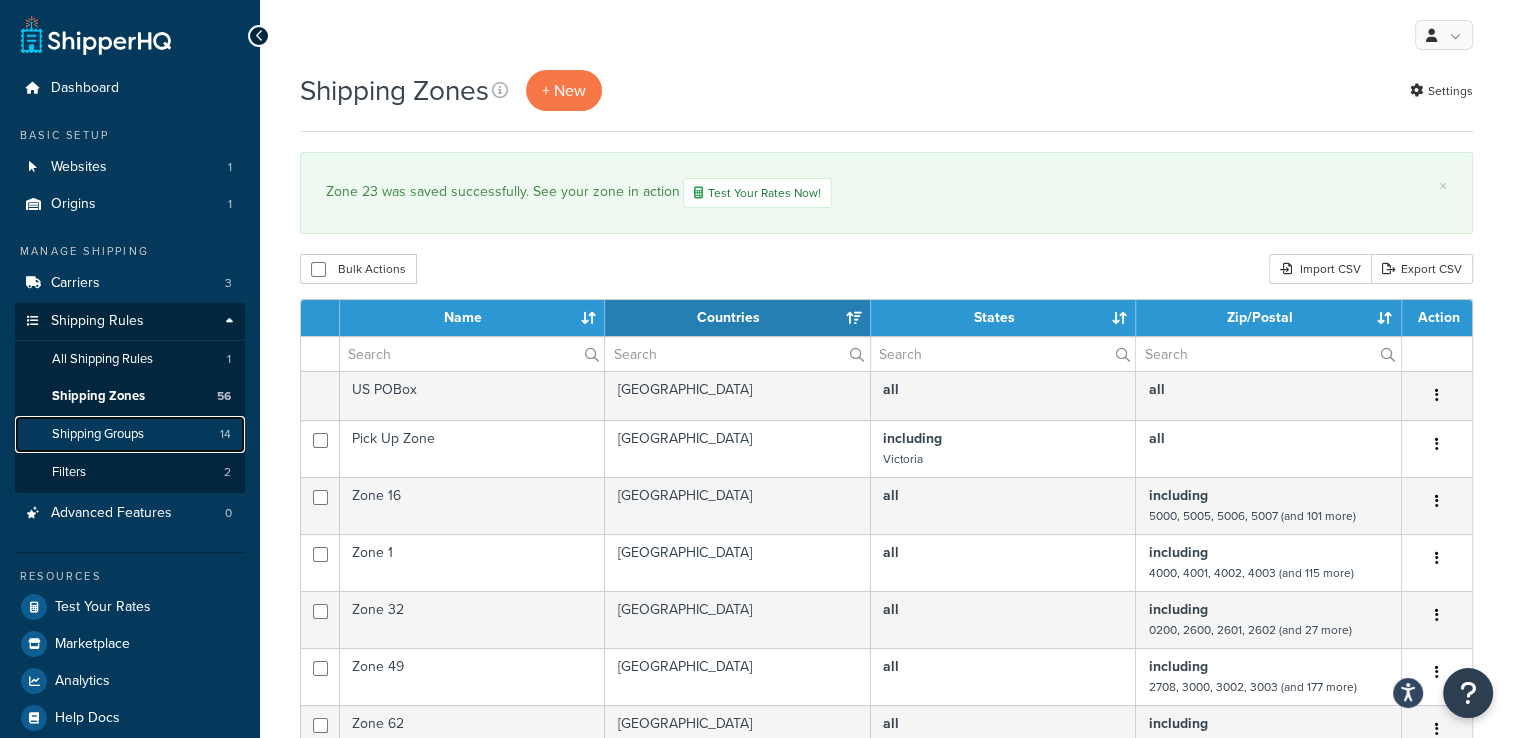 click on "Shipping Groups" at bounding box center (98, 434) 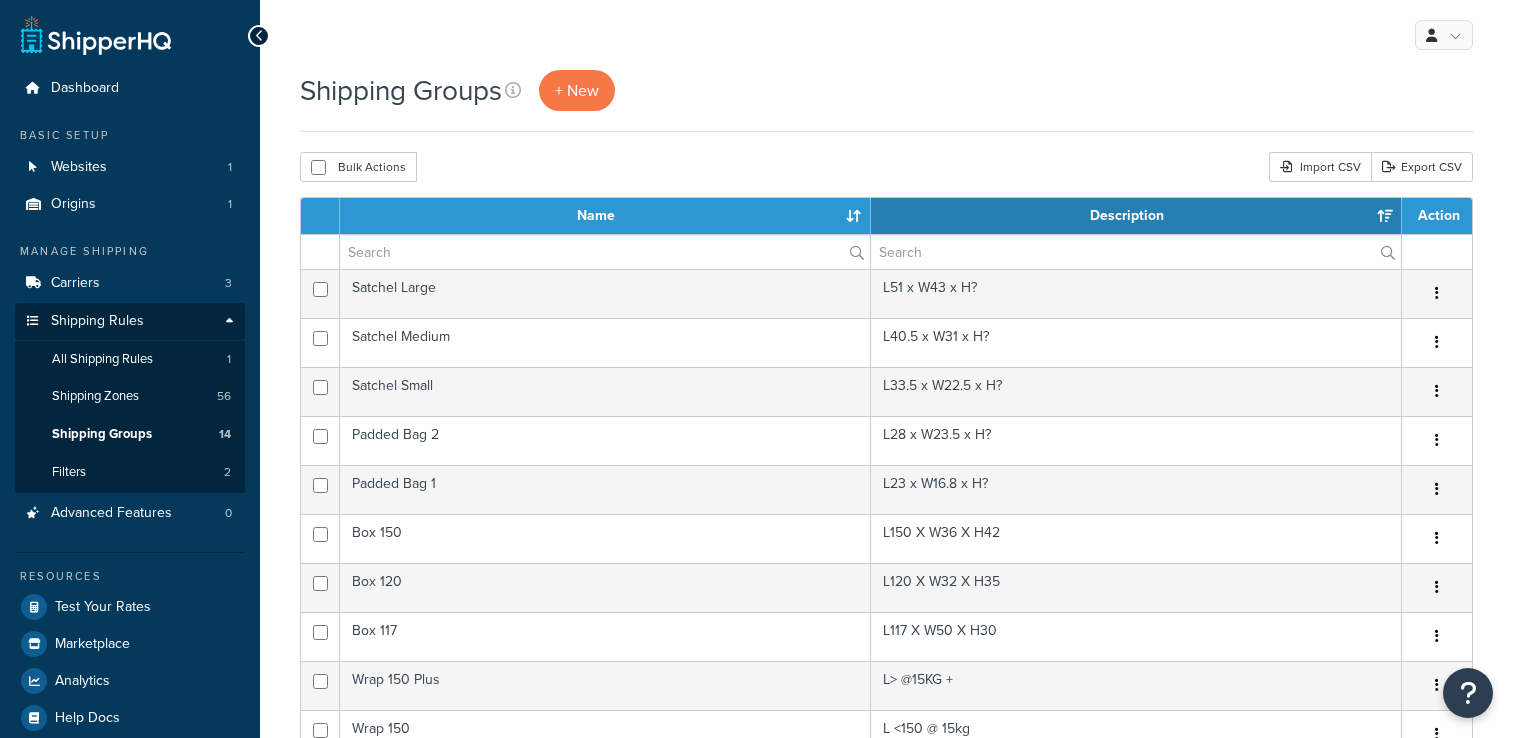 select on "15" 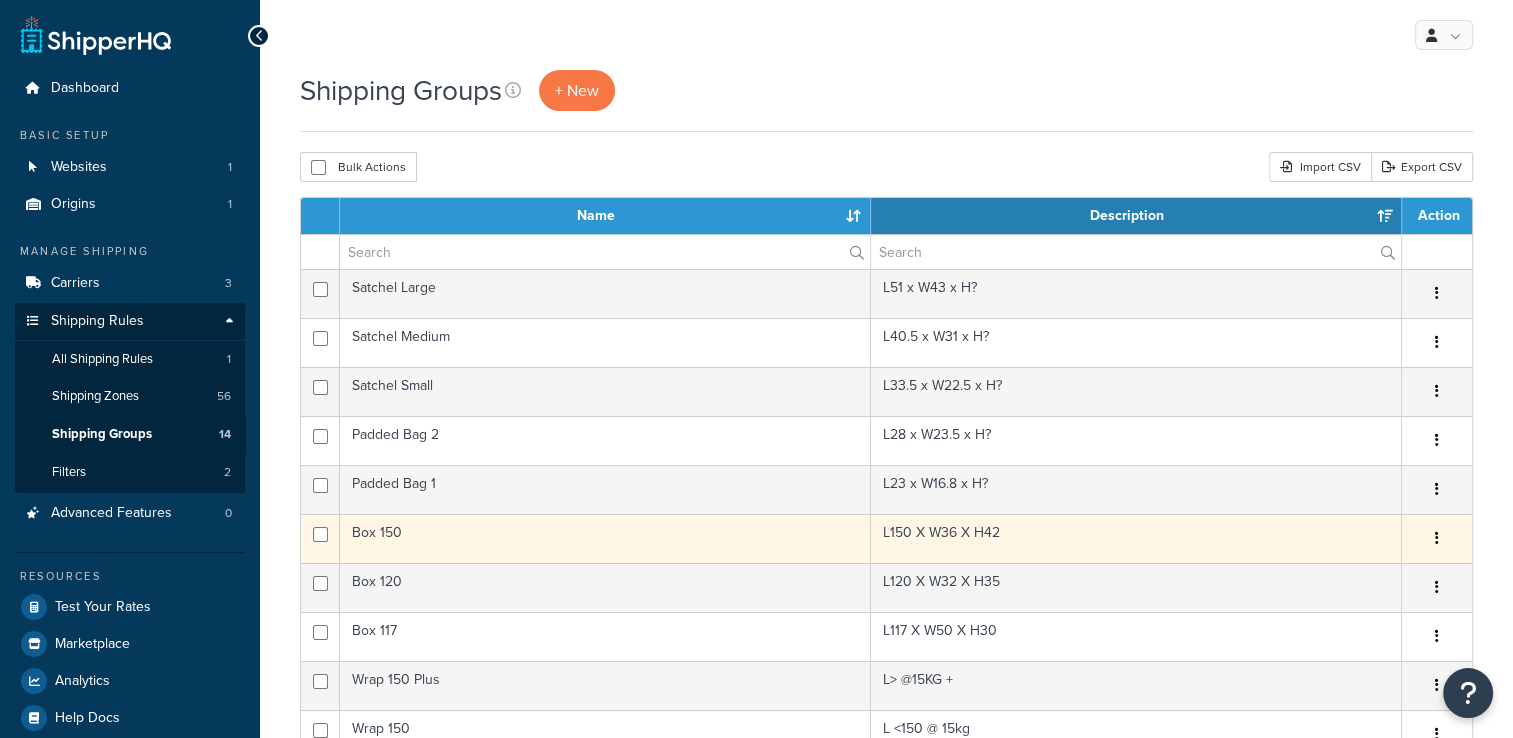 scroll, scrollTop: 0, scrollLeft: 0, axis: both 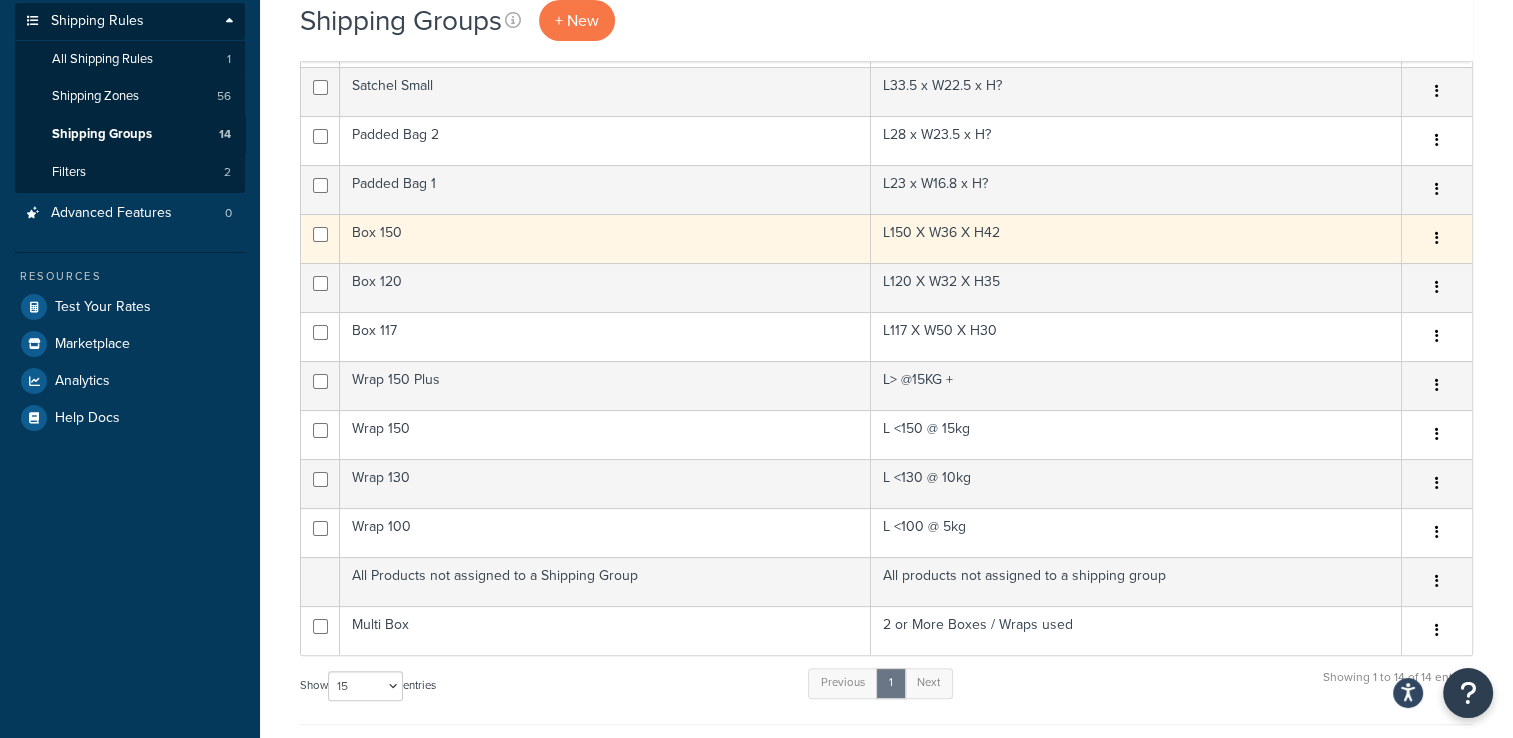 click on "Box 150" at bounding box center [605, 238] 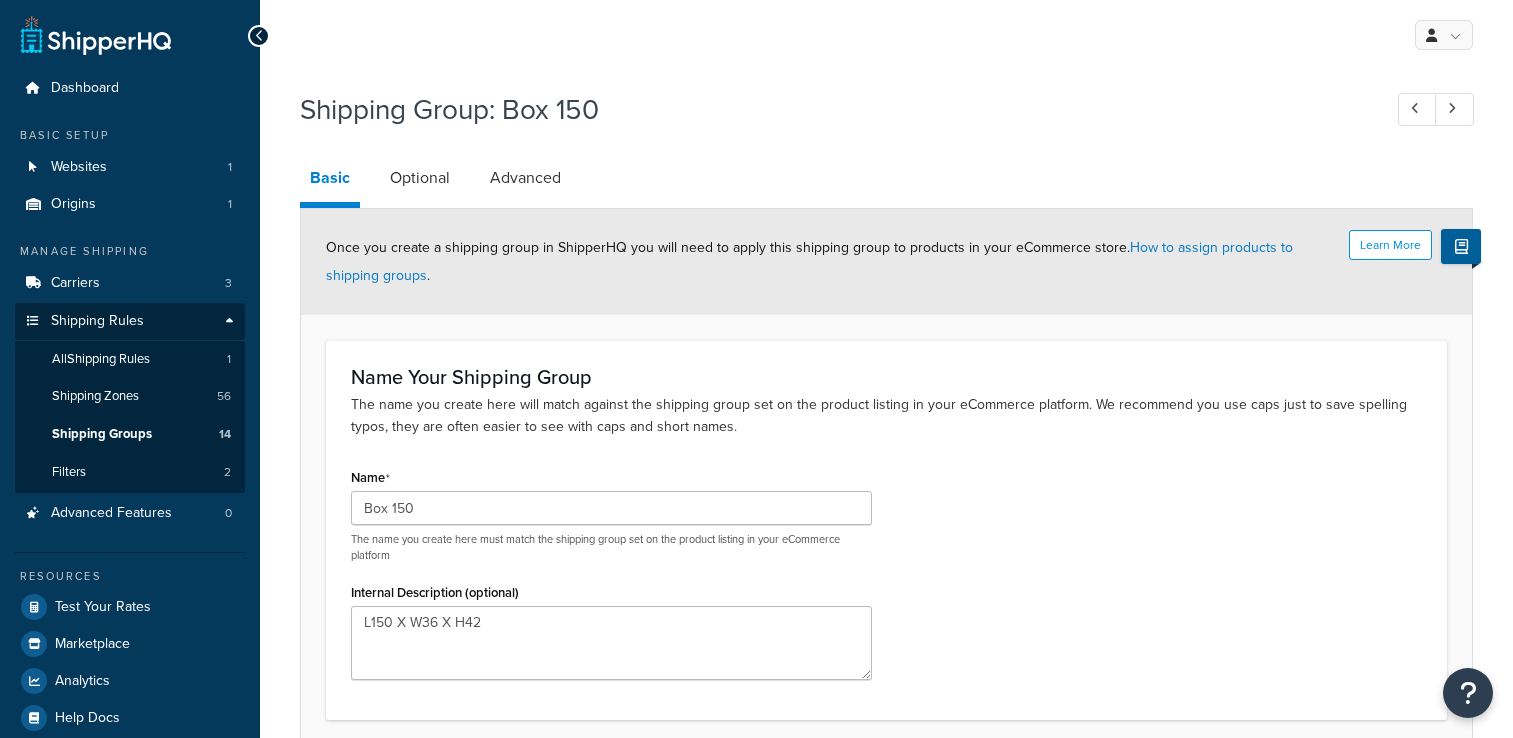 scroll, scrollTop: 0, scrollLeft: 0, axis: both 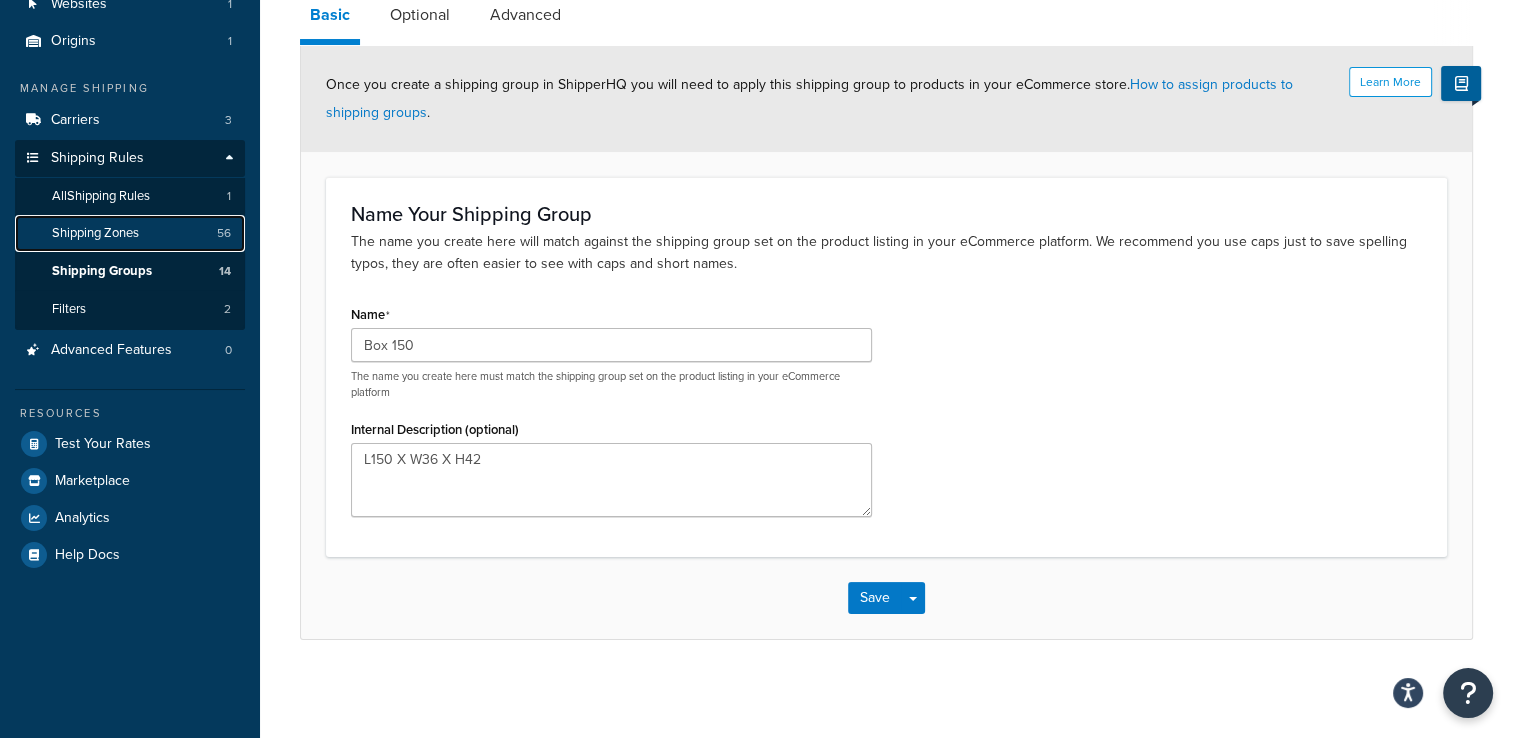 click on "Shipping Zones" at bounding box center [95, 233] 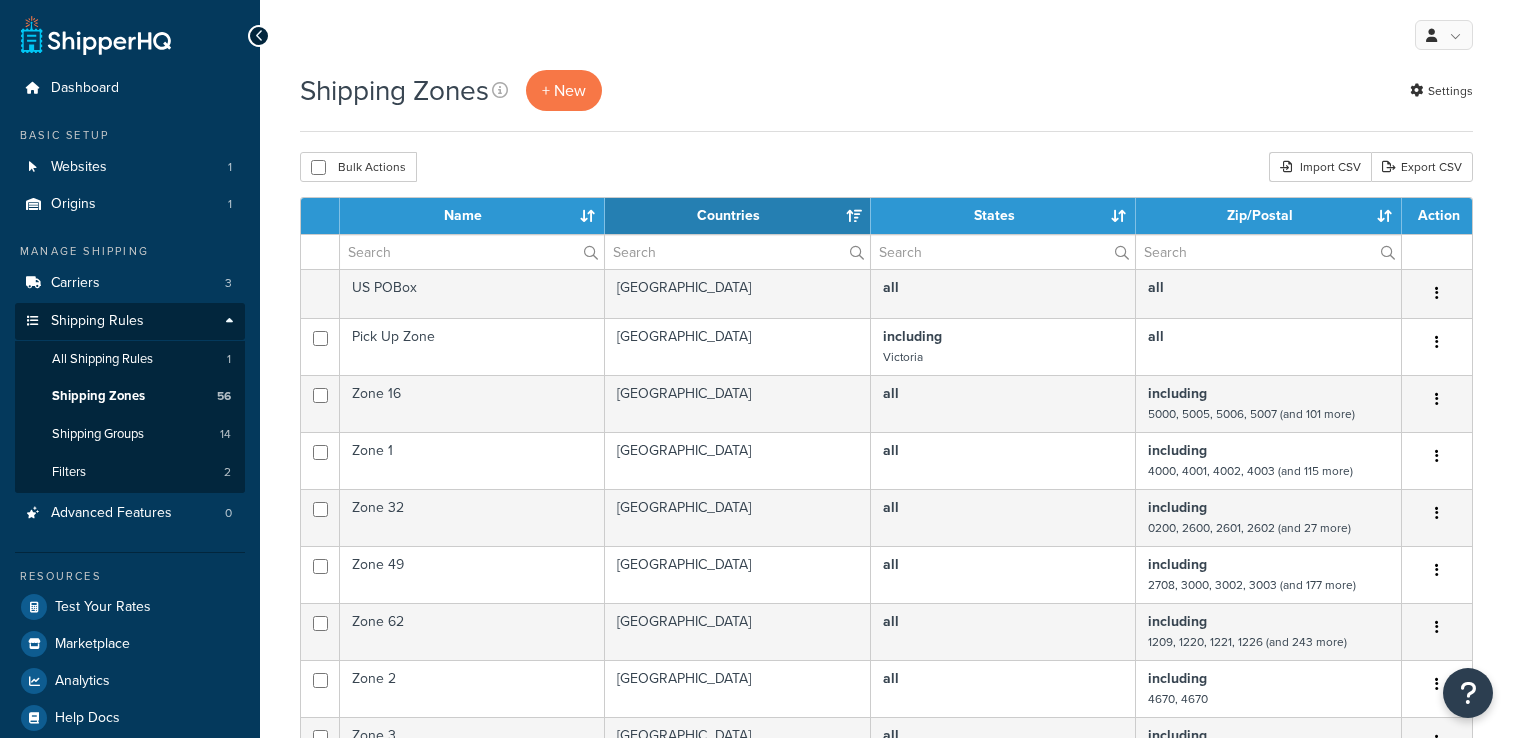 select on "15" 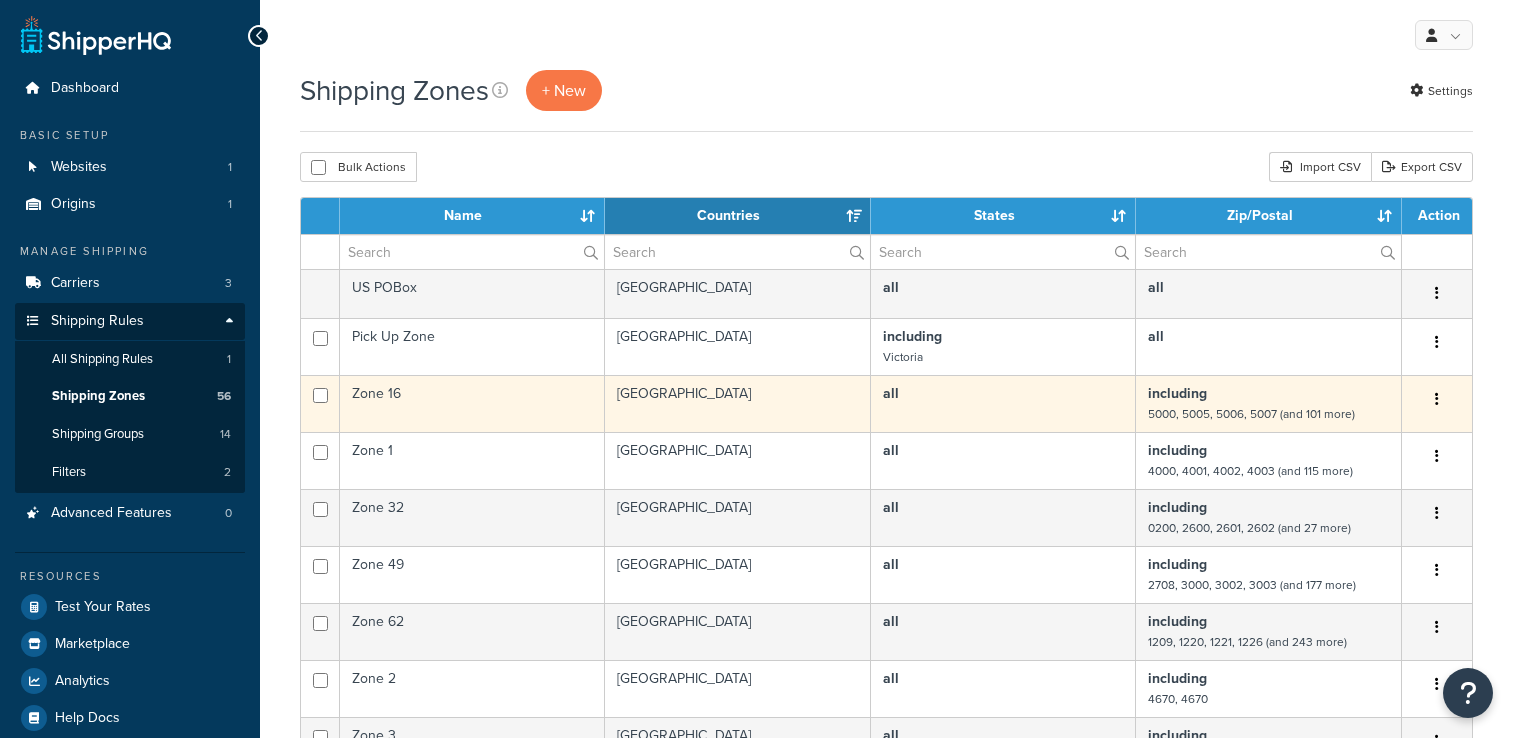 scroll, scrollTop: 0, scrollLeft: 0, axis: both 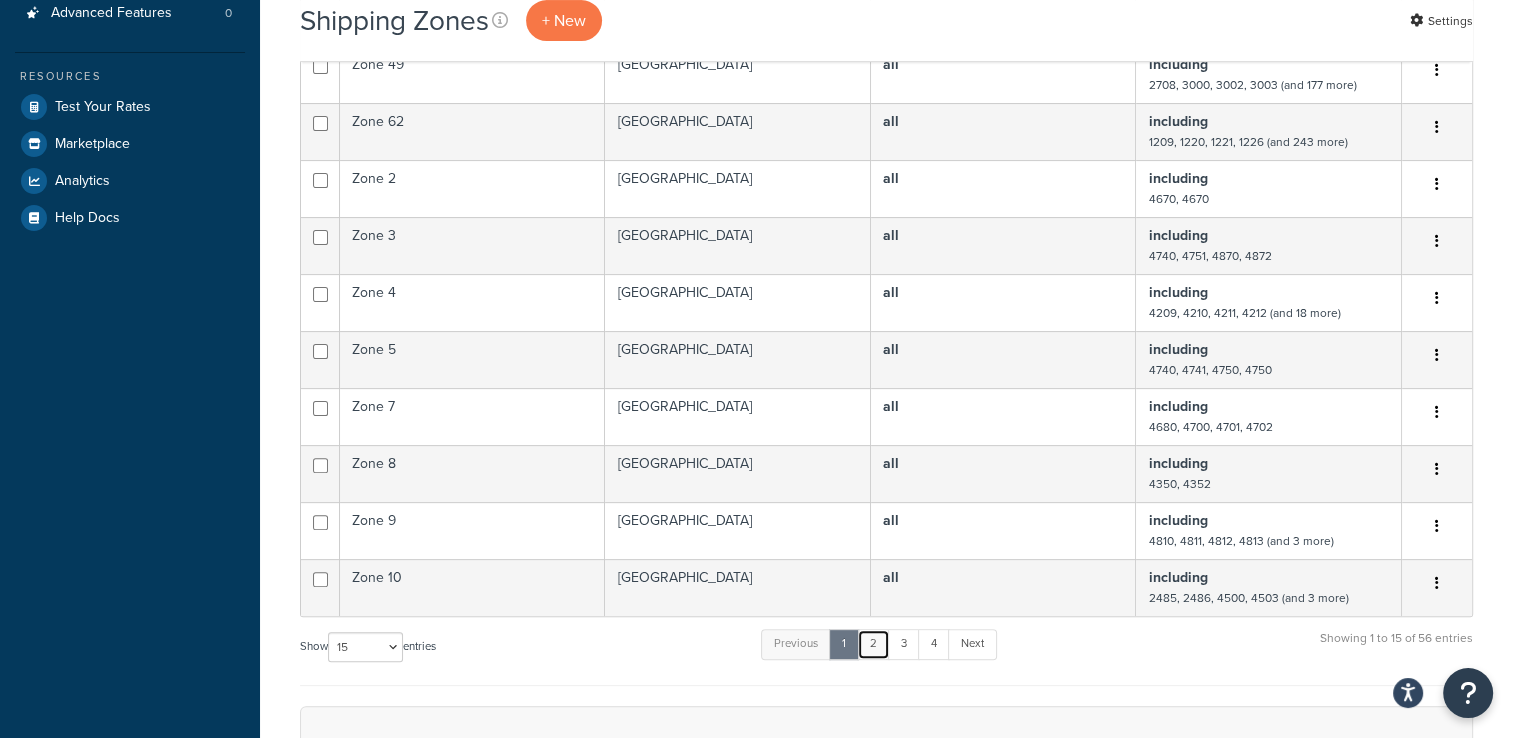 click on "2" at bounding box center [873, 644] 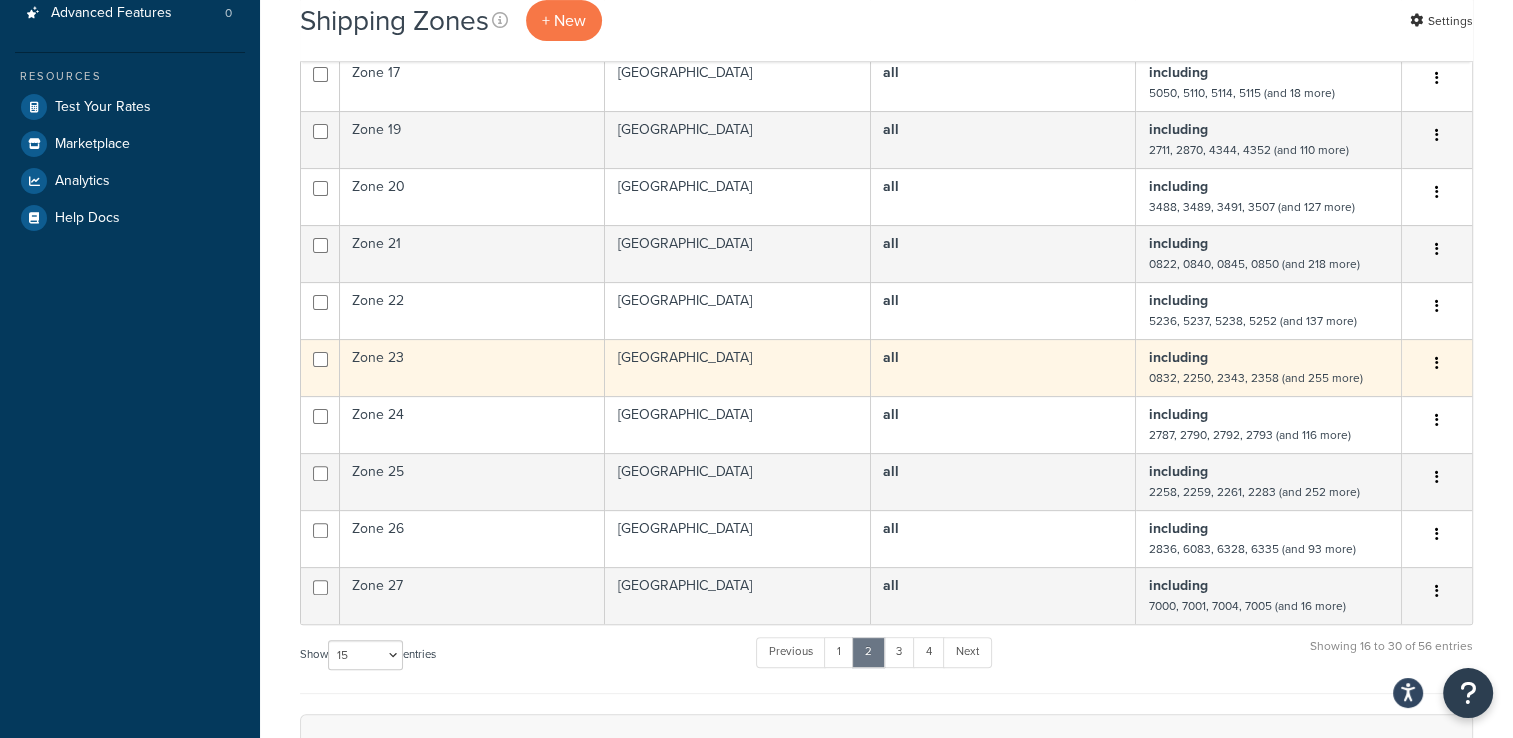 click on "Zone 23" at bounding box center (472, 367) 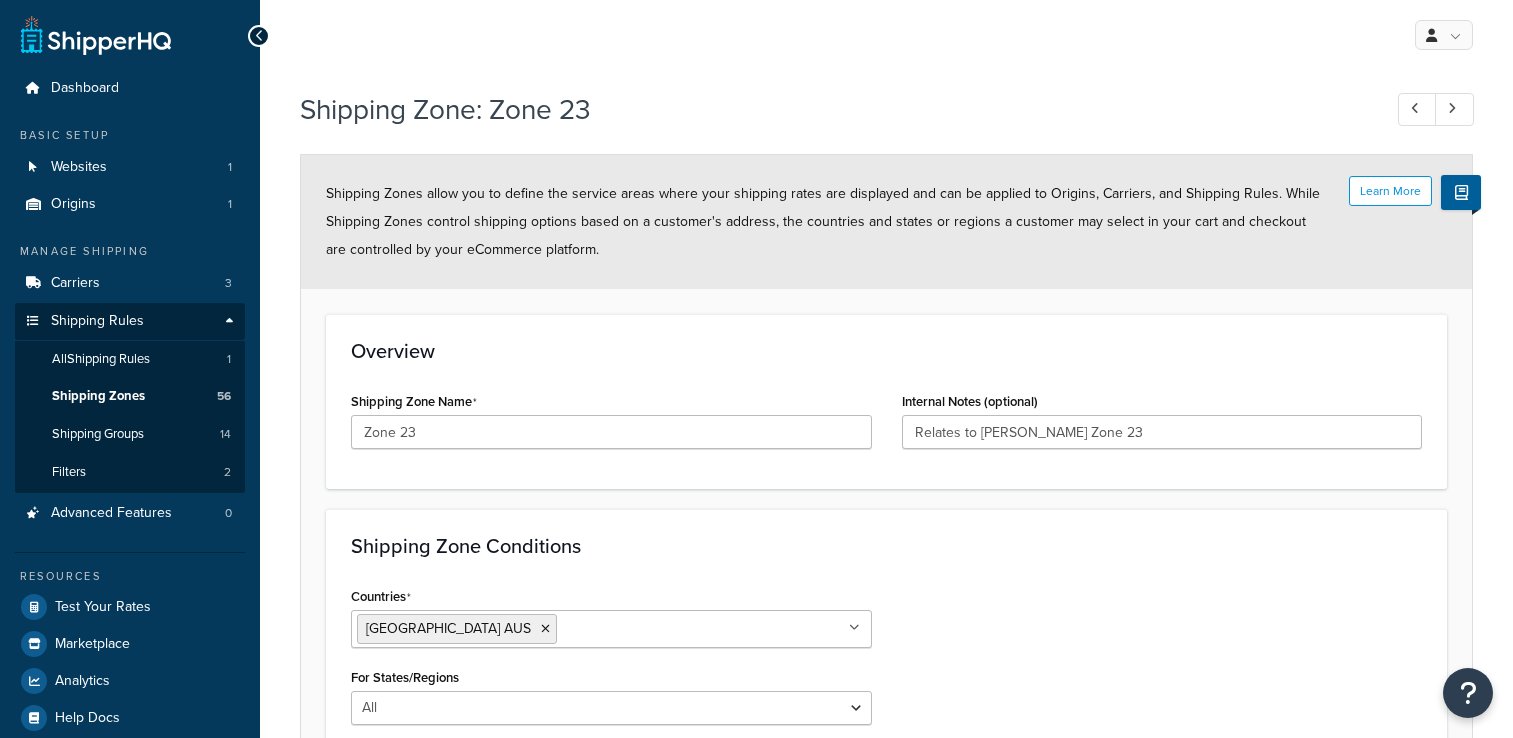 select on "including" 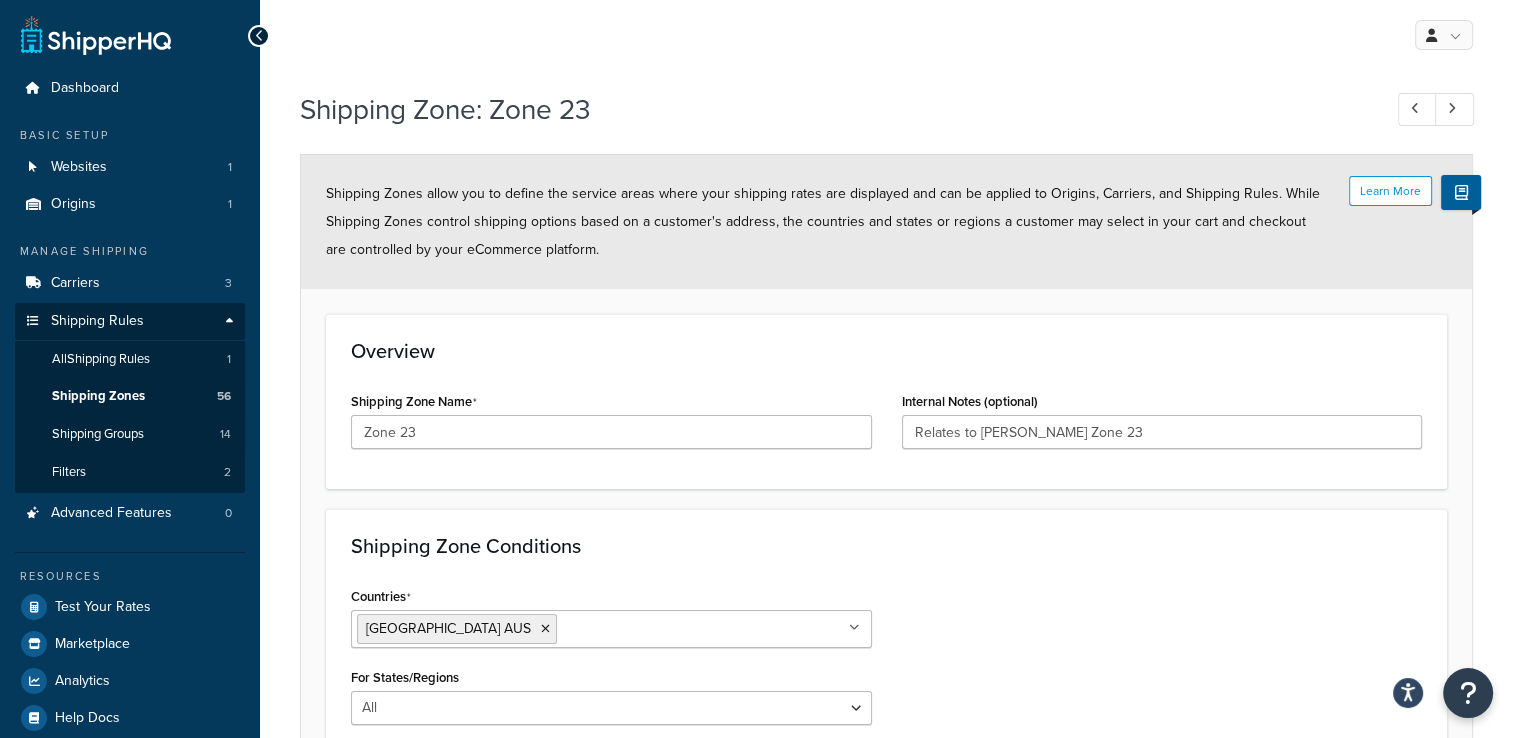 scroll, scrollTop: 0, scrollLeft: 0, axis: both 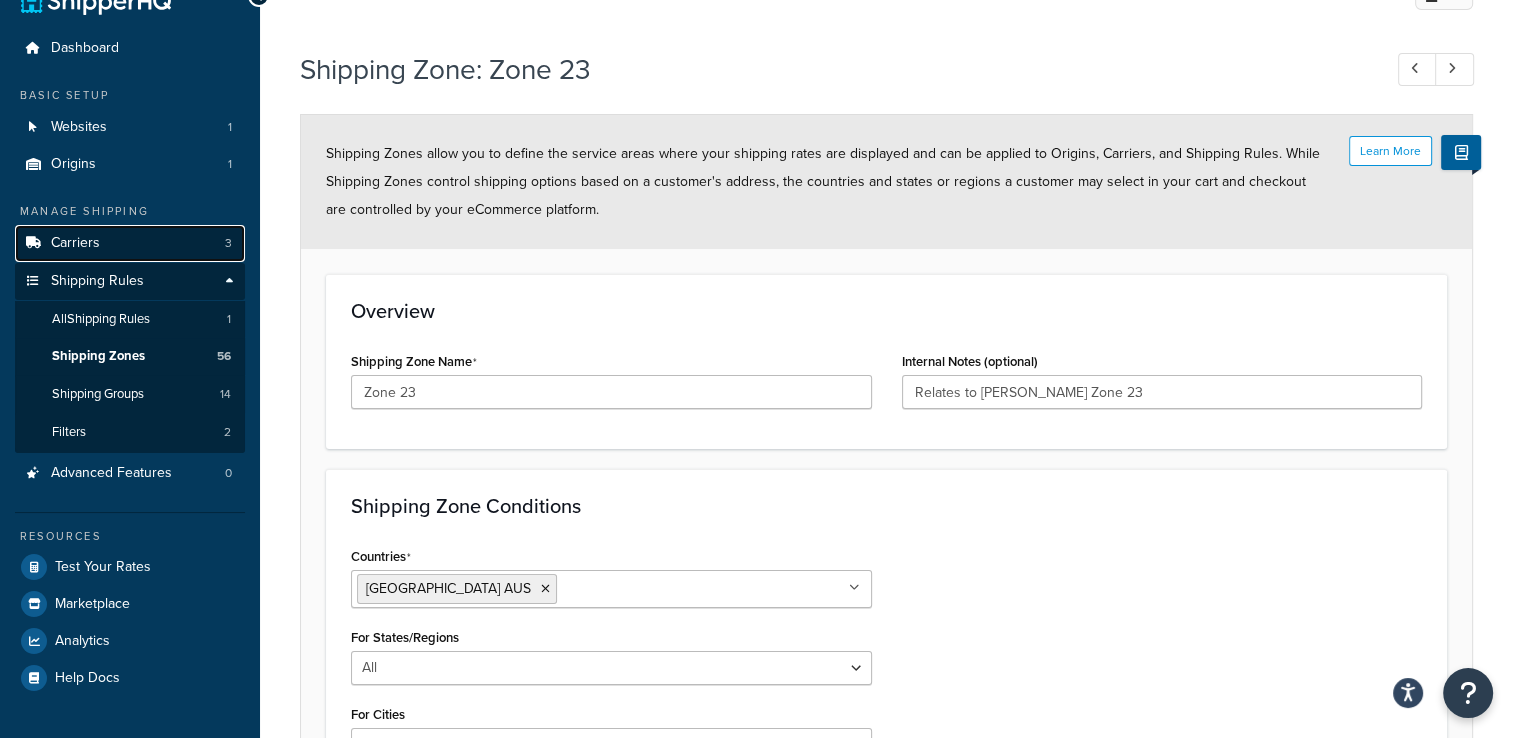 click on "Carriers 3" at bounding box center [130, 243] 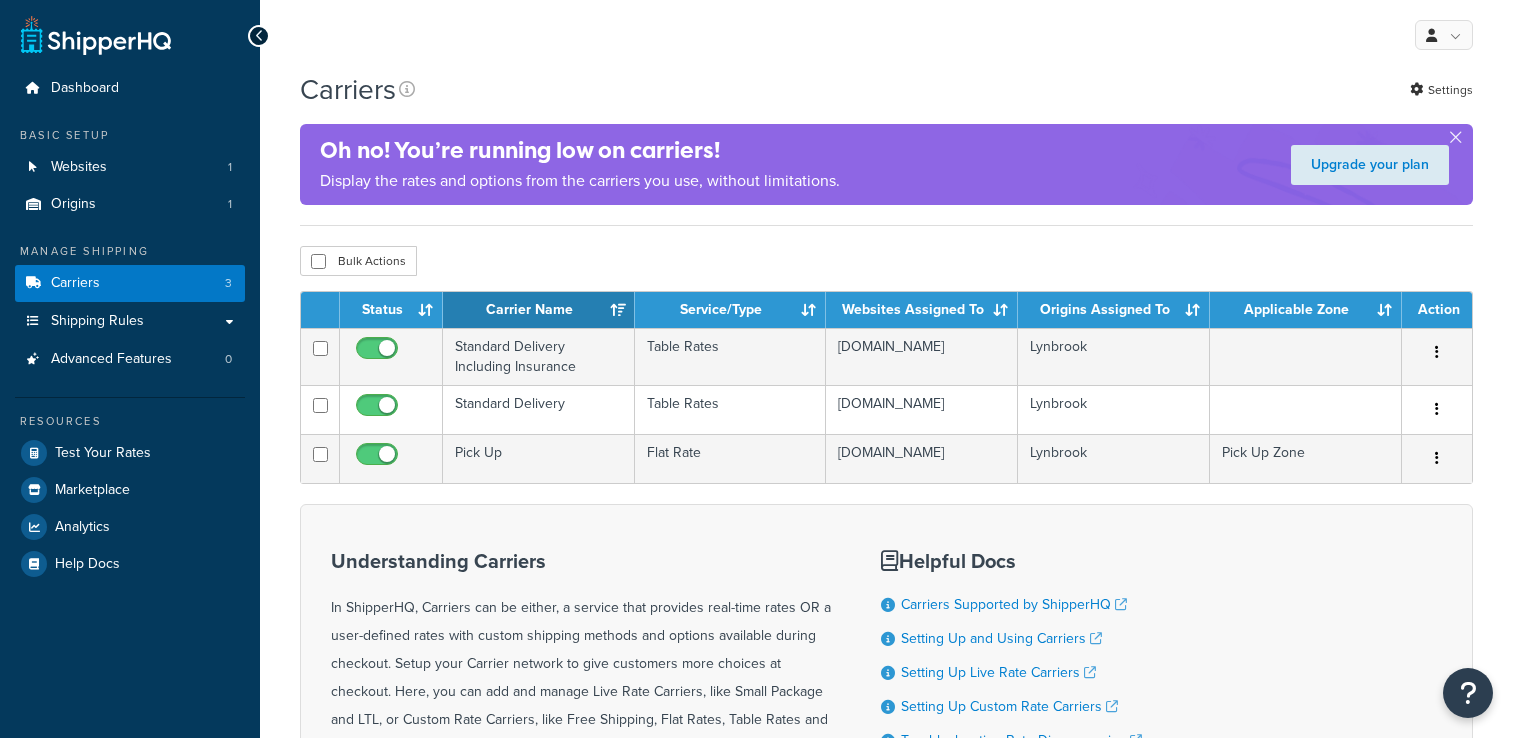 scroll, scrollTop: 0, scrollLeft: 0, axis: both 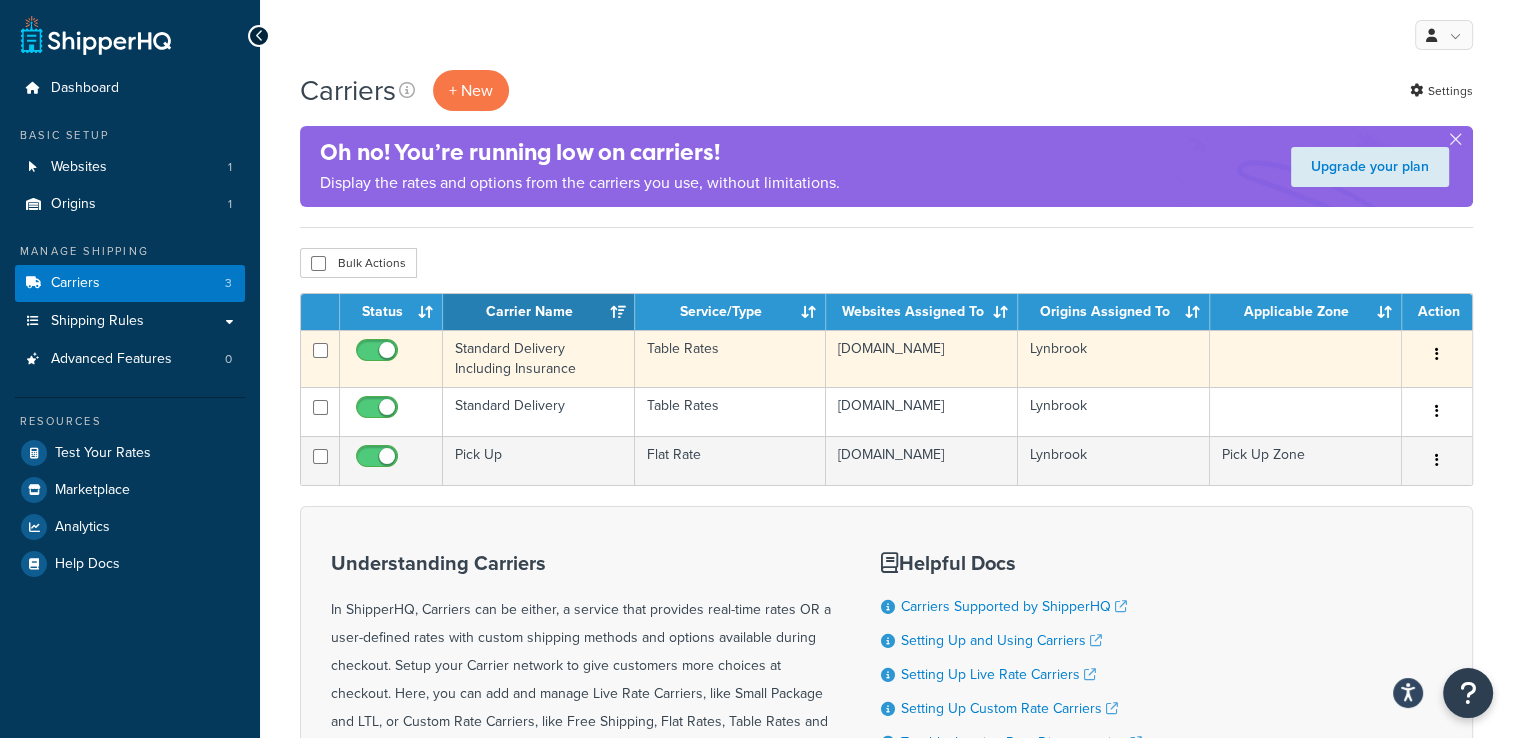 click on "Standard Delivery Including Insurance" at bounding box center (539, 358) 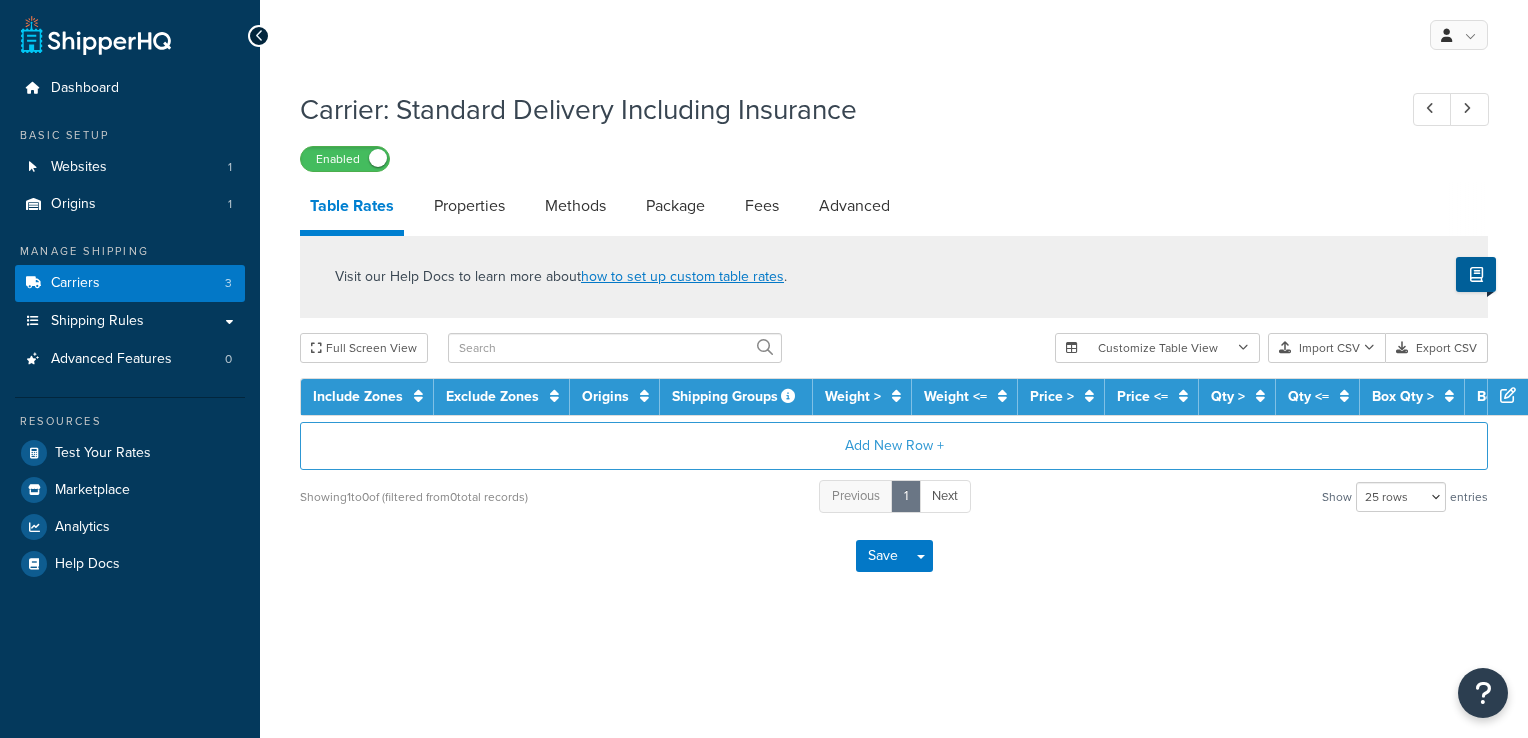 select on "25" 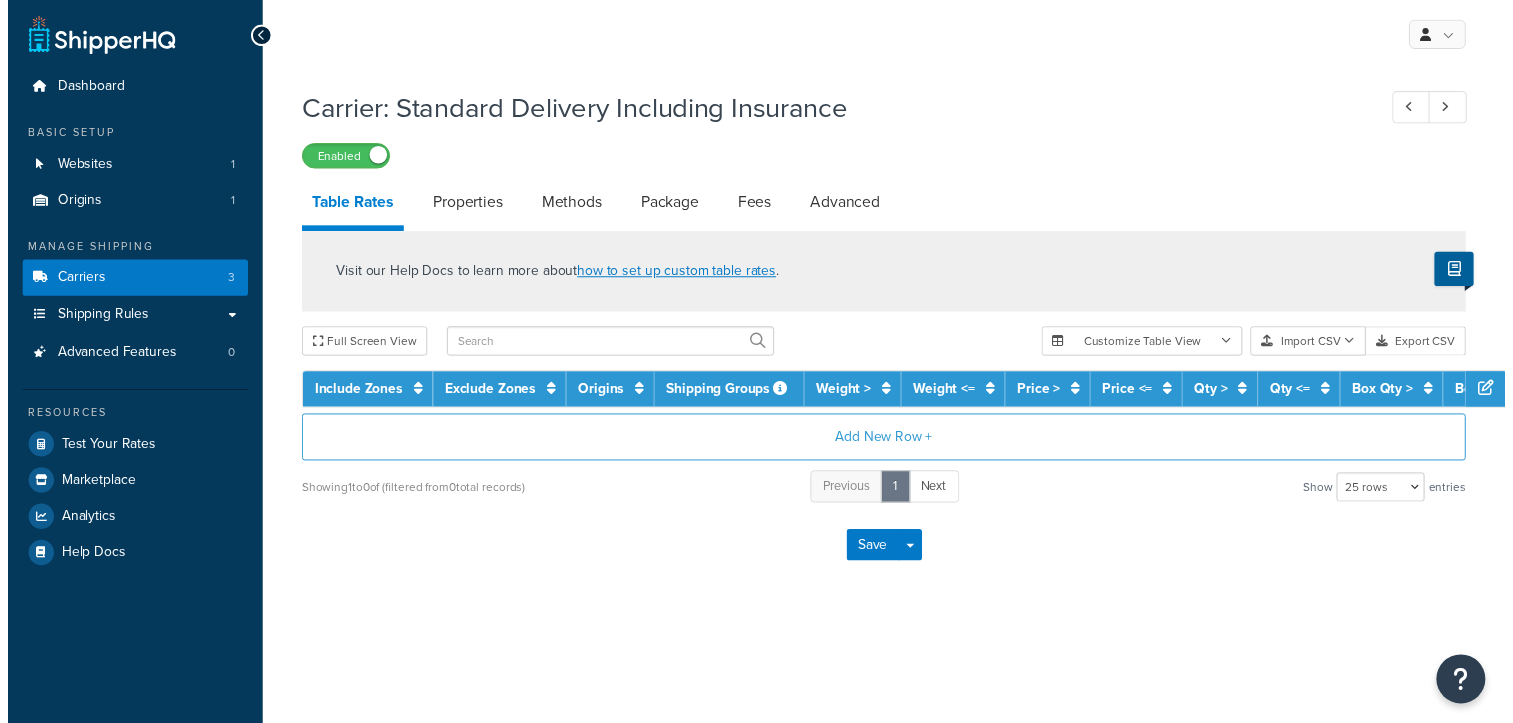 scroll, scrollTop: 0, scrollLeft: 0, axis: both 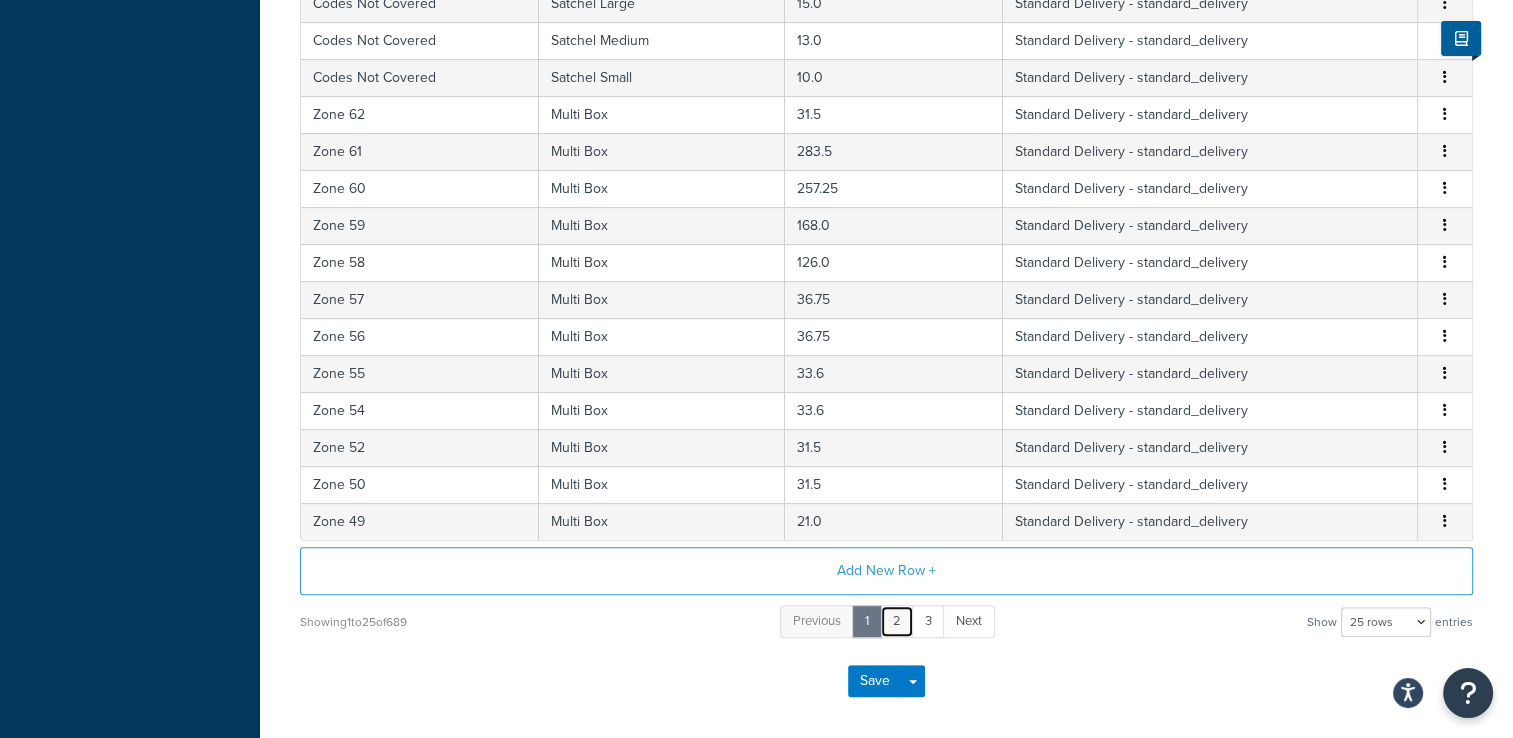 click on "2" at bounding box center (897, 621) 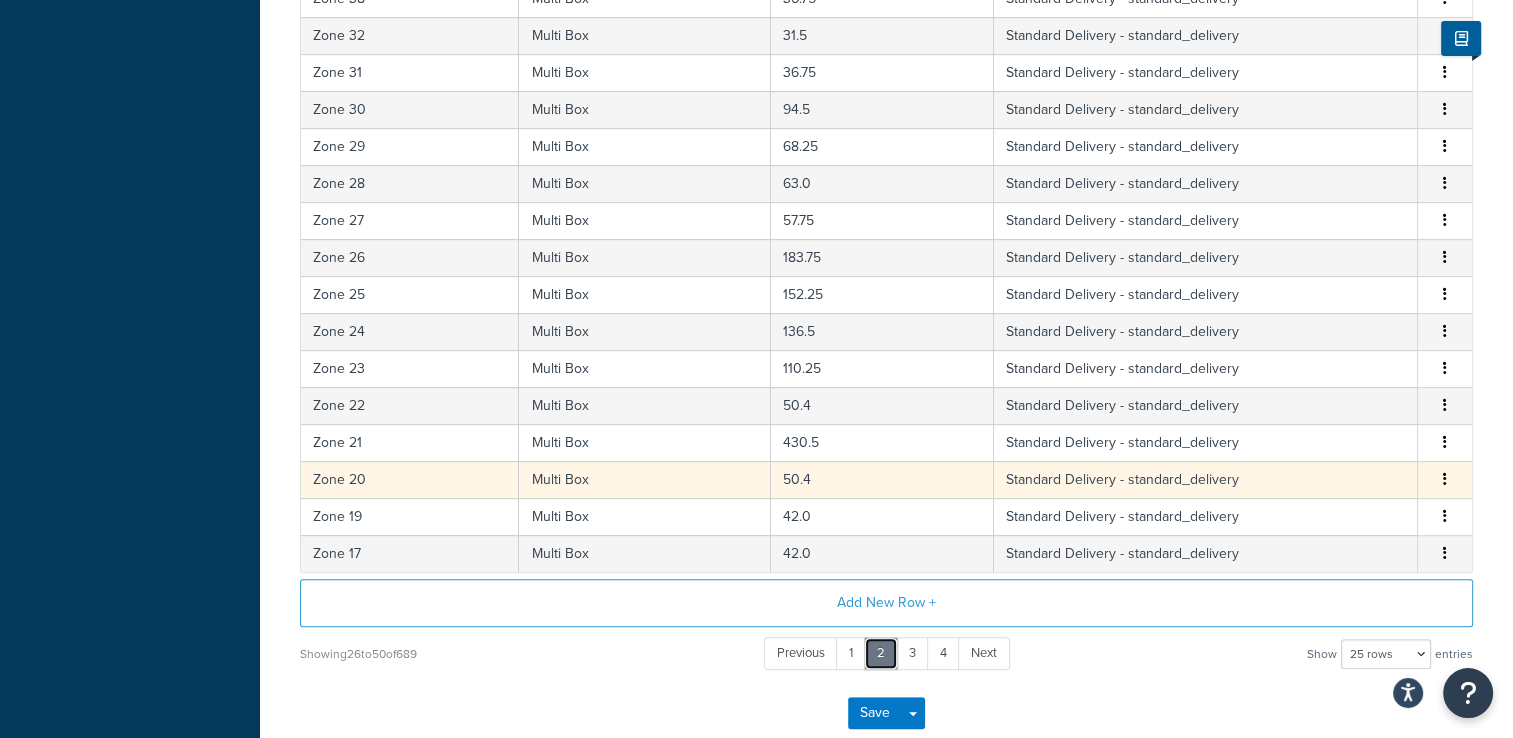 scroll, scrollTop: 800, scrollLeft: 0, axis: vertical 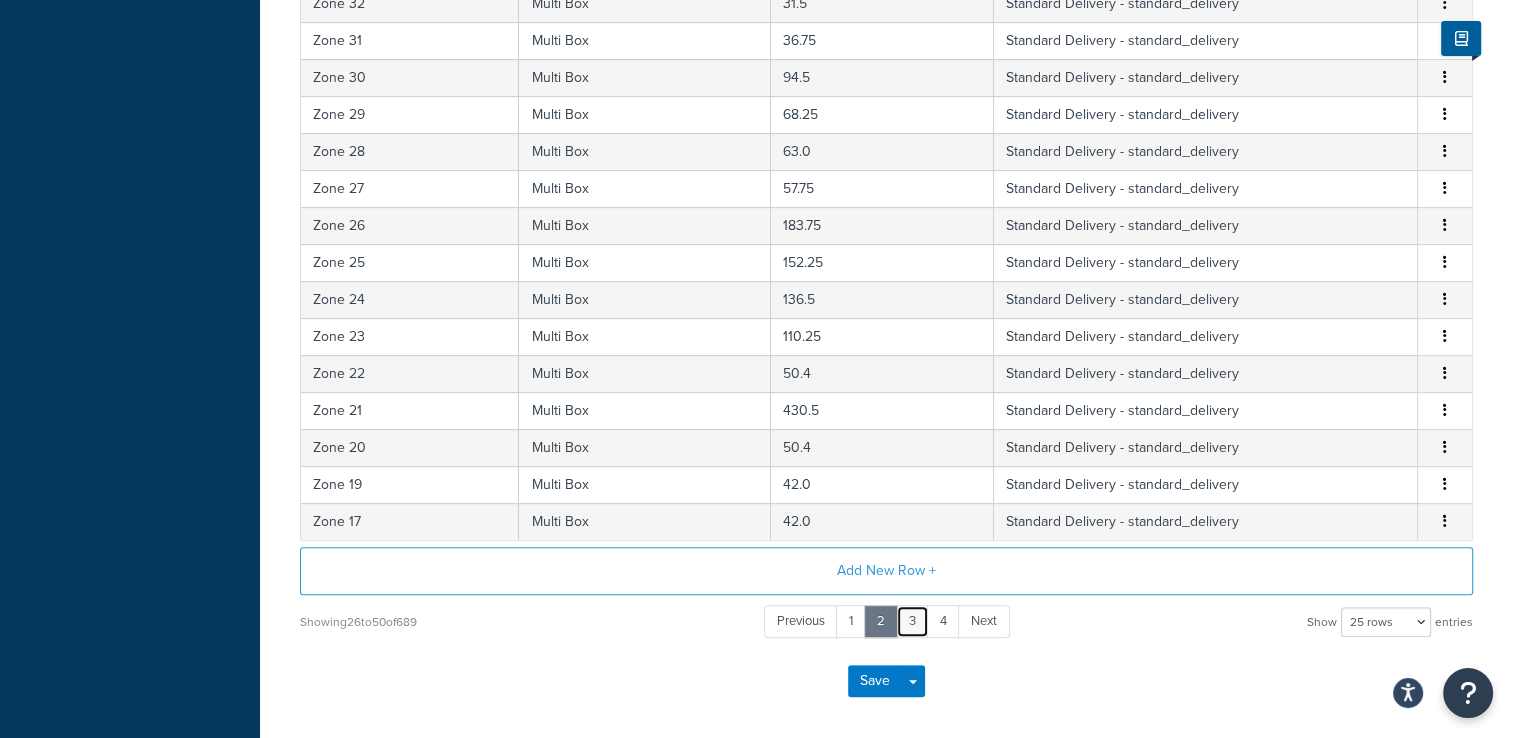 click on "3" at bounding box center [912, 621] 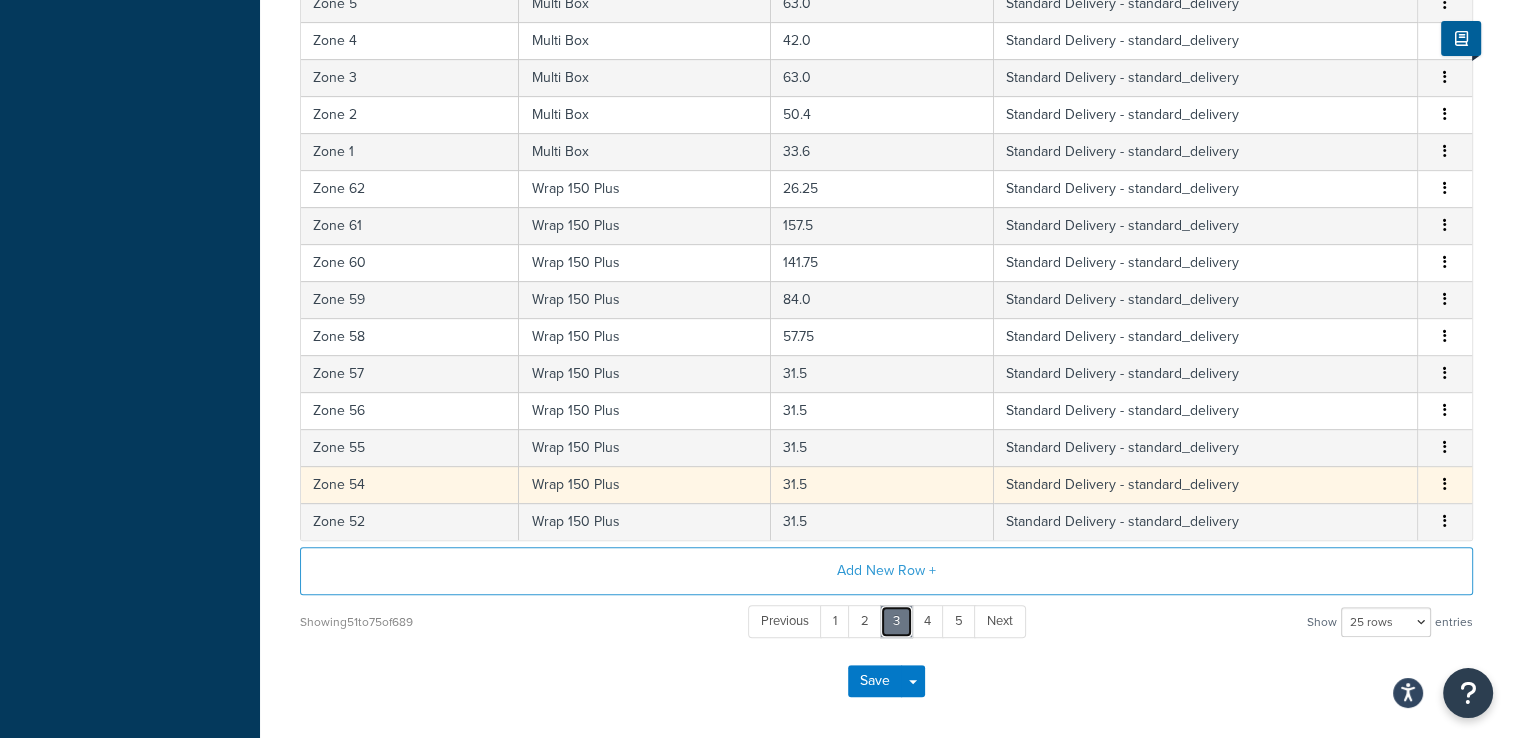scroll, scrollTop: 877, scrollLeft: 0, axis: vertical 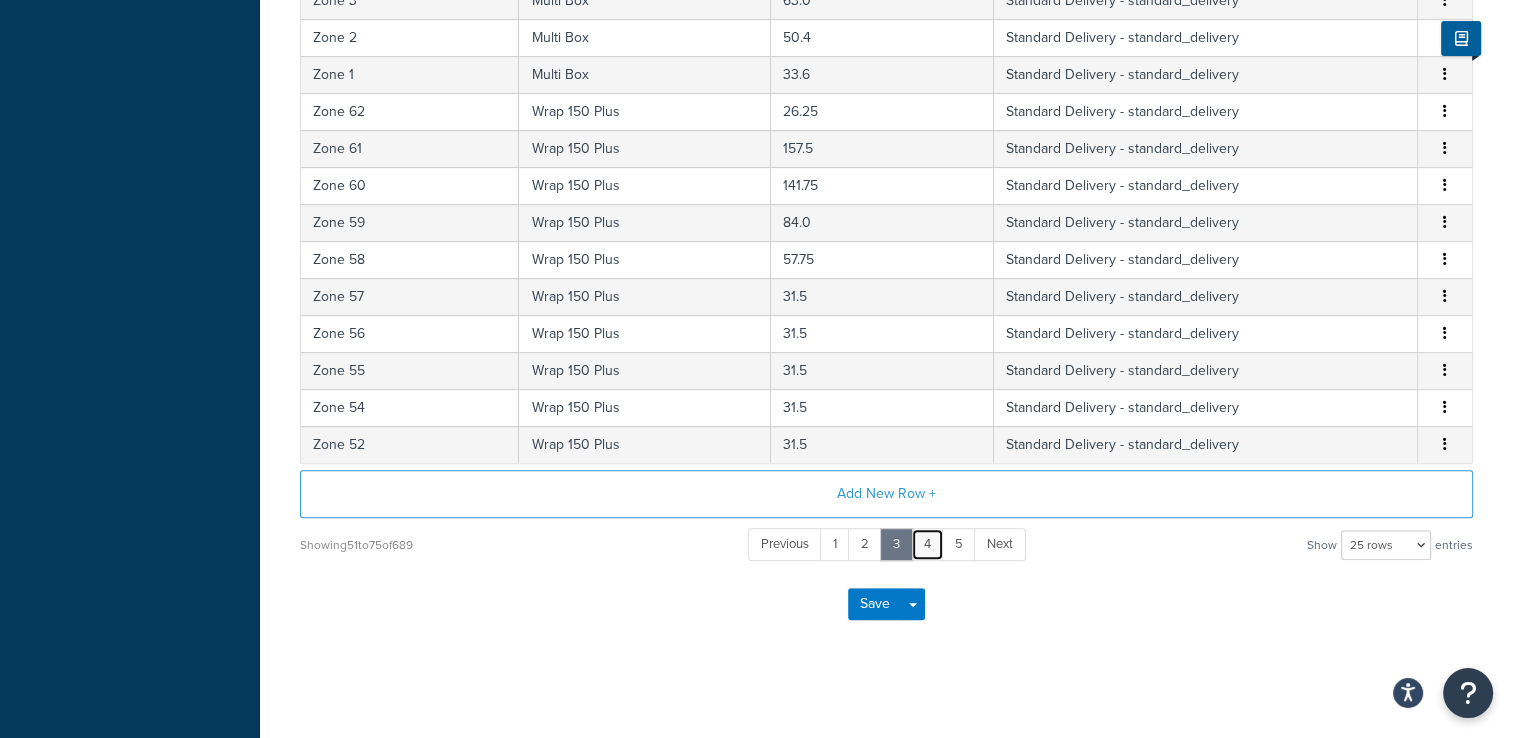 click on "4" at bounding box center [927, 544] 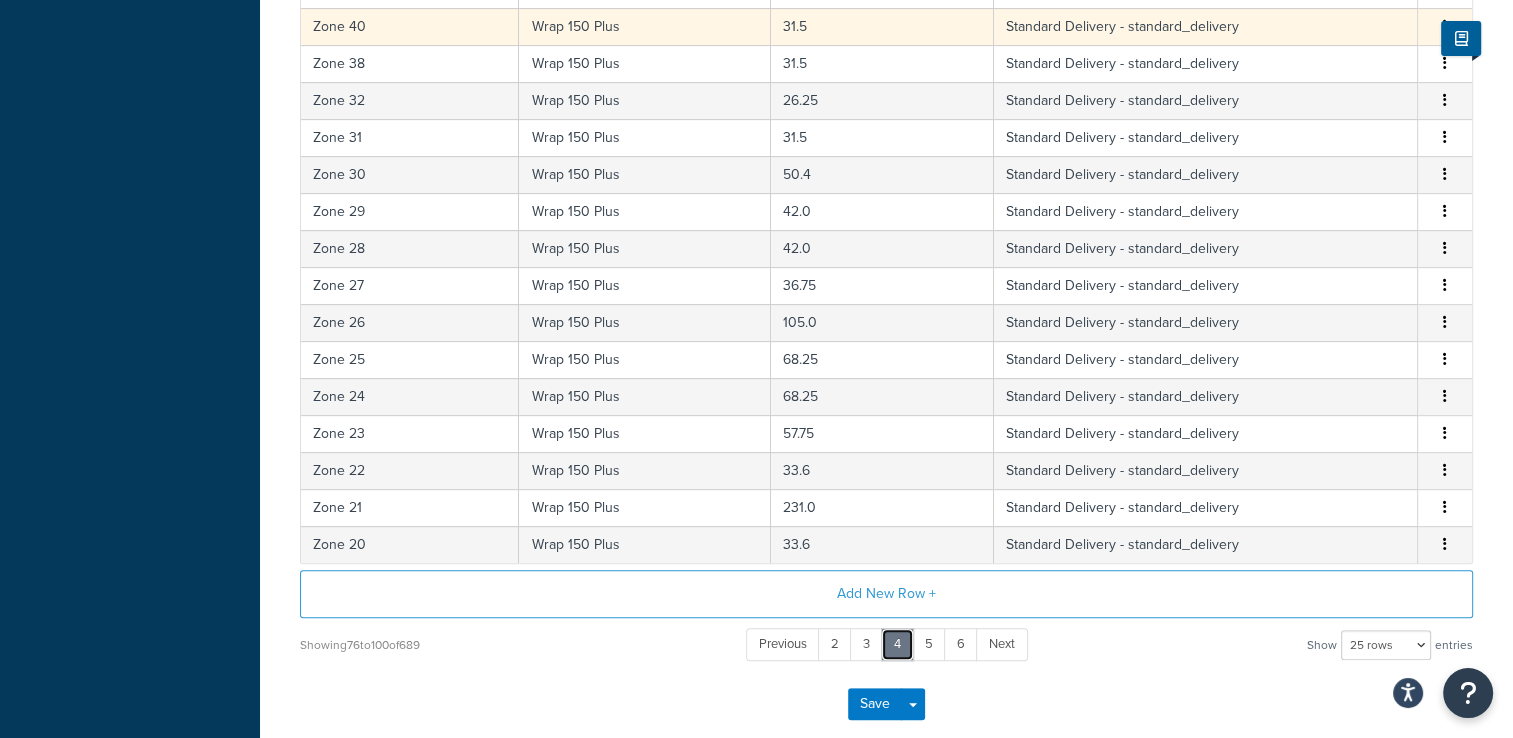 scroll, scrollTop: 877, scrollLeft: 0, axis: vertical 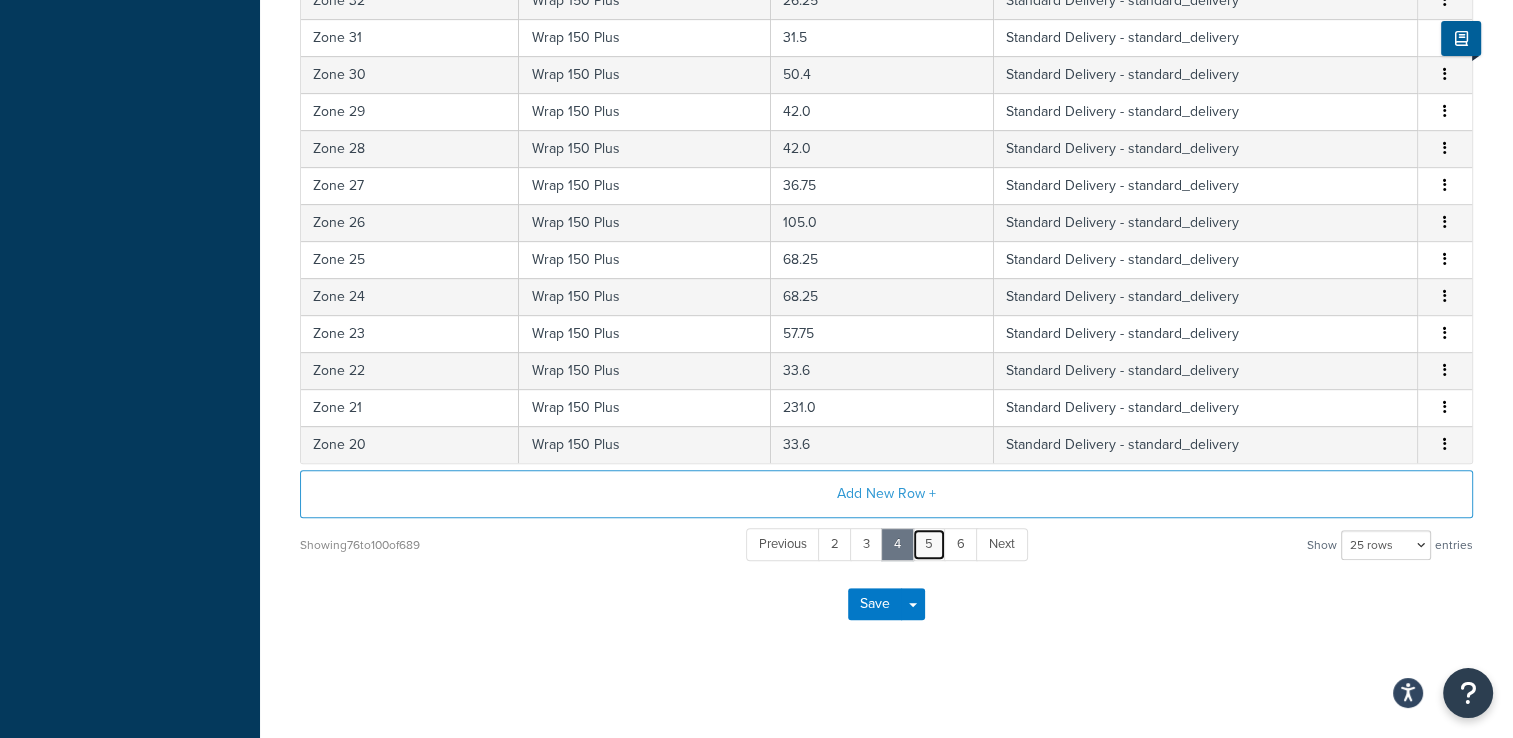 click on "5" at bounding box center [929, 544] 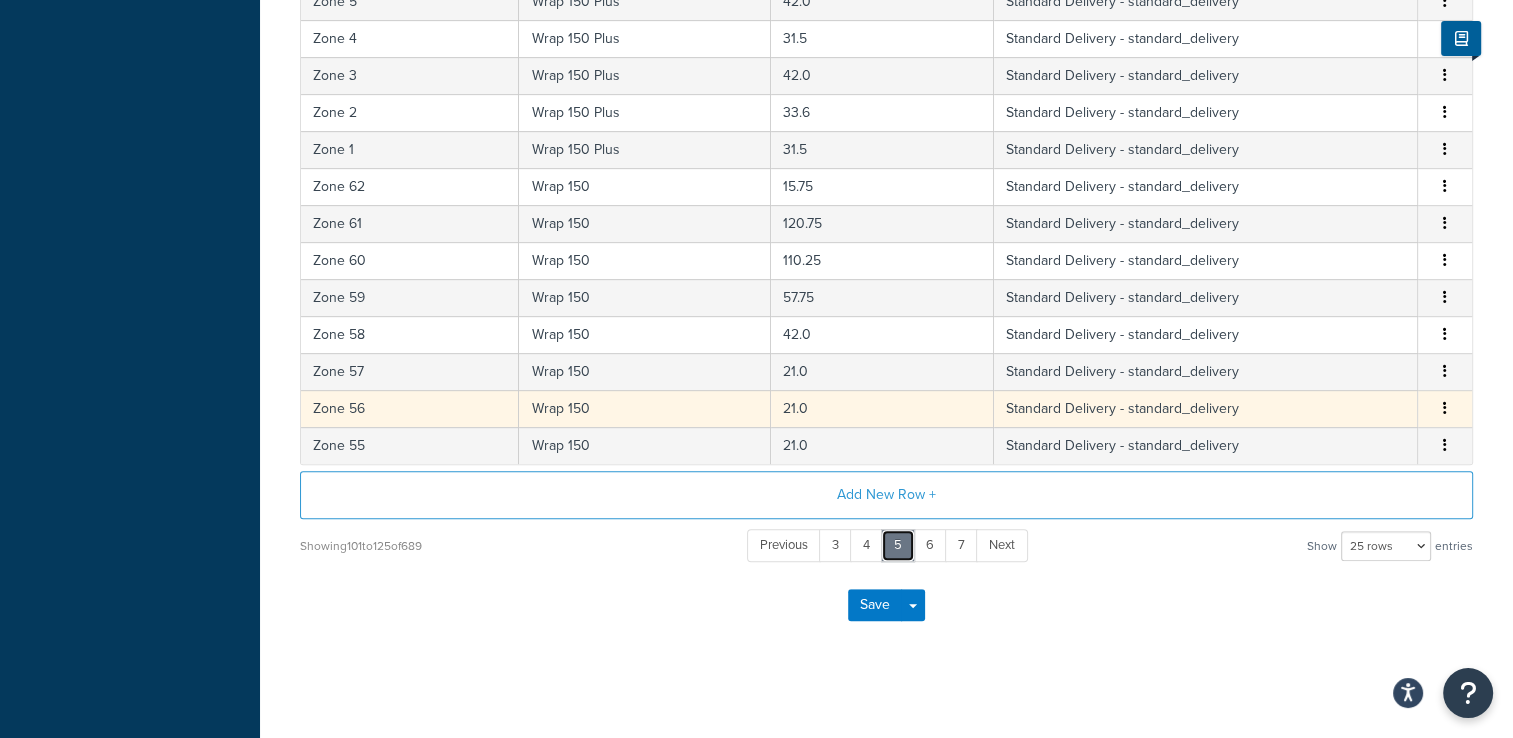 scroll, scrollTop: 877, scrollLeft: 0, axis: vertical 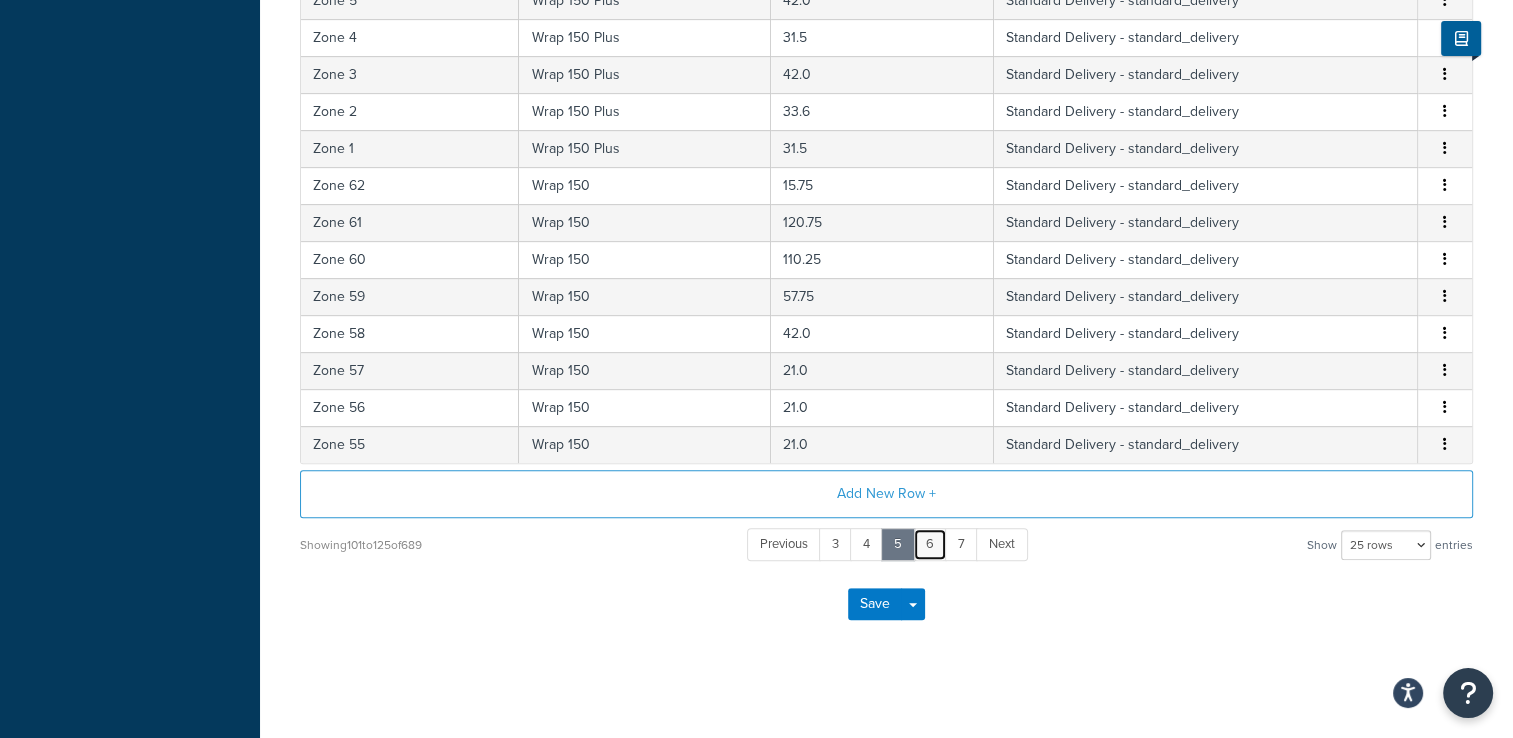 click on "6" at bounding box center (930, 544) 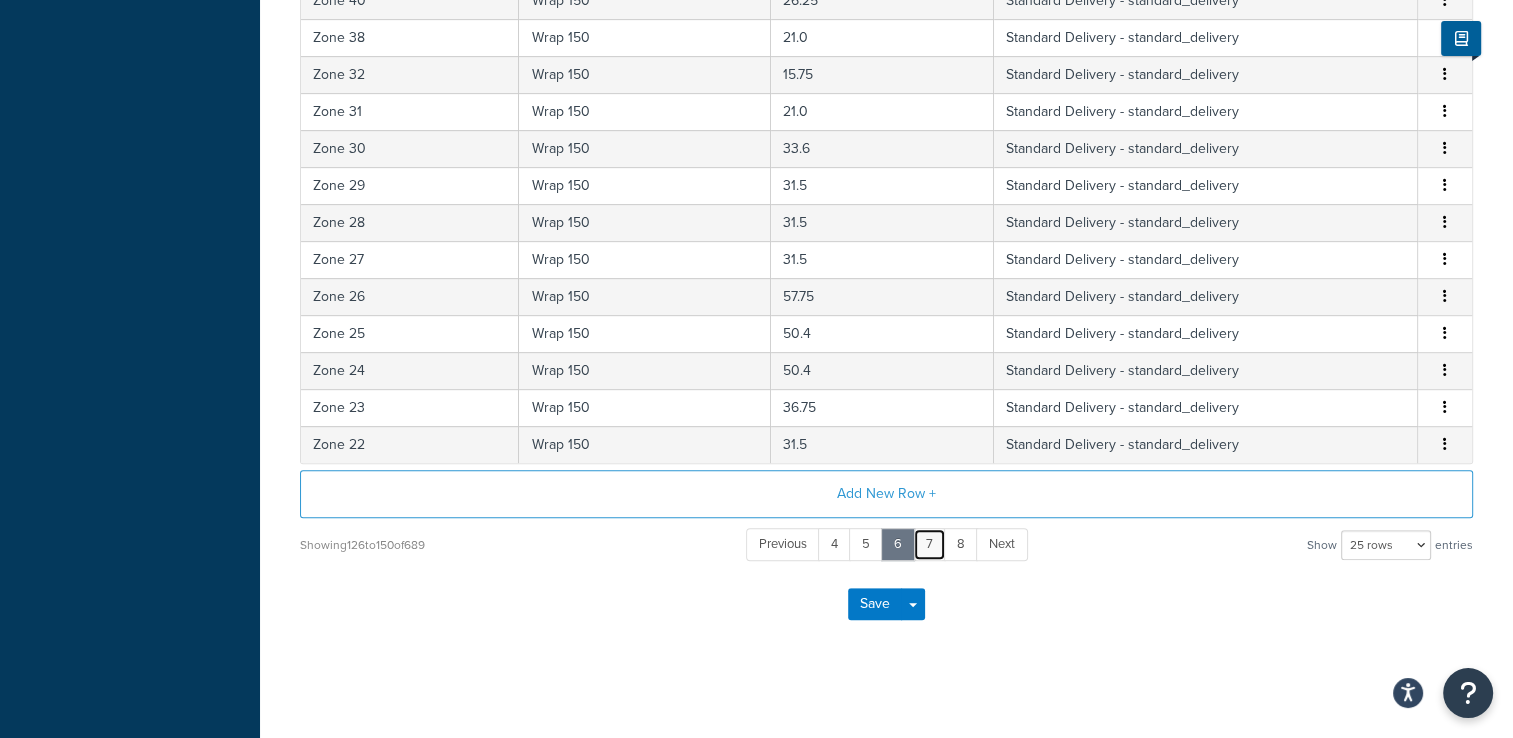 click on "7" at bounding box center (929, 544) 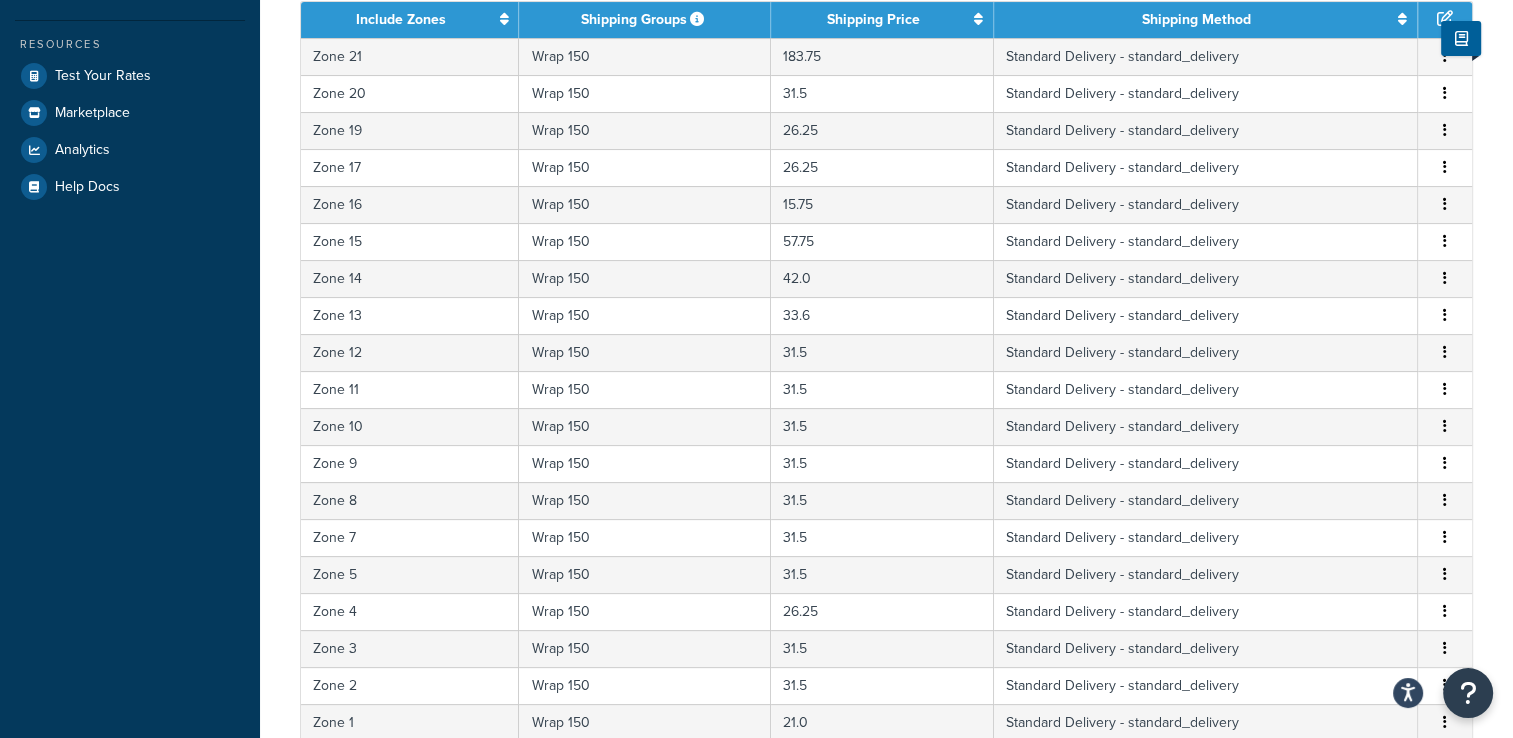 scroll, scrollTop: 0, scrollLeft: 0, axis: both 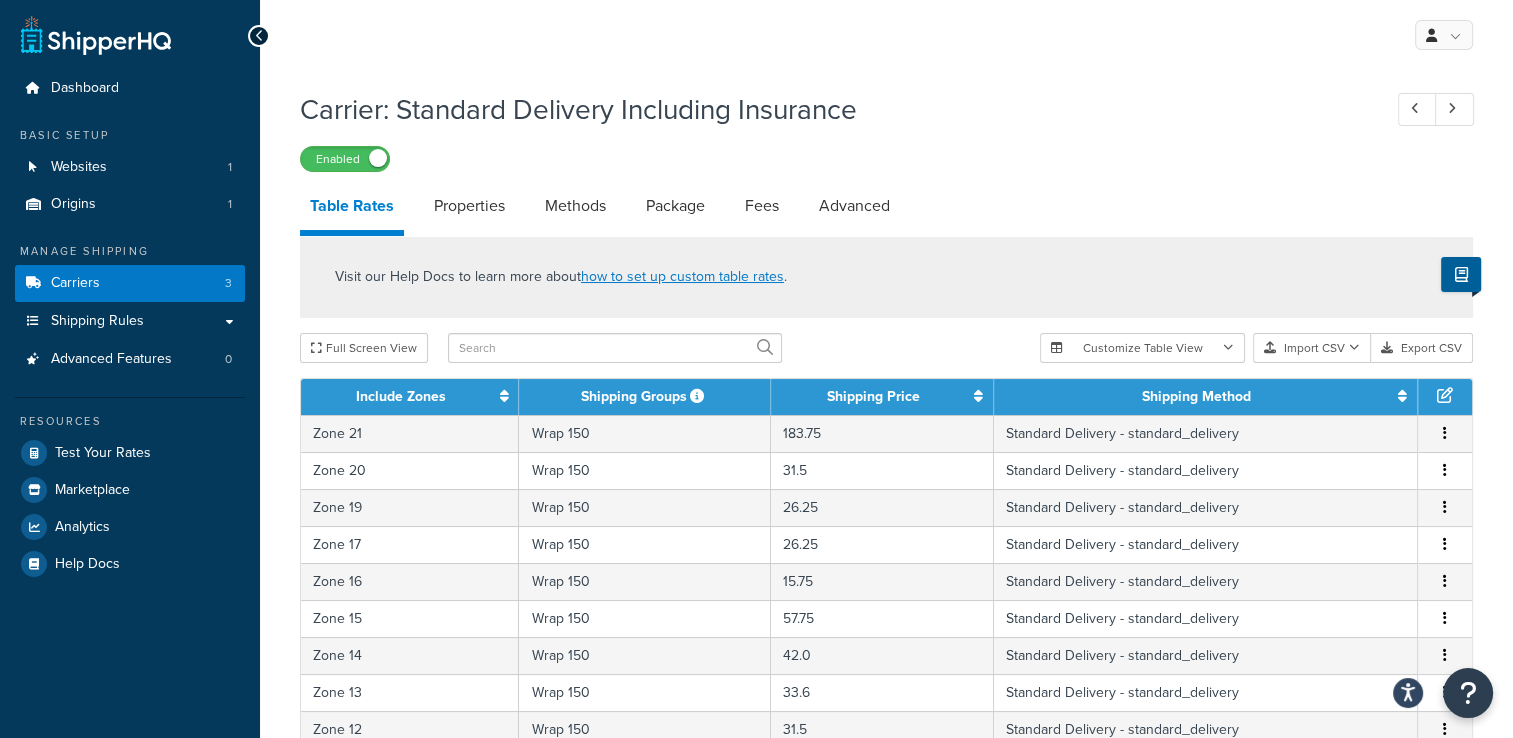 click on "Include Zones" at bounding box center [410, 397] 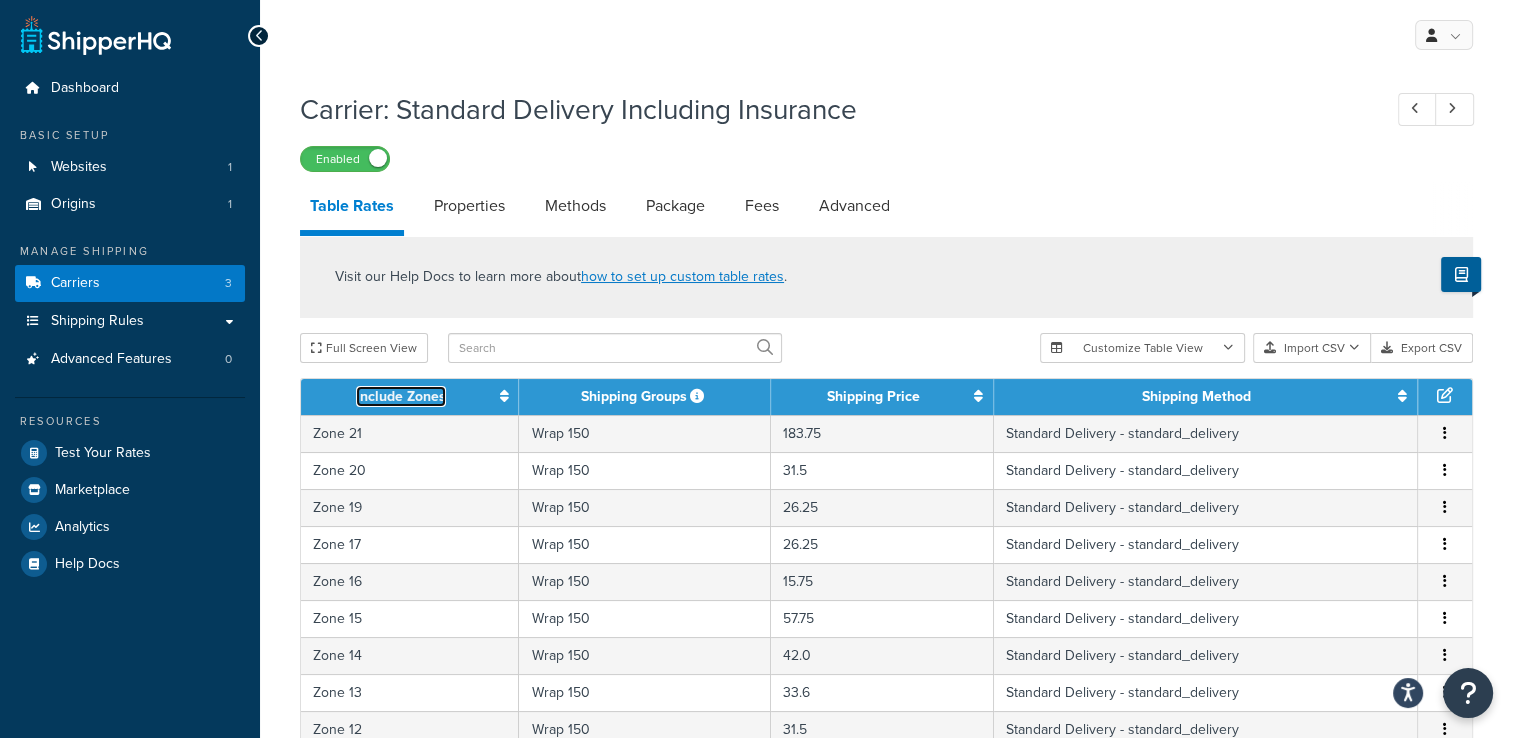 click at bounding box center (503, 396) 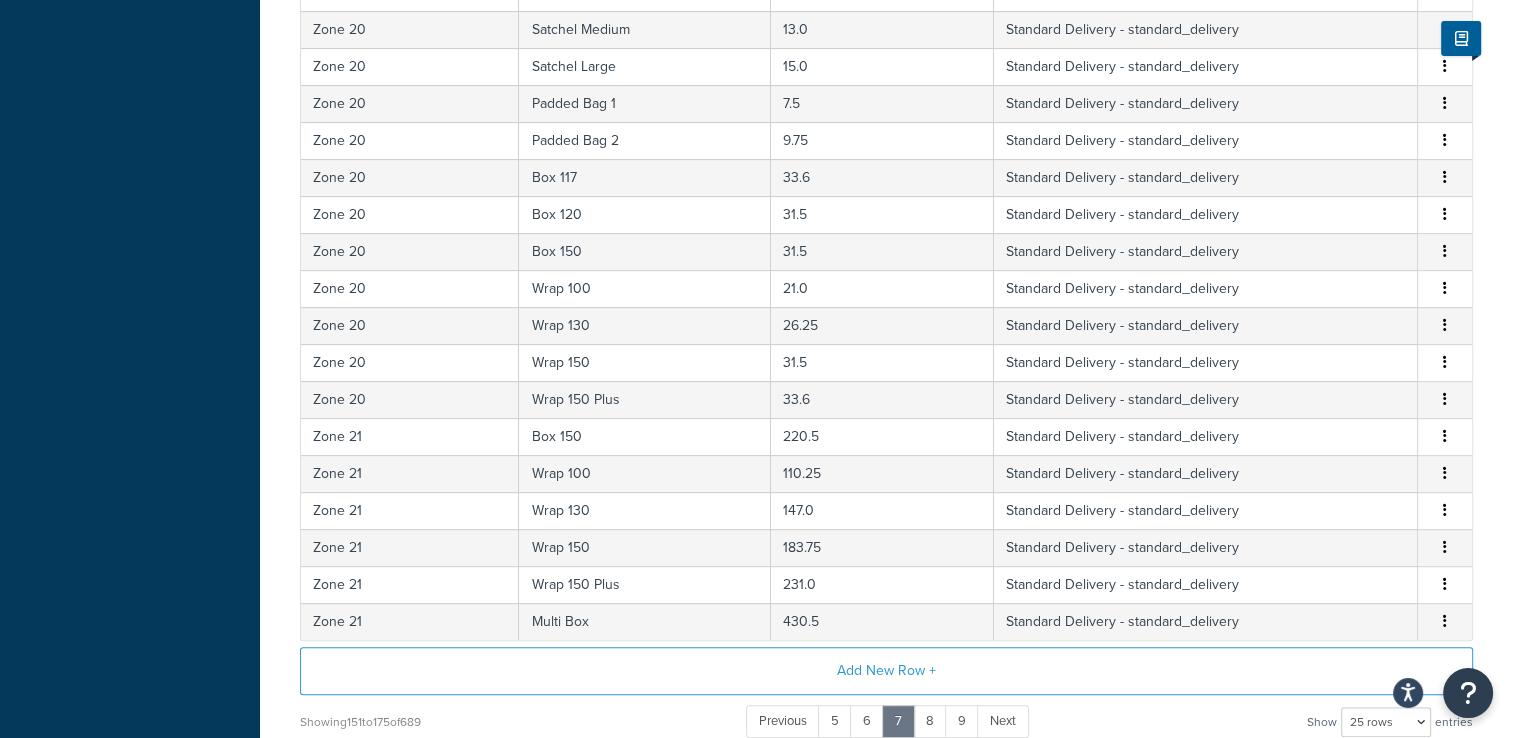 scroll, scrollTop: 800, scrollLeft: 0, axis: vertical 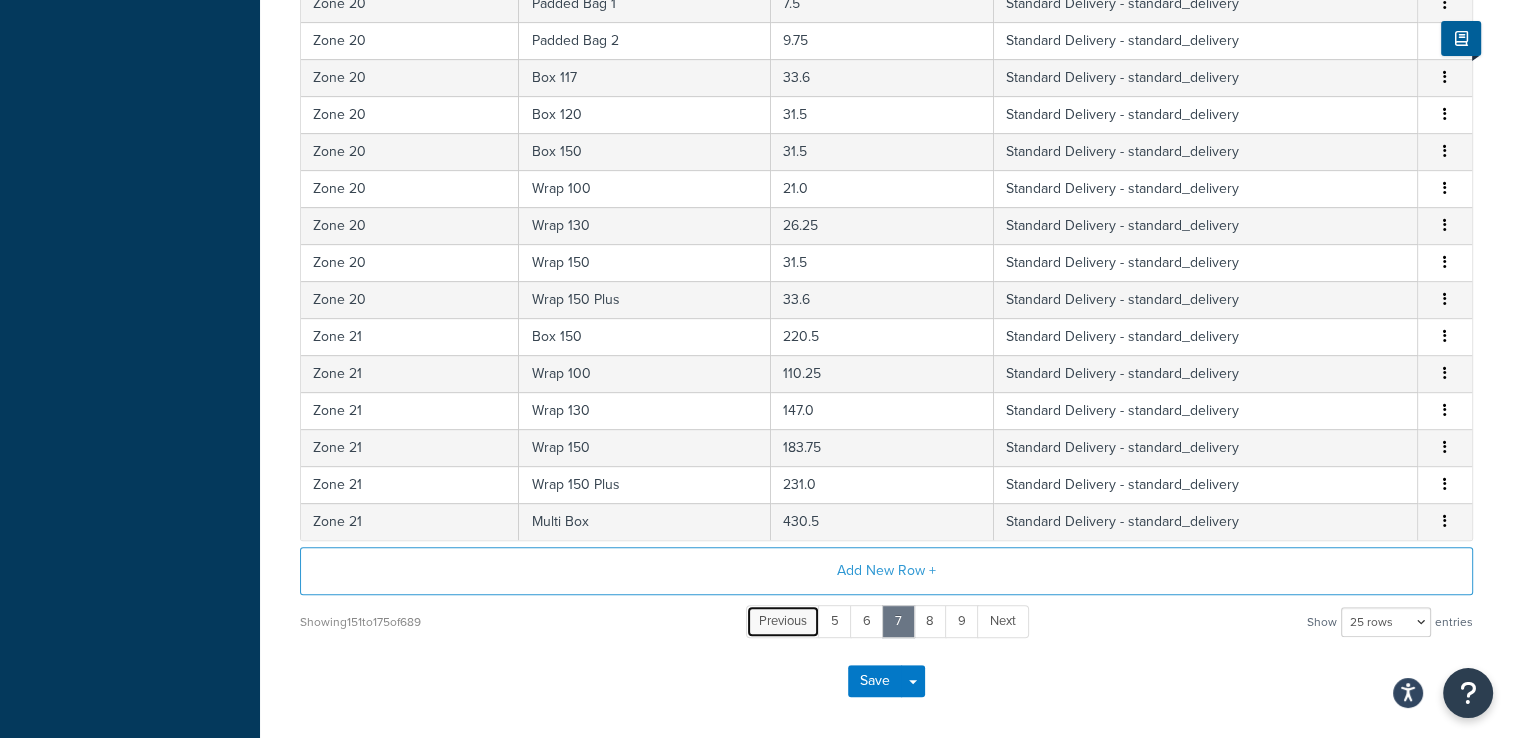 click on "Previous" at bounding box center [783, 620] 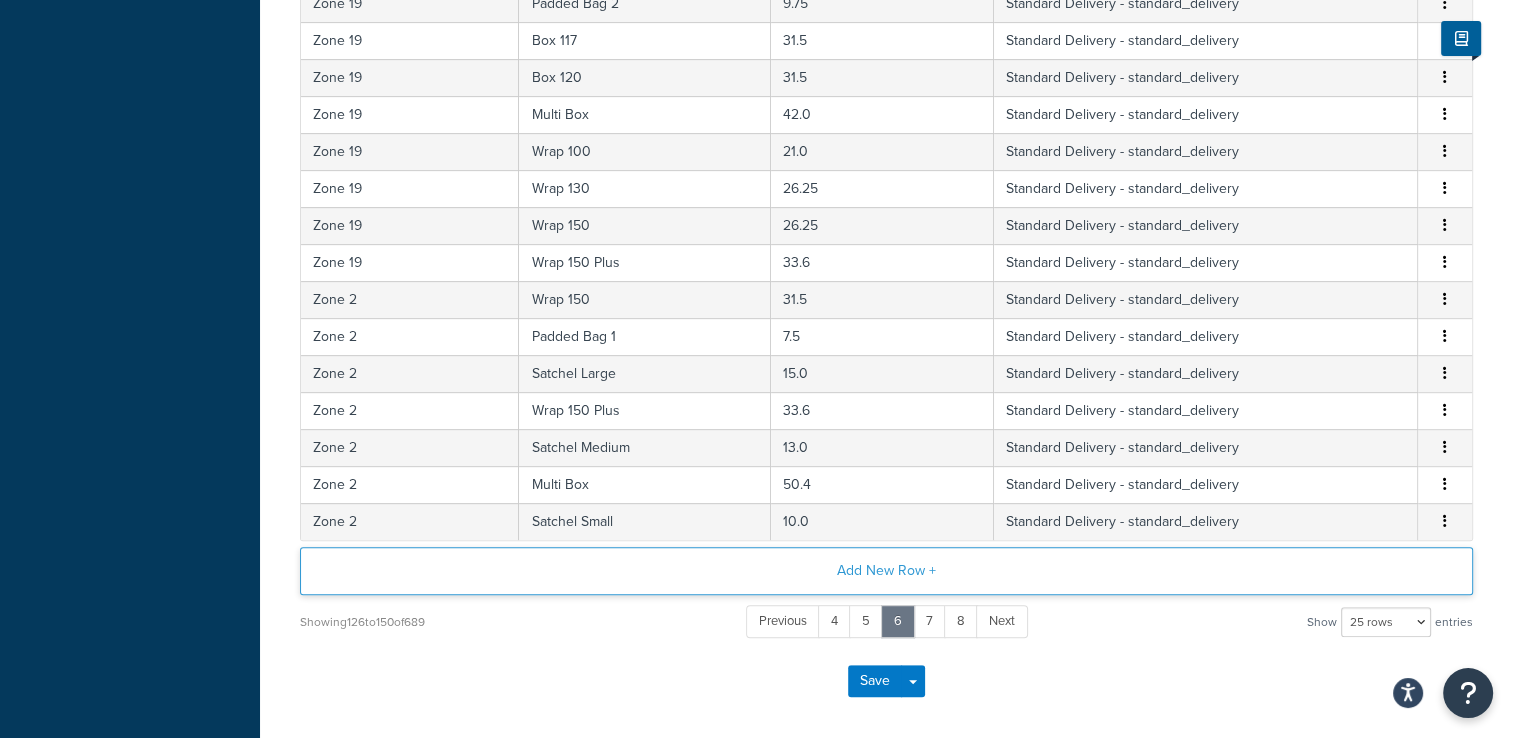 scroll, scrollTop: 877, scrollLeft: 0, axis: vertical 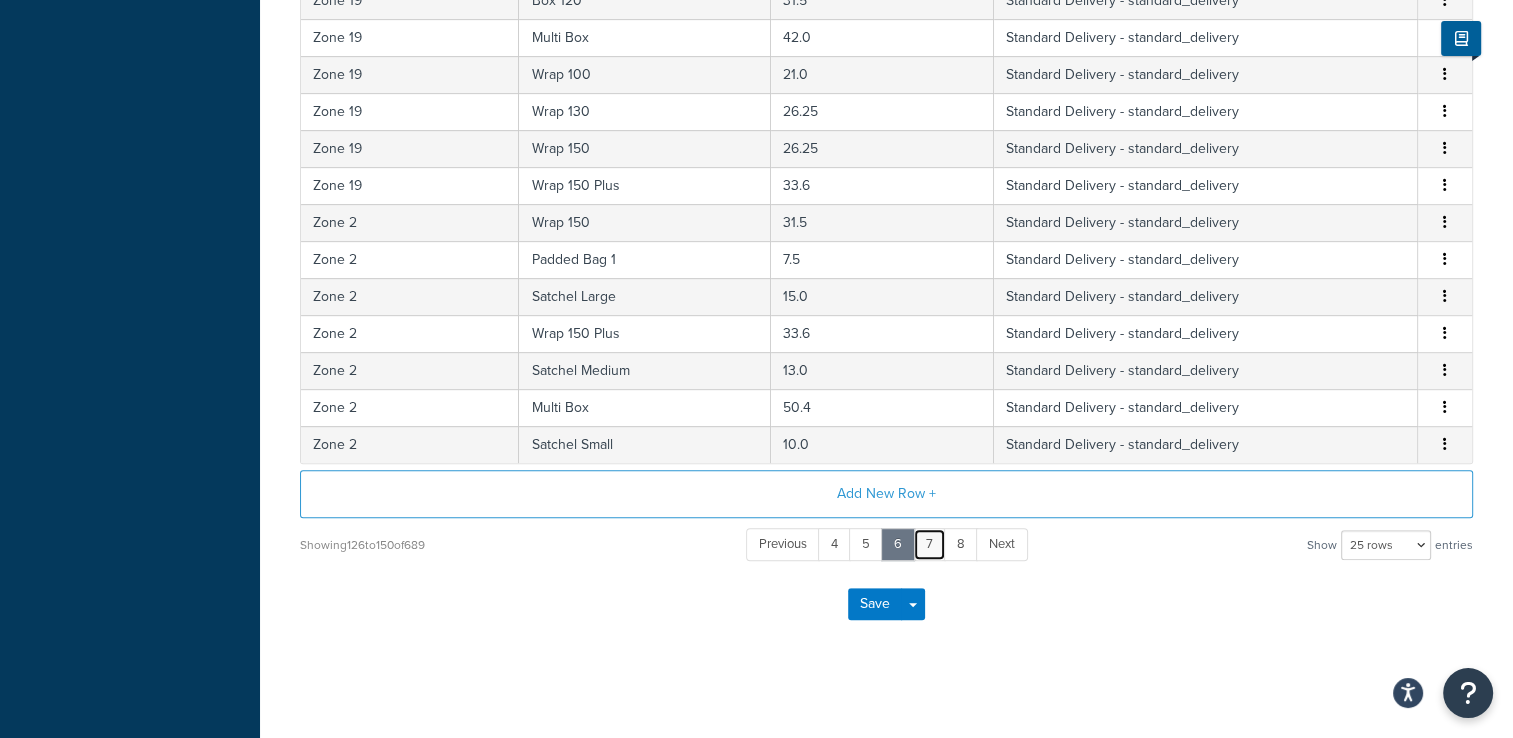 click on "7" at bounding box center (929, 544) 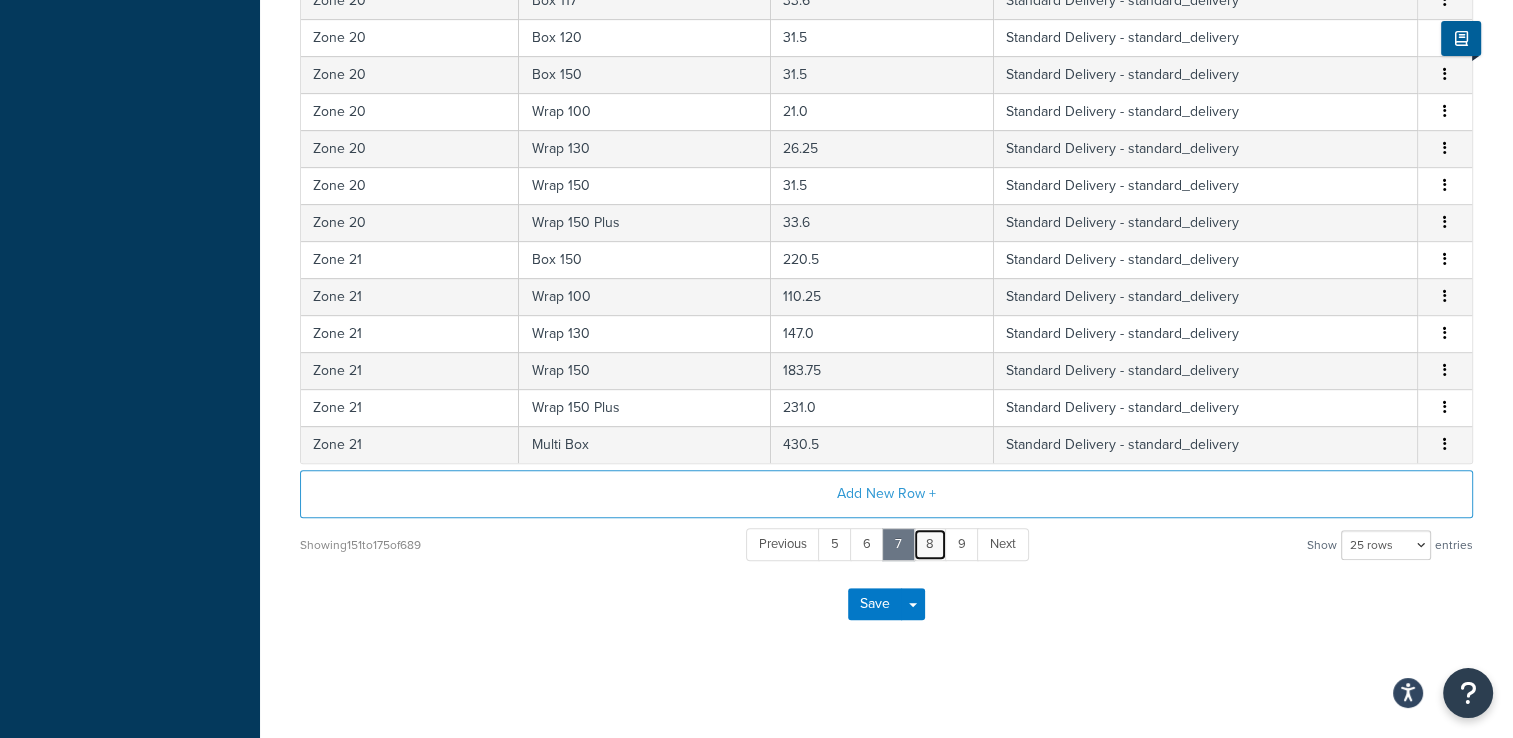 click on "8" at bounding box center [930, 544] 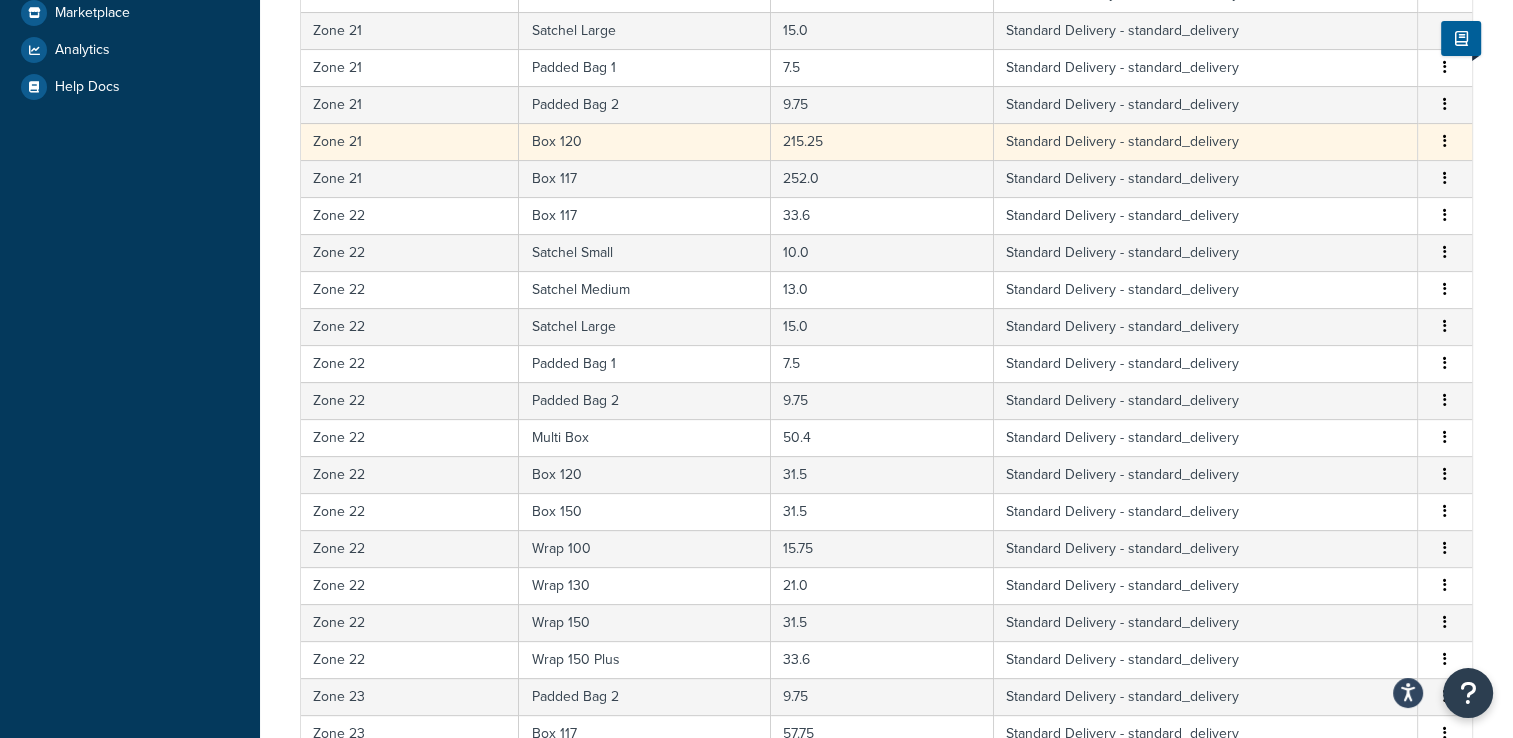 scroll, scrollTop: 0, scrollLeft: 0, axis: both 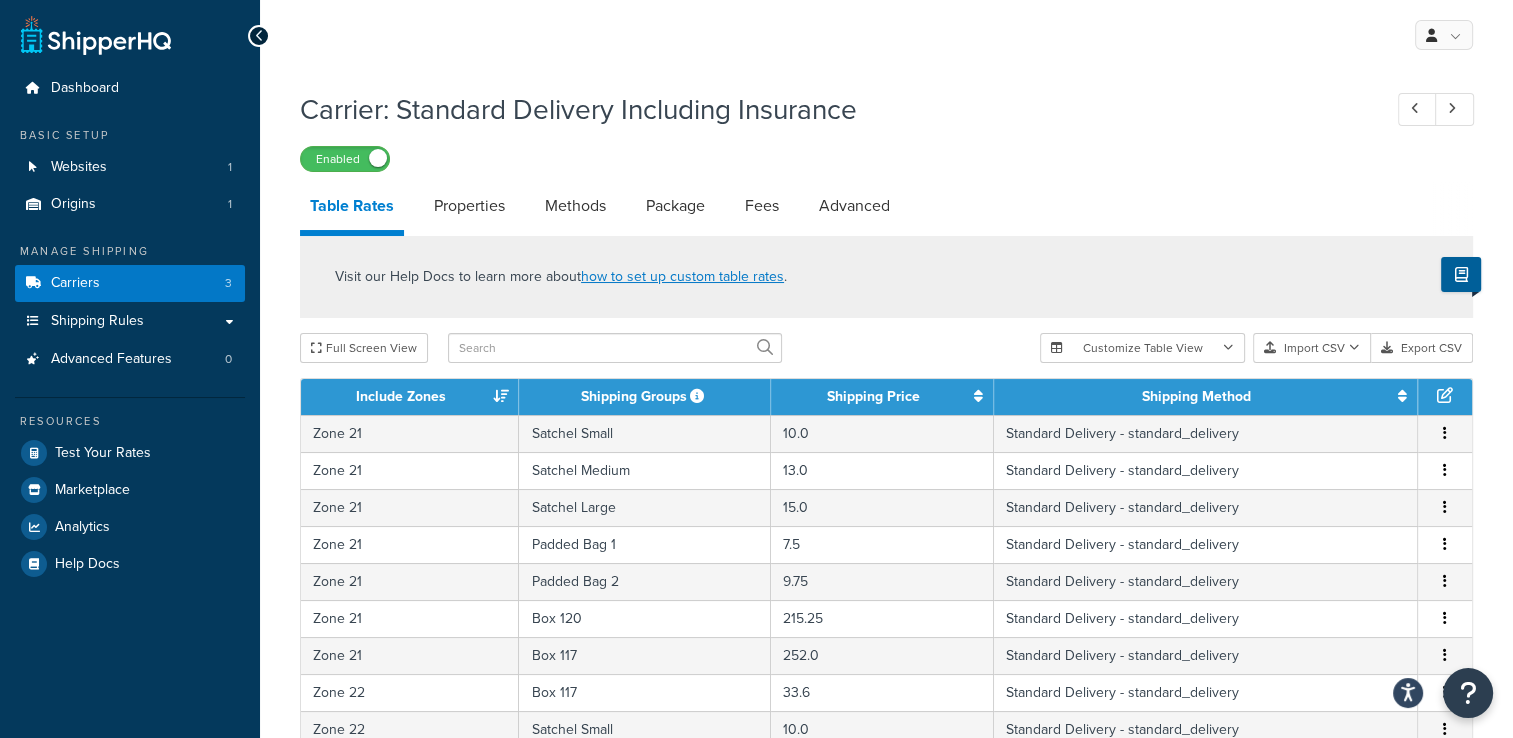 click on "Table Rates" at bounding box center [352, 209] 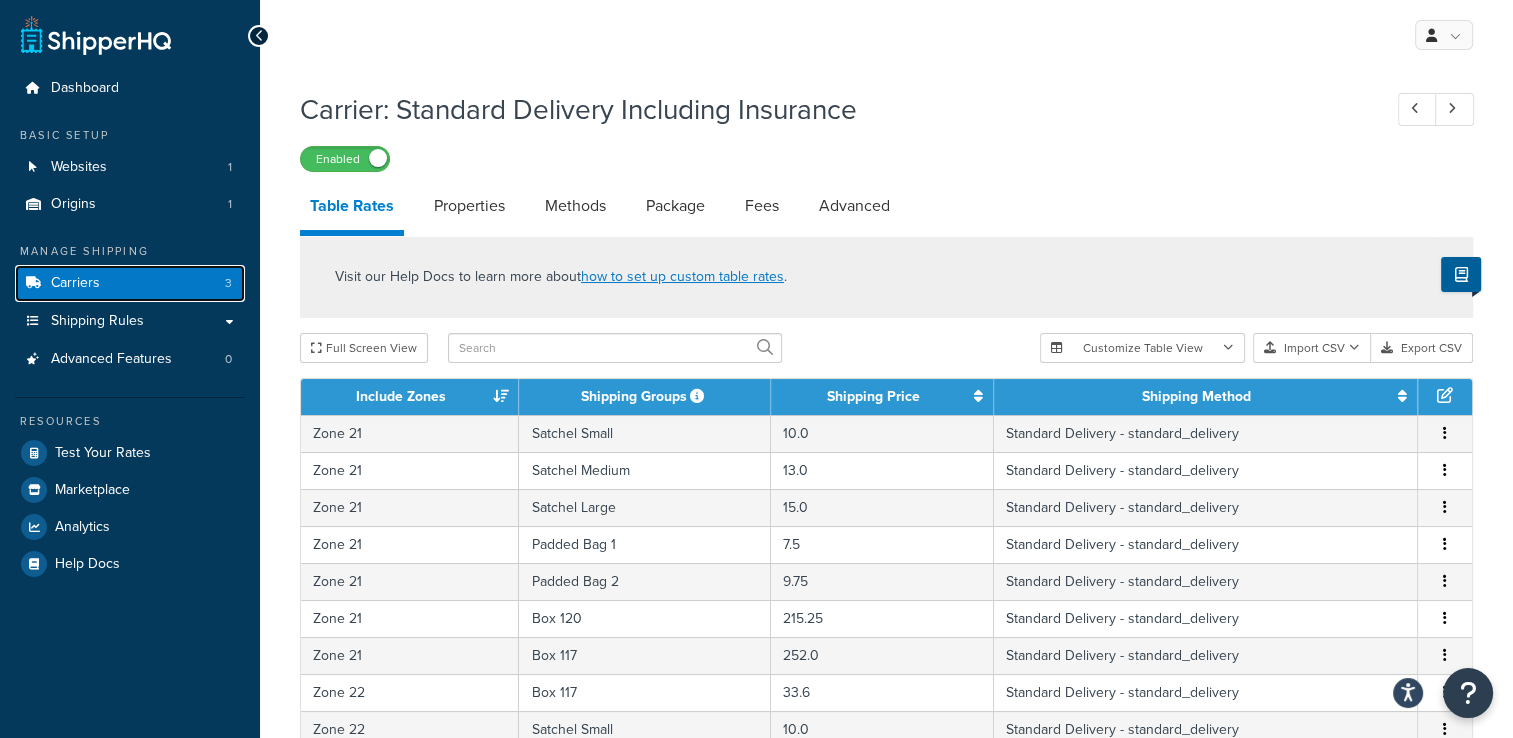 click on "Carriers 3" at bounding box center (130, 283) 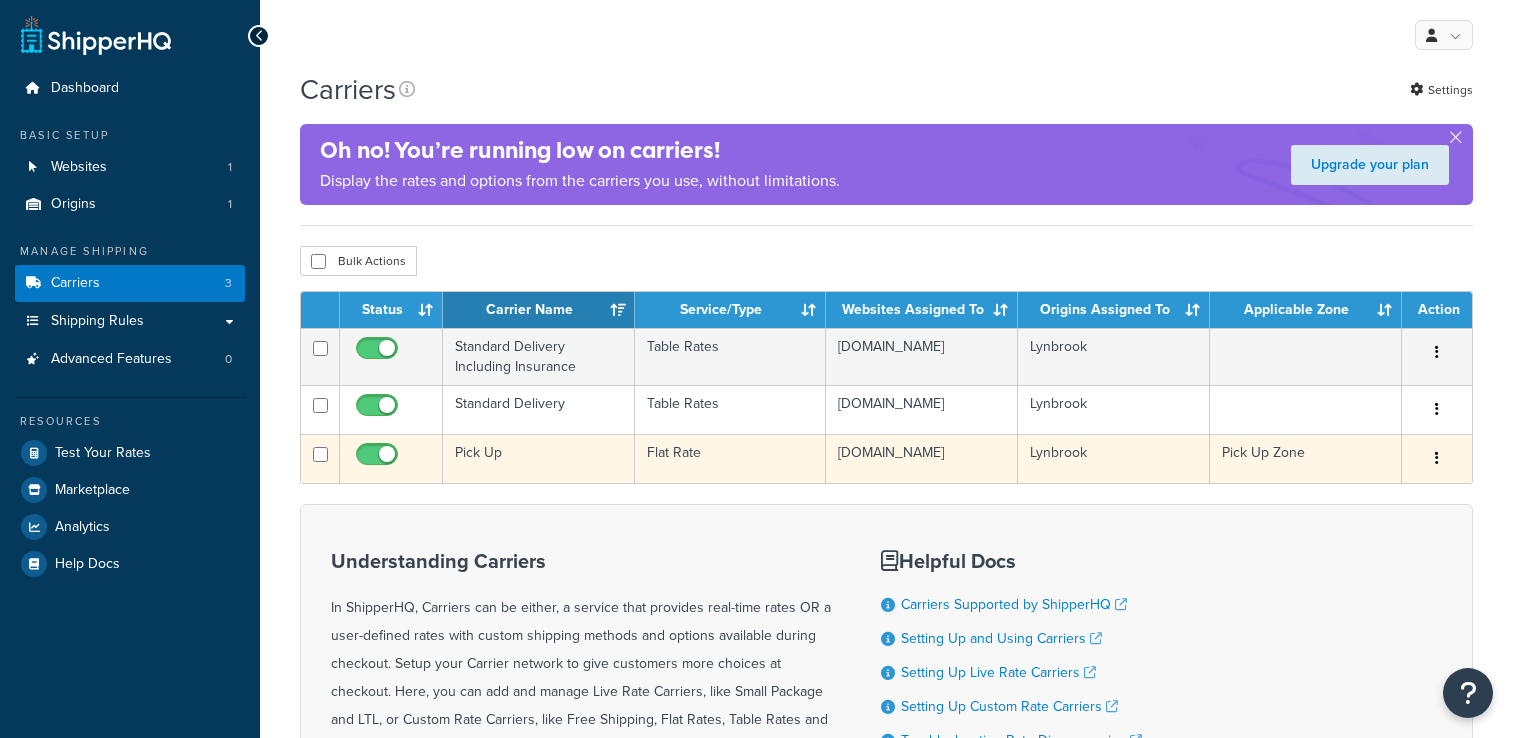 scroll, scrollTop: 0, scrollLeft: 0, axis: both 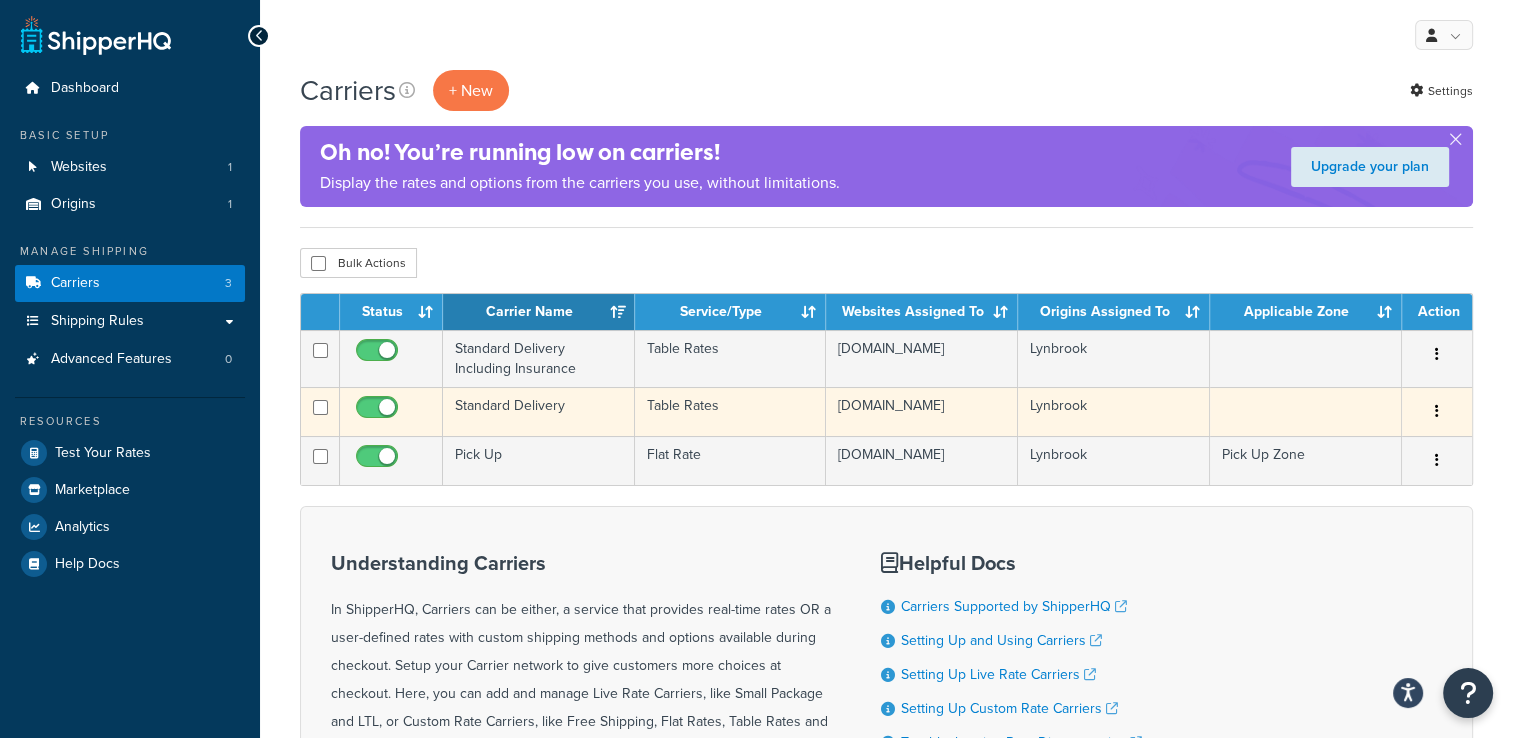 click on "Standard Delivery" at bounding box center (539, 411) 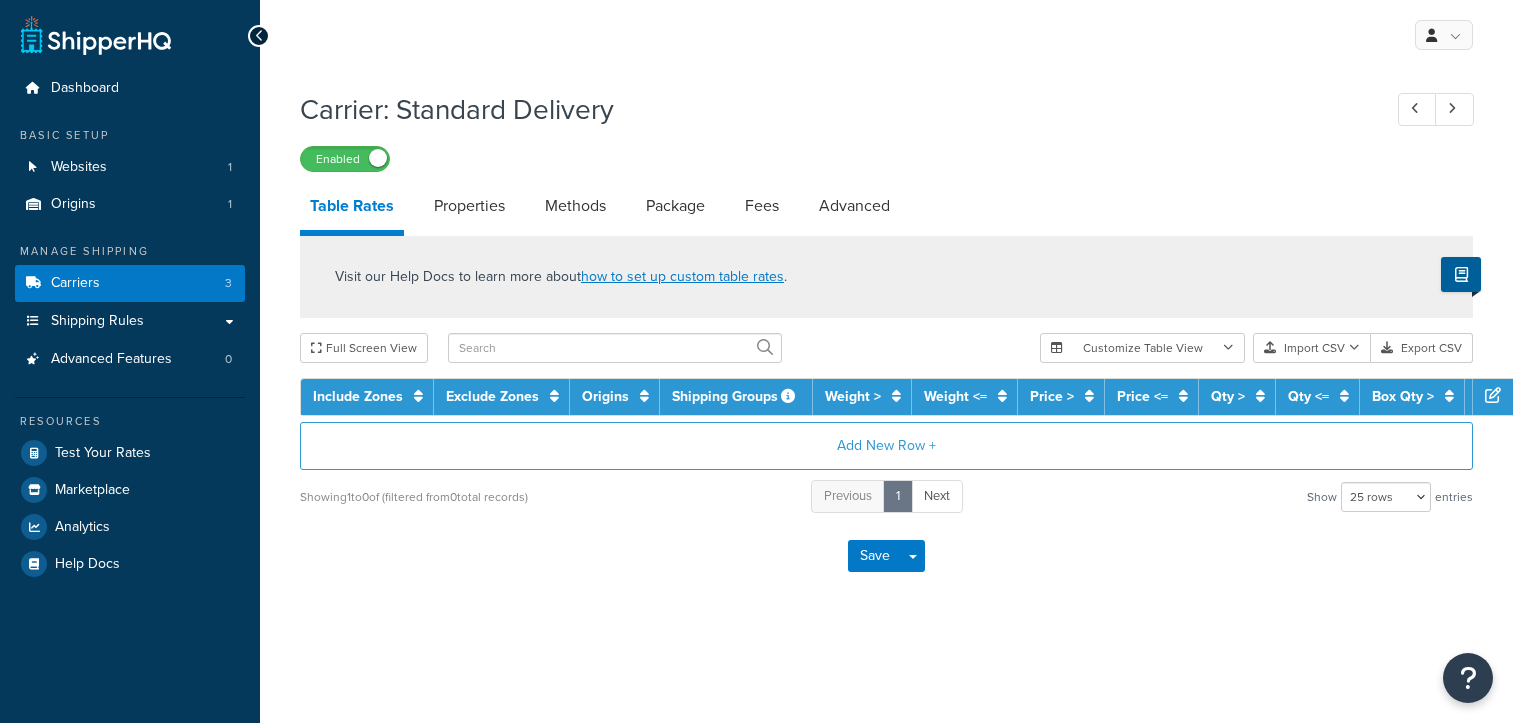 select on "25" 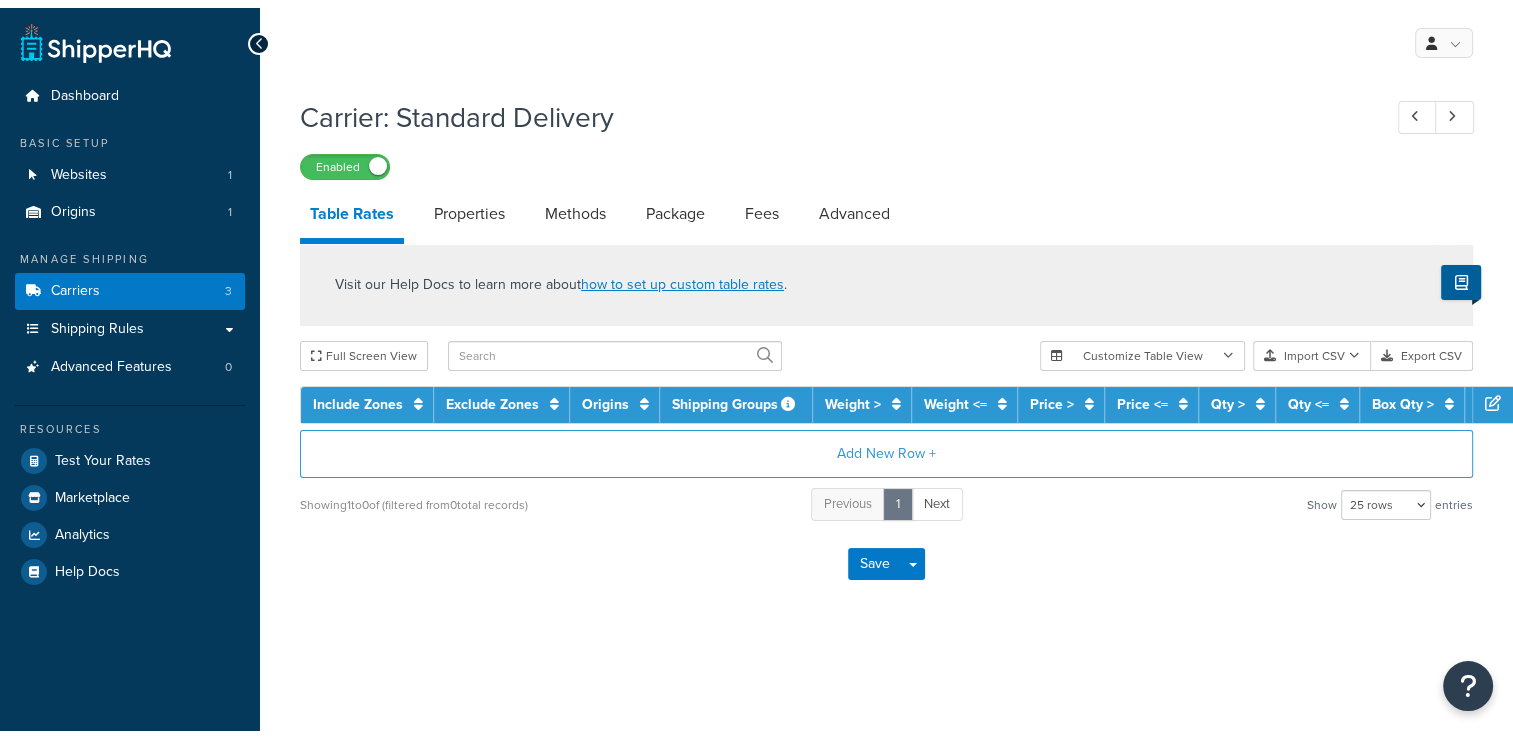 scroll, scrollTop: 0, scrollLeft: 0, axis: both 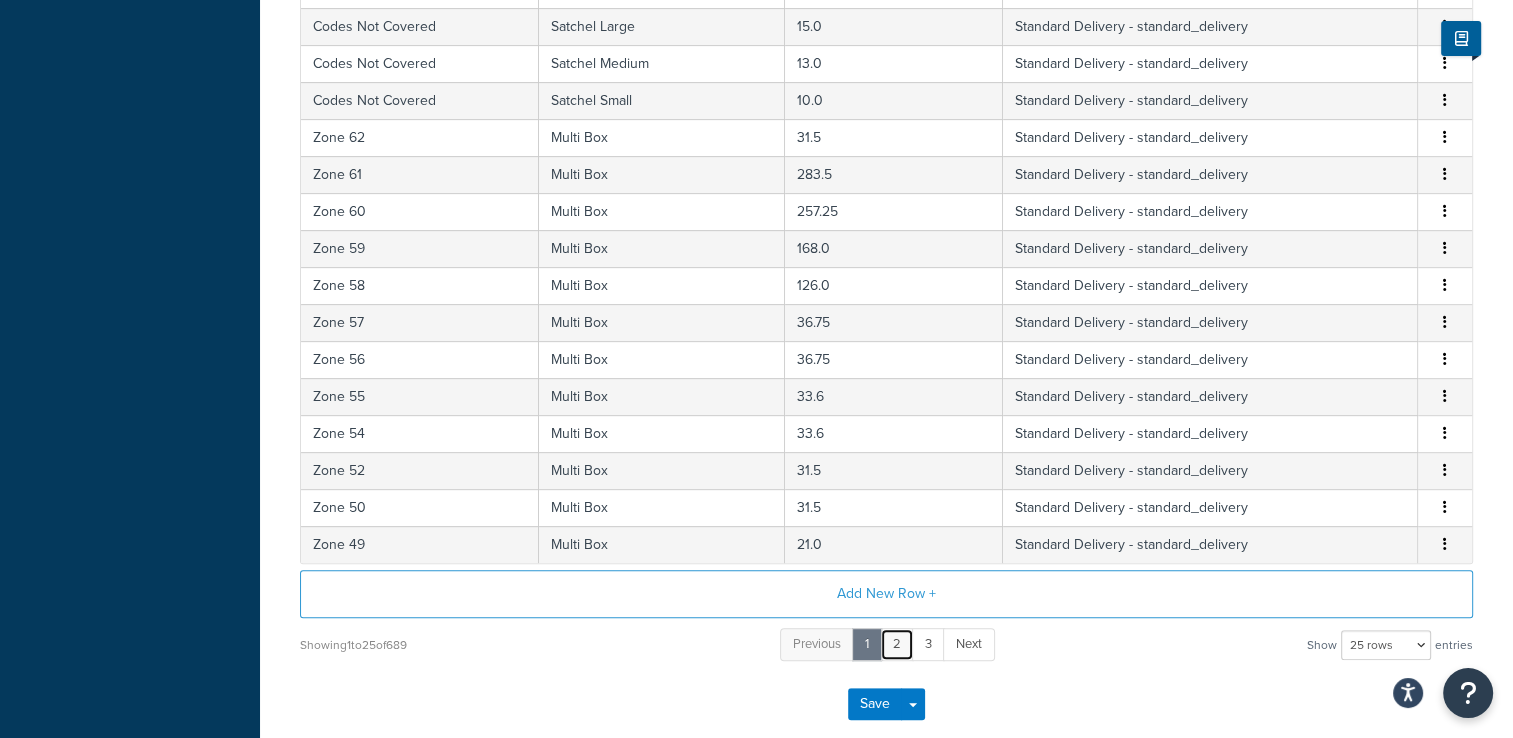 click on "2" at bounding box center (897, 644) 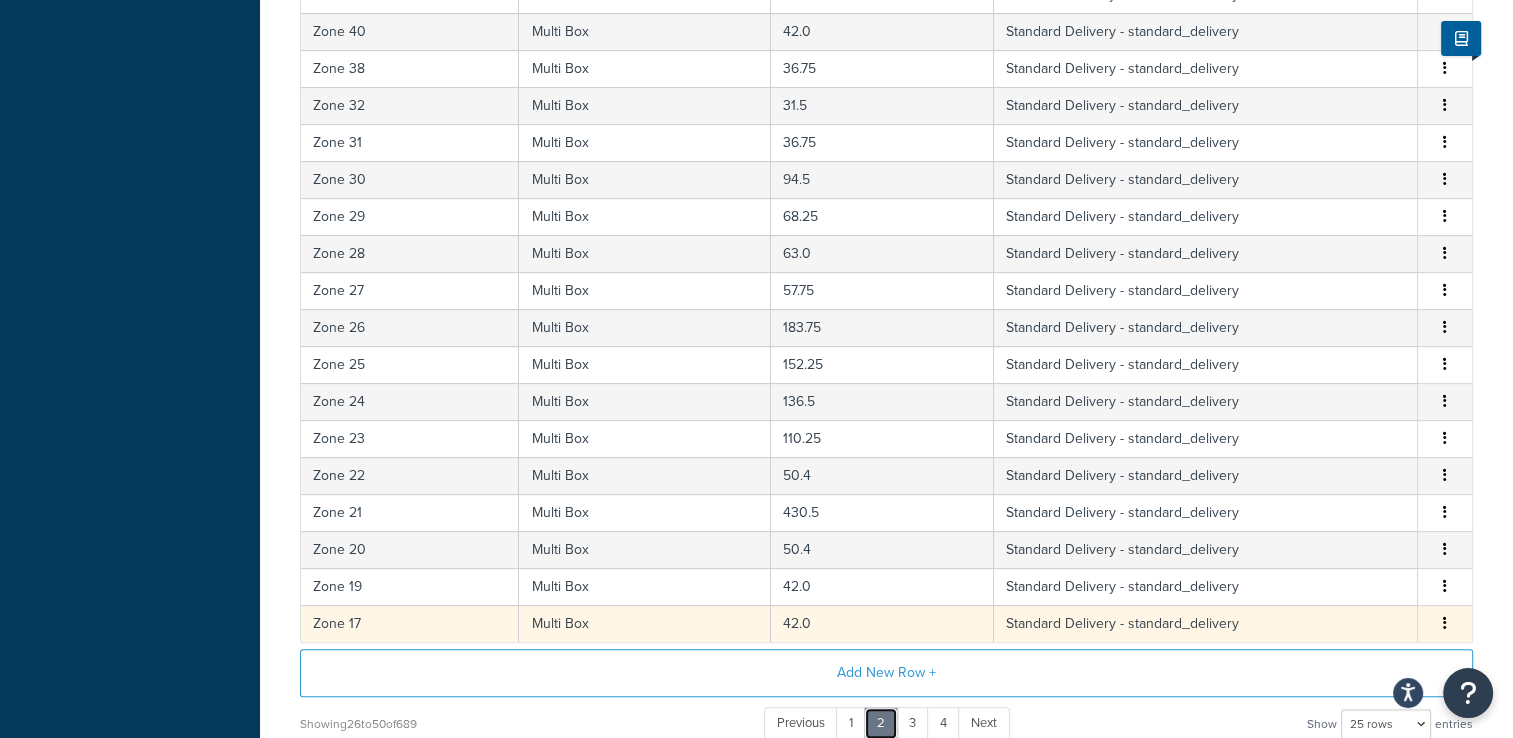 scroll, scrollTop: 777, scrollLeft: 0, axis: vertical 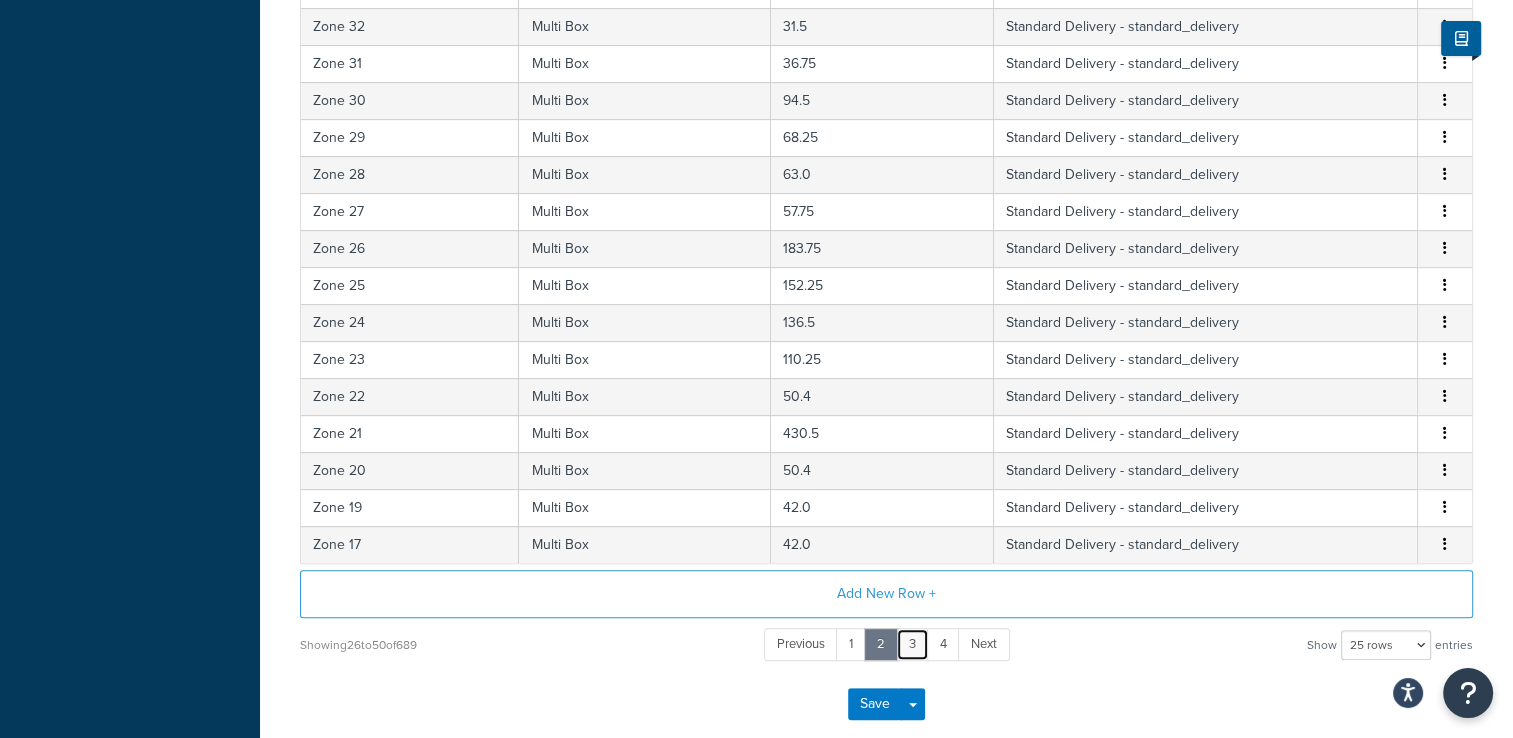 click on "3" at bounding box center (912, 644) 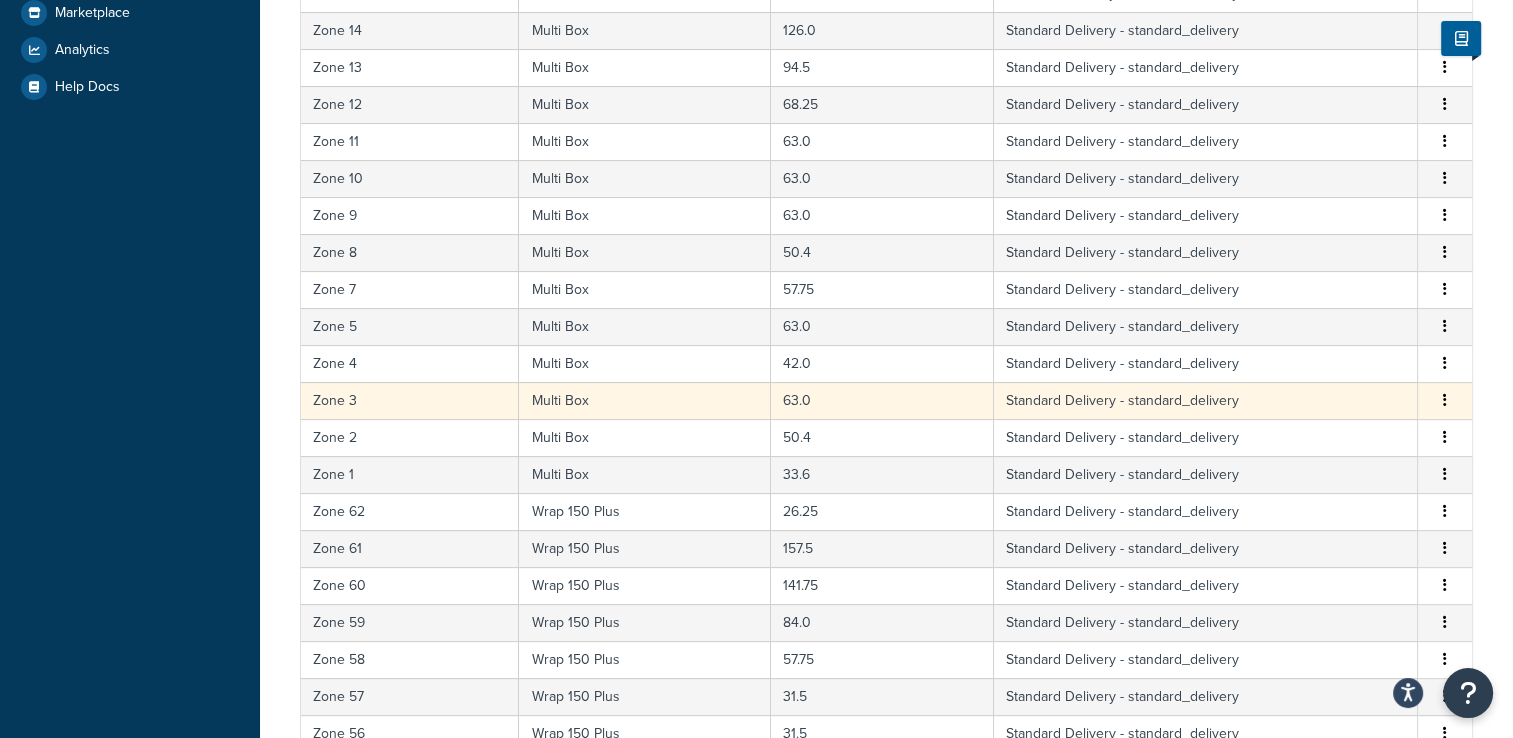 scroll, scrollTop: 877, scrollLeft: 0, axis: vertical 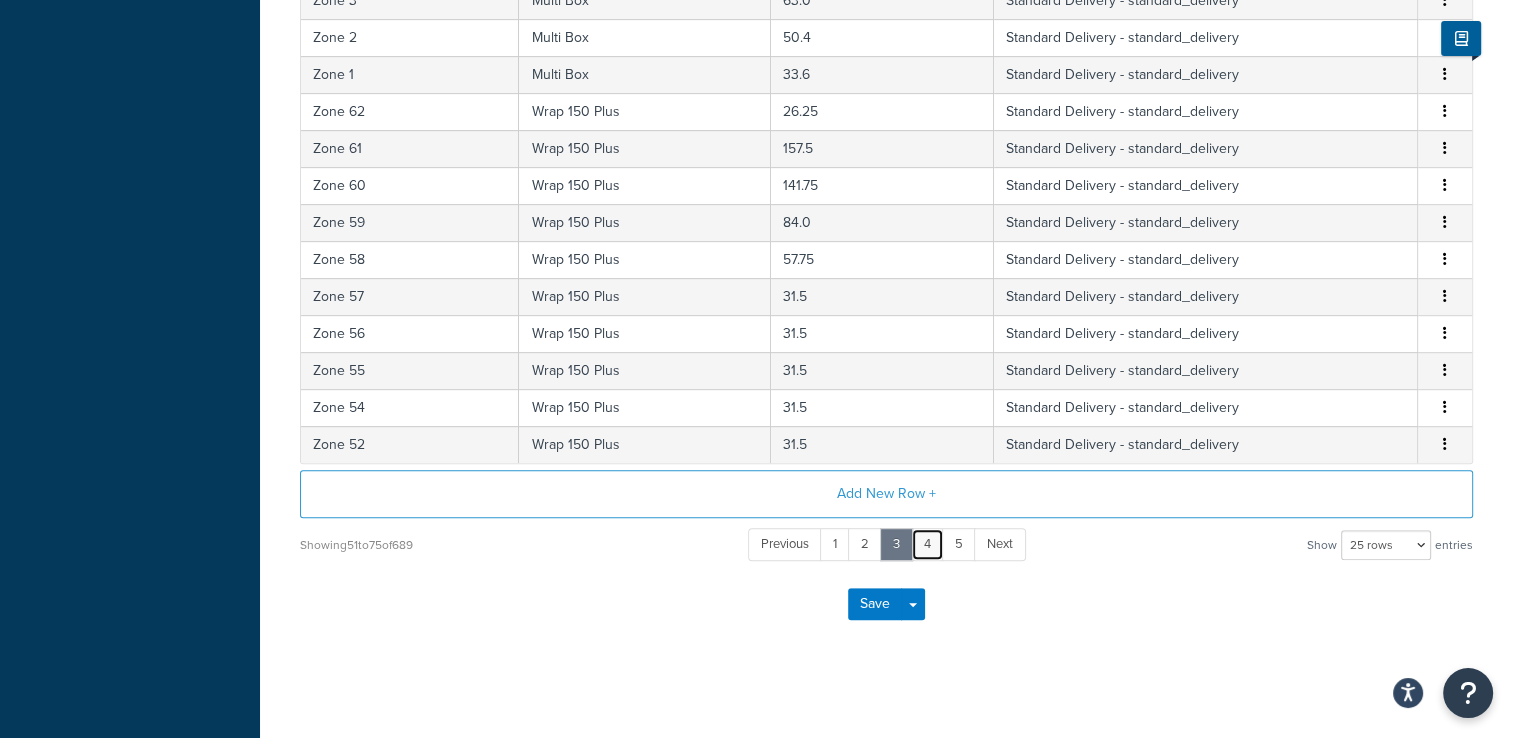 click on "4" at bounding box center [927, 544] 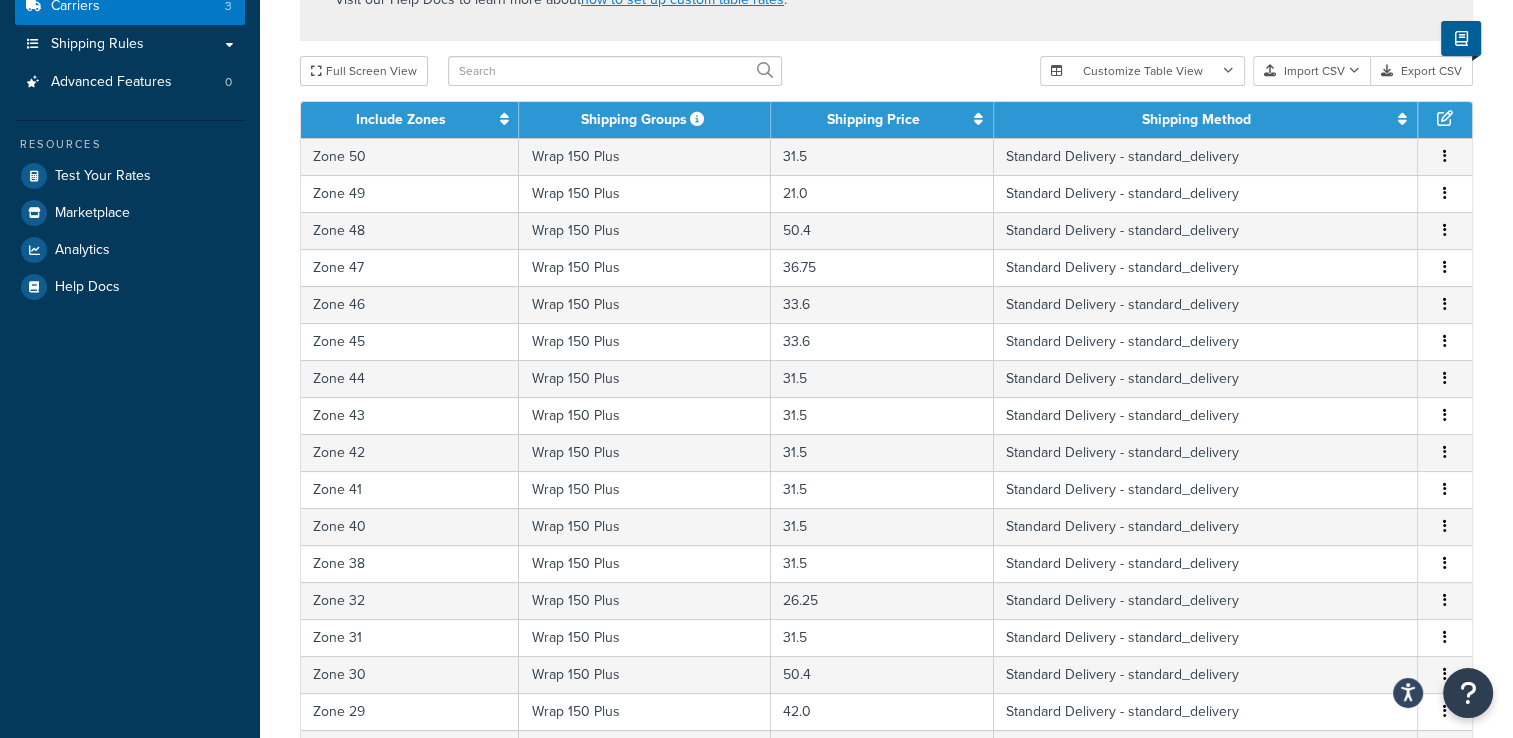 scroll, scrollTop: 777, scrollLeft: 0, axis: vertical 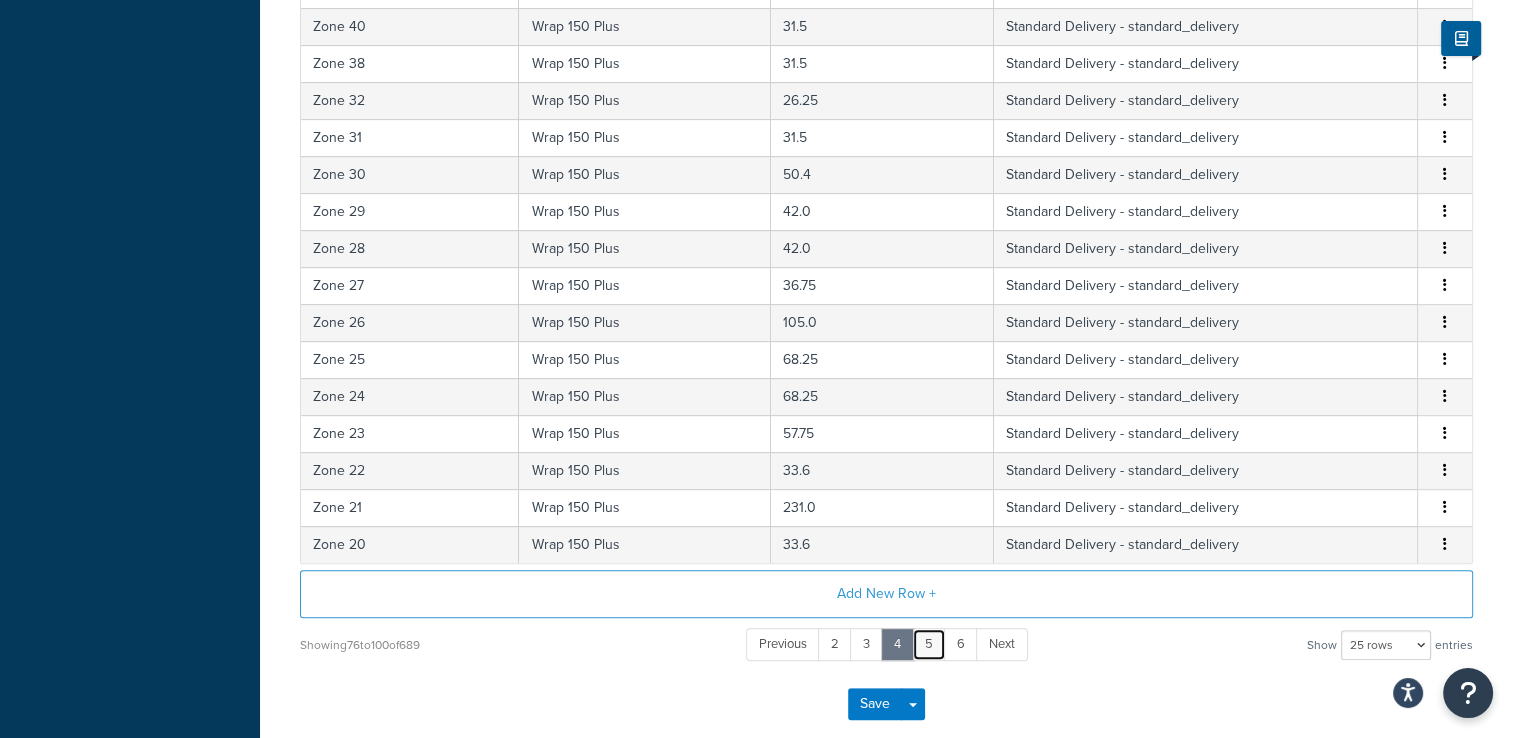 click on "5" at bounding box center (929, 644) 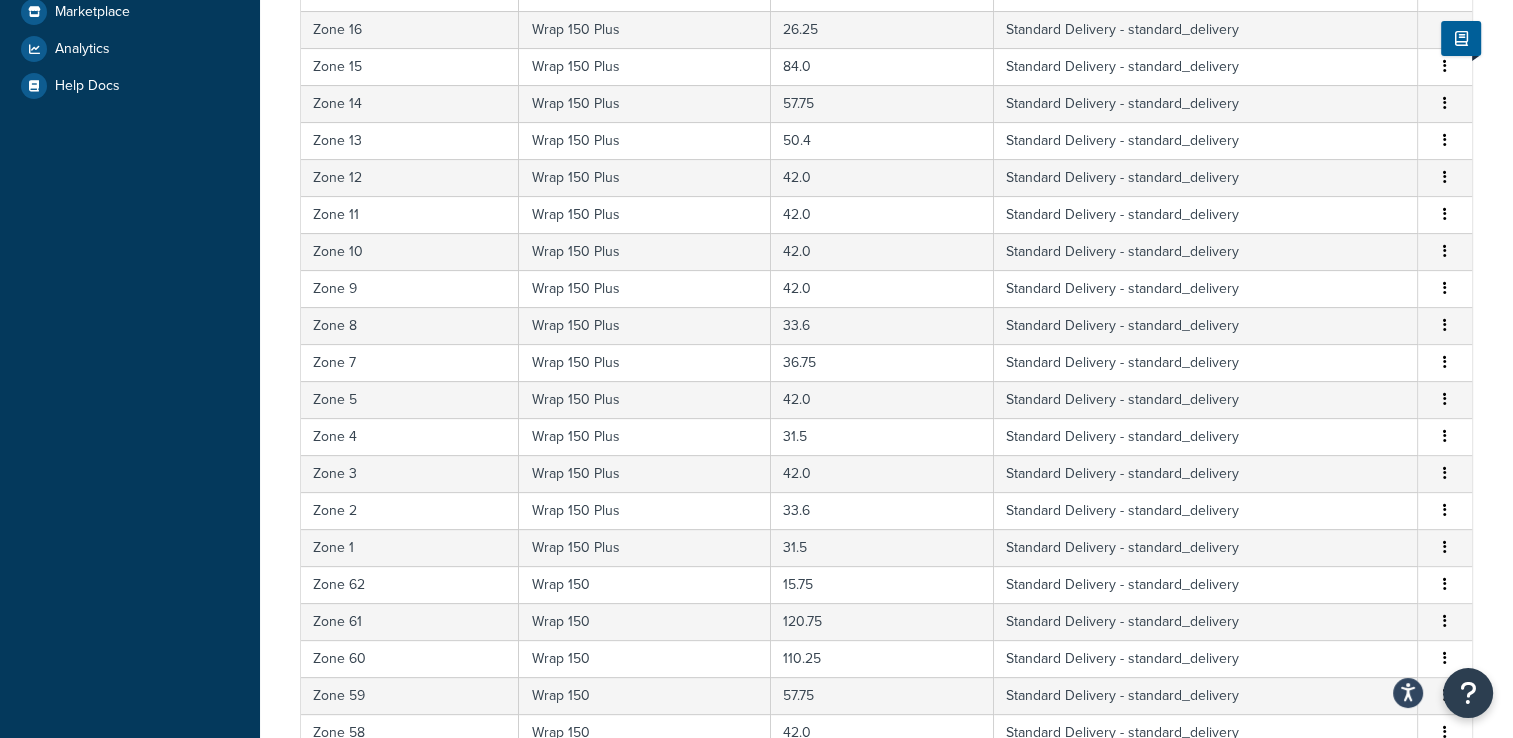 scroll, scrollTop: 777, scrollLeft: 0, axis: vertical 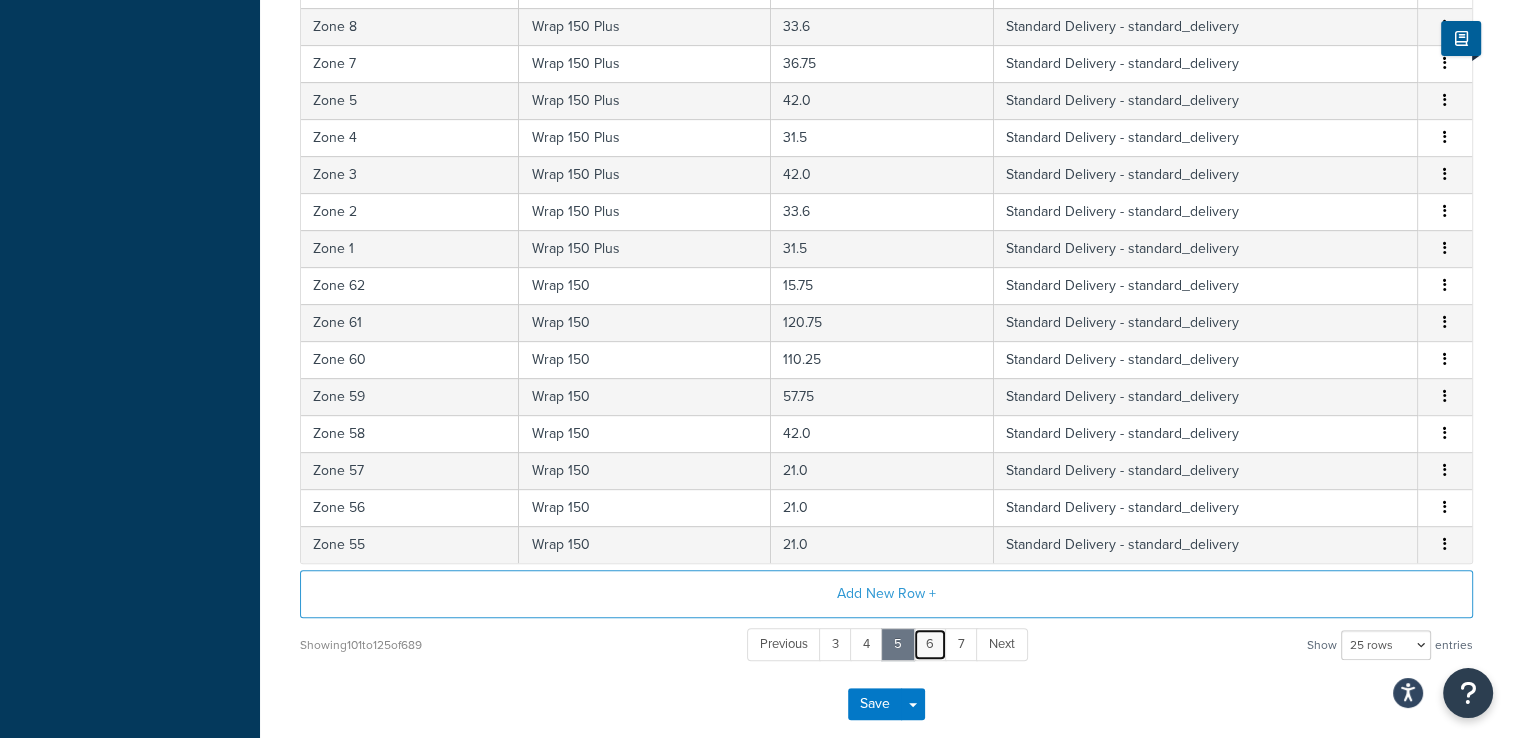 click on "6" at bounding box center [930, 644] 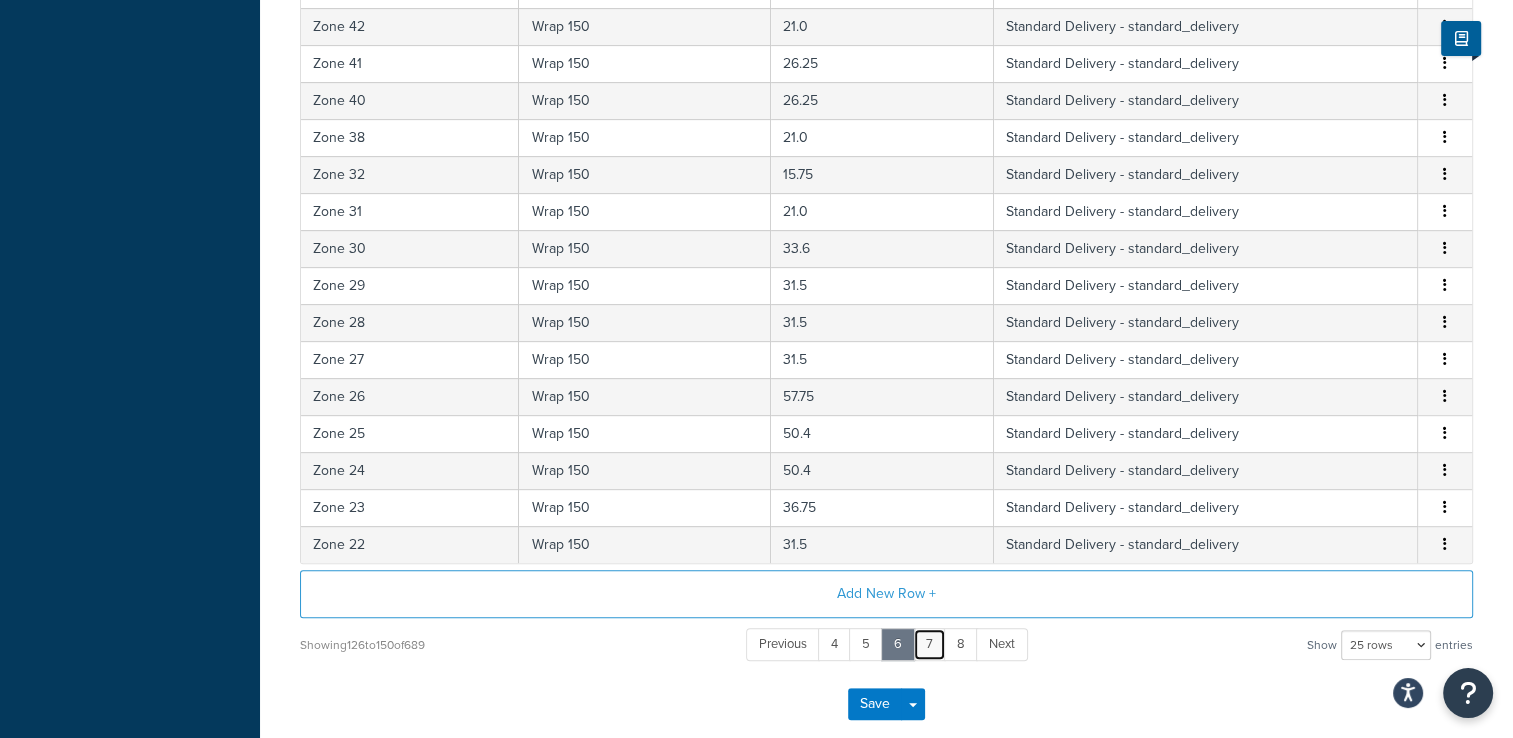 click on "7" at bounding box center [929, 644] 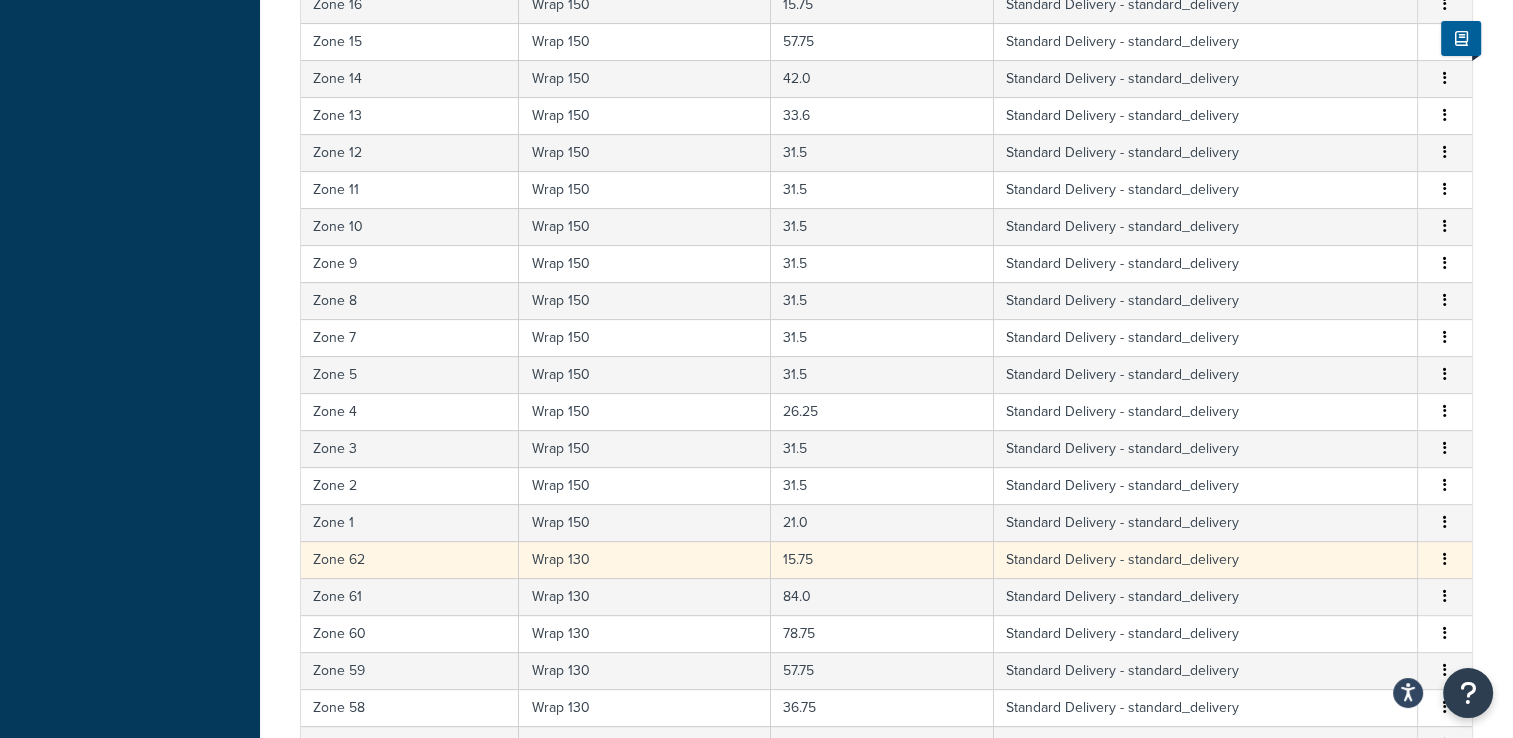 scroll, scrollTop: 877, scrollLeft: 0, axis: vertical 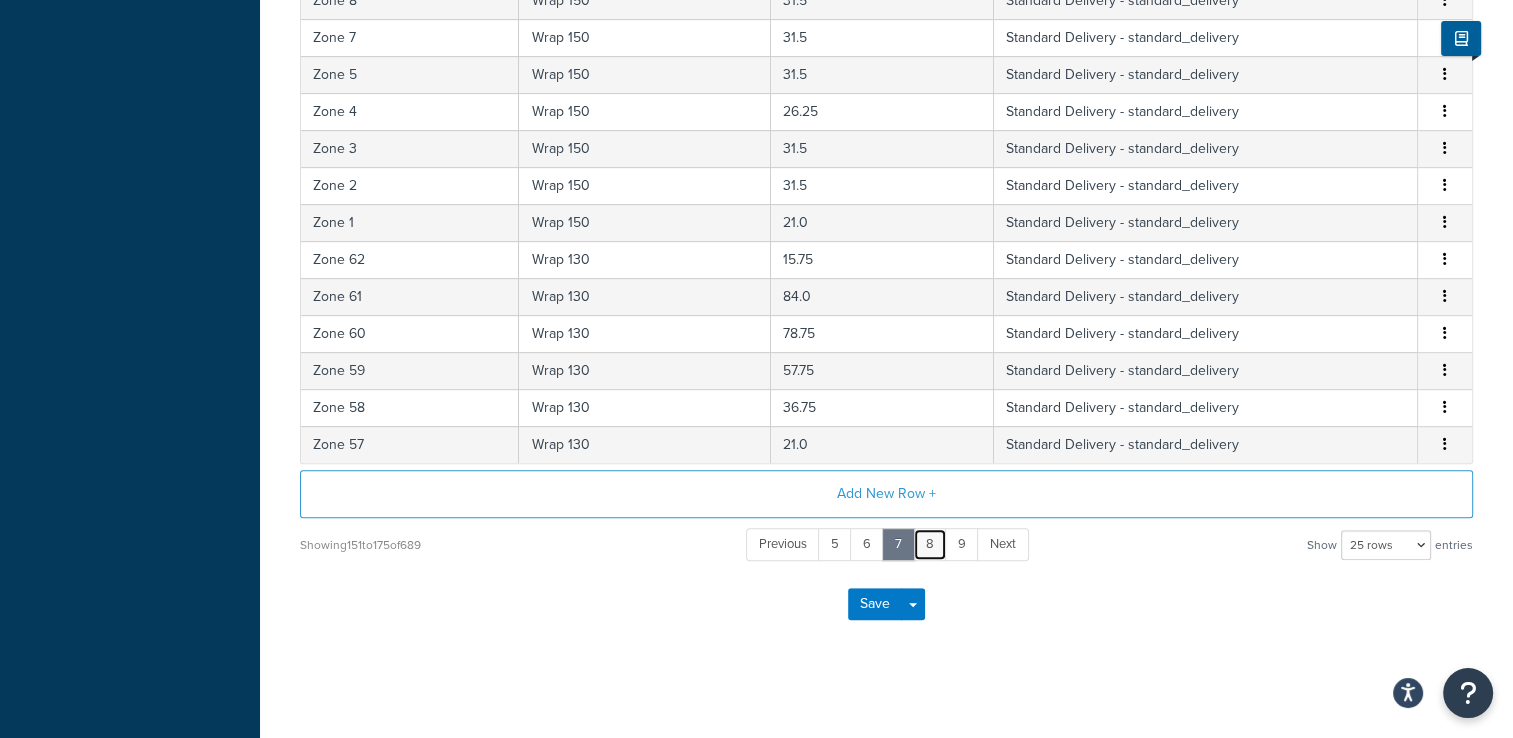 click on "8" at bounding box center [930, 544] 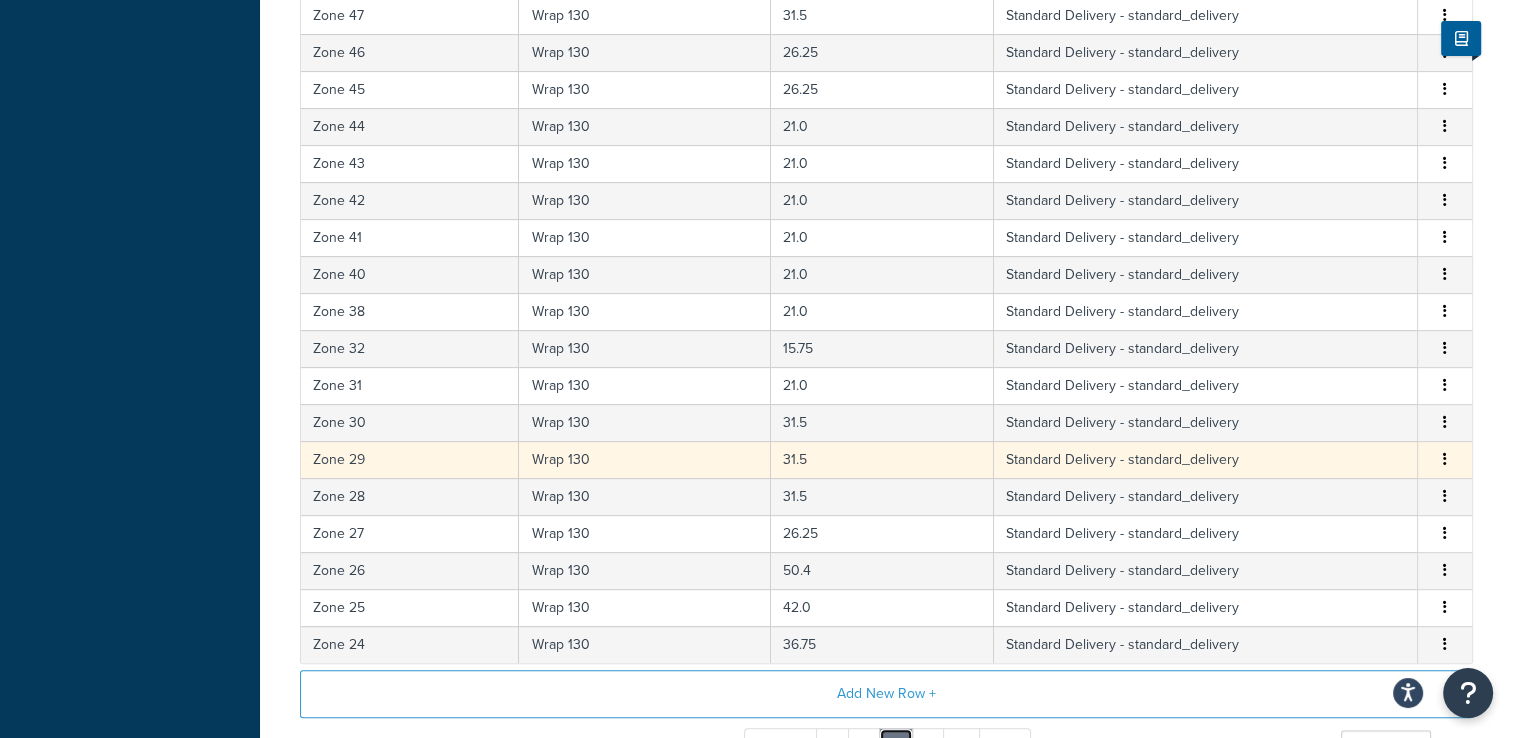 scroll, scrollTop: 877, scrollLeft: 0, axis: vertical 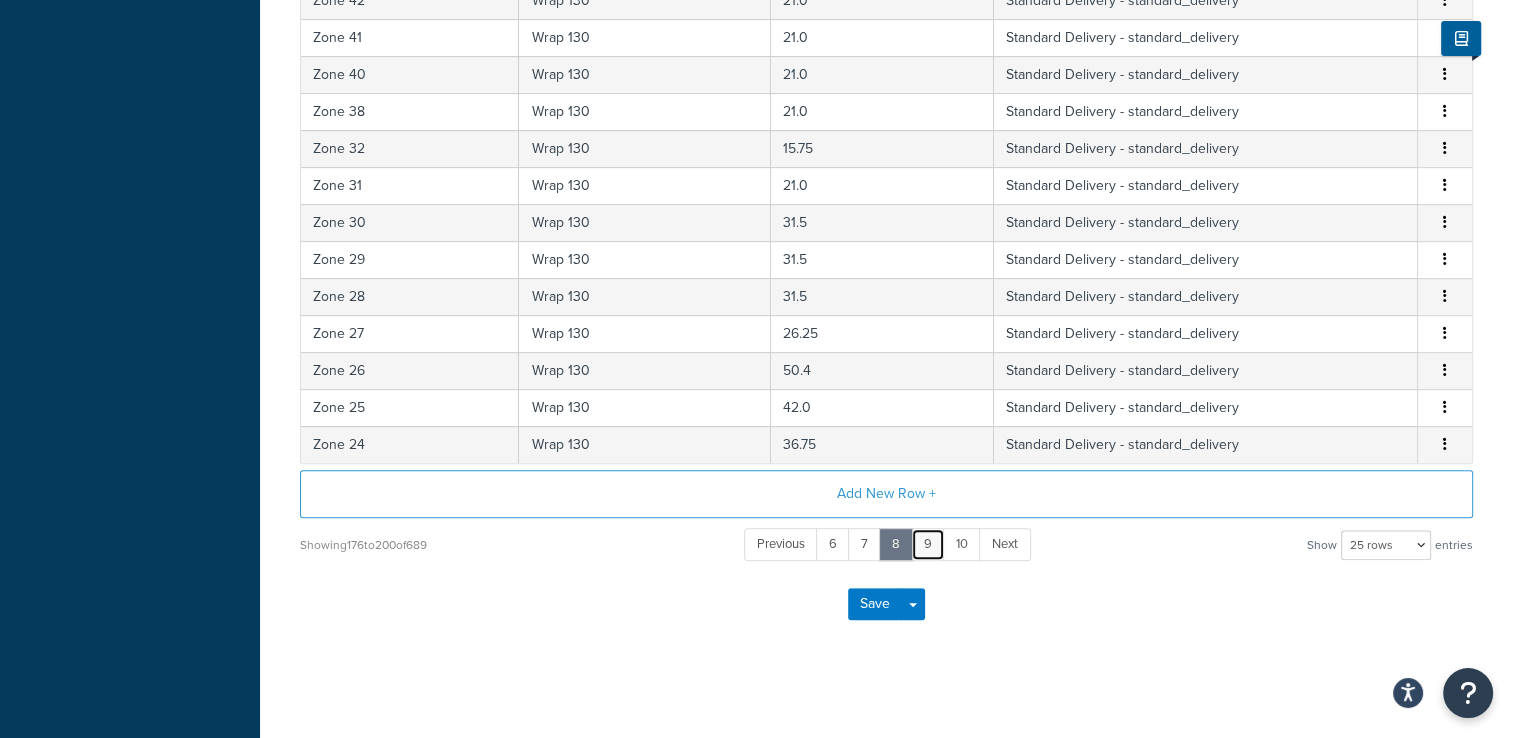 click on "9" at bounding box center (928, 544) 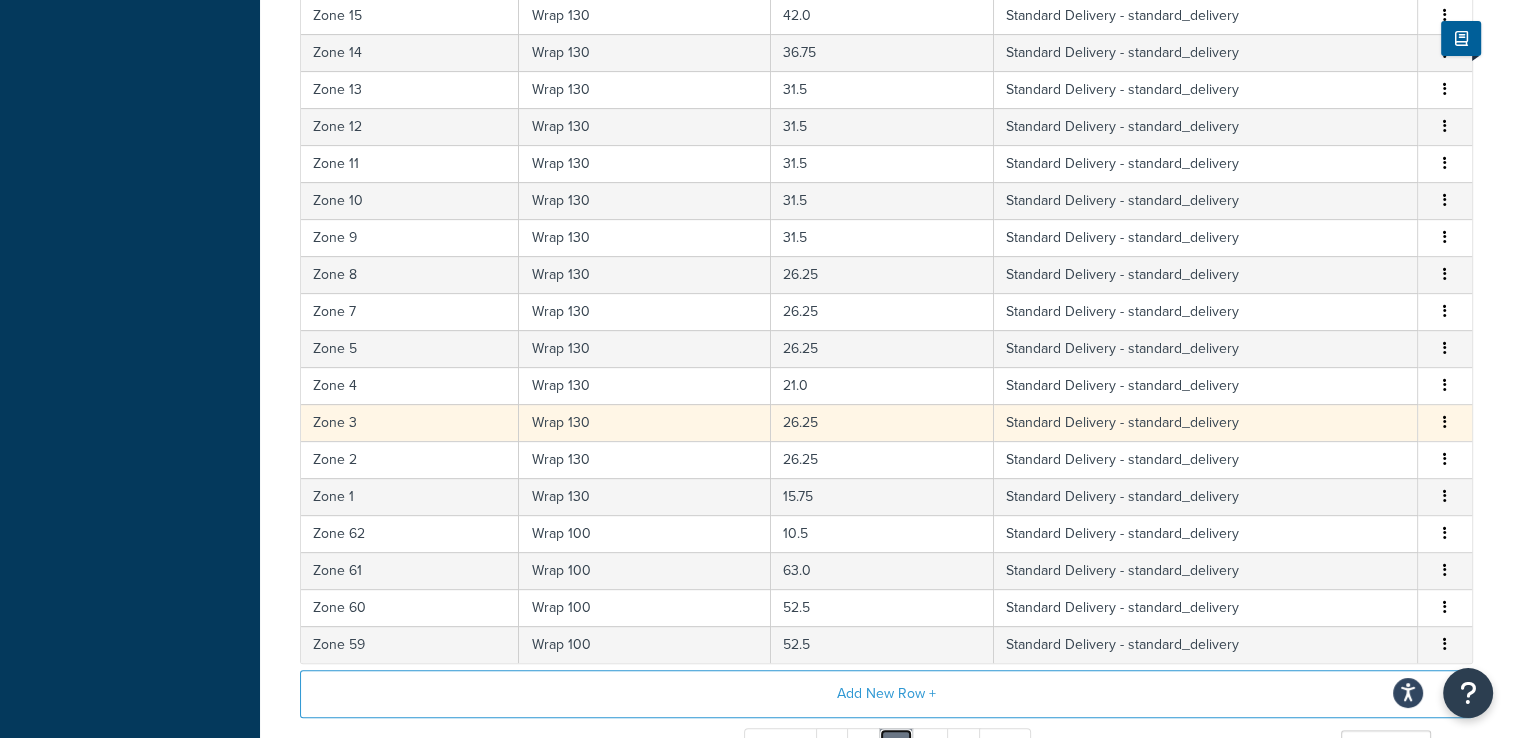 scroll, scrollTop: 777, scrollLeft: 0, axis: vertical 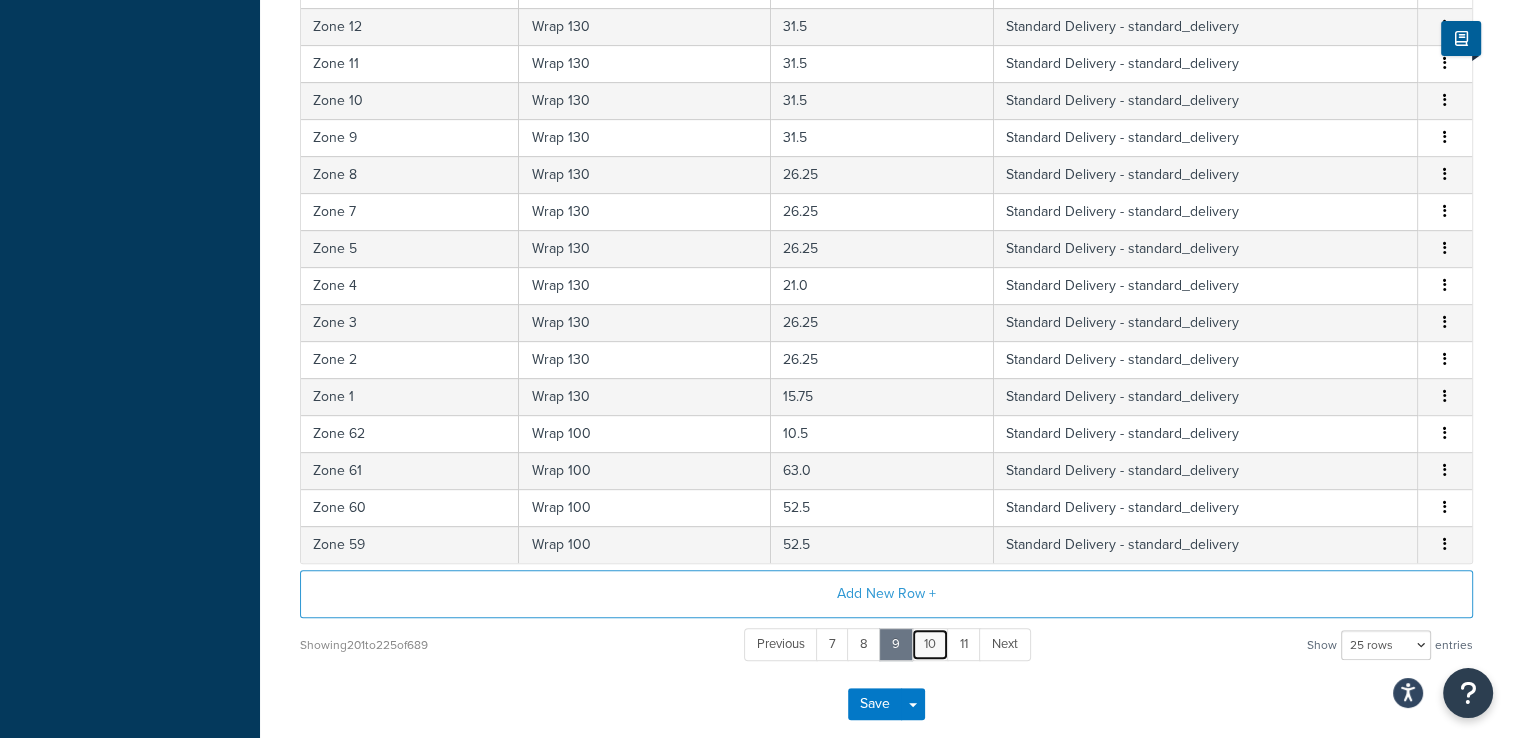 click on "10" at bounding box center (930, 644) 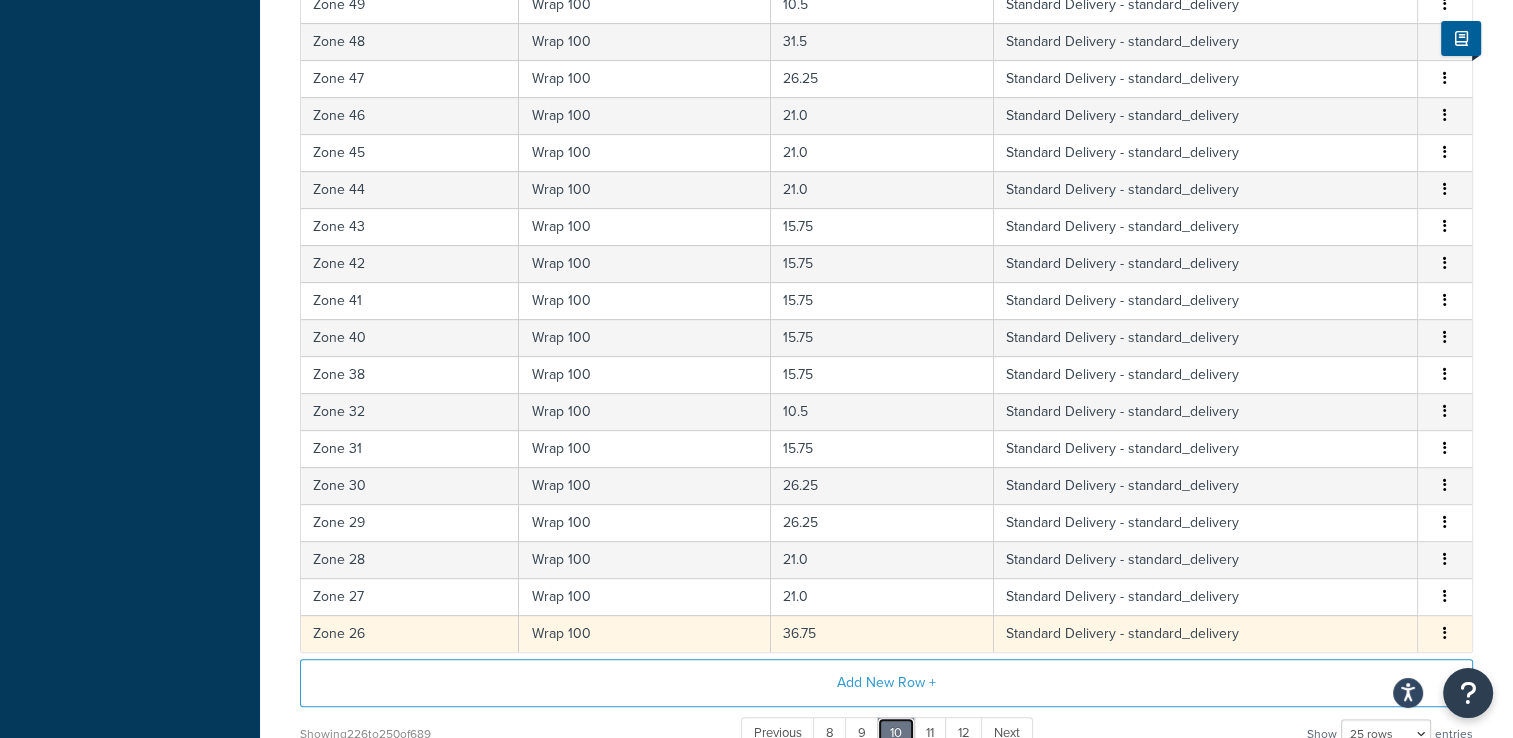 scroll, scrollTop: 800, scrollLeft: 0, axis: vertical 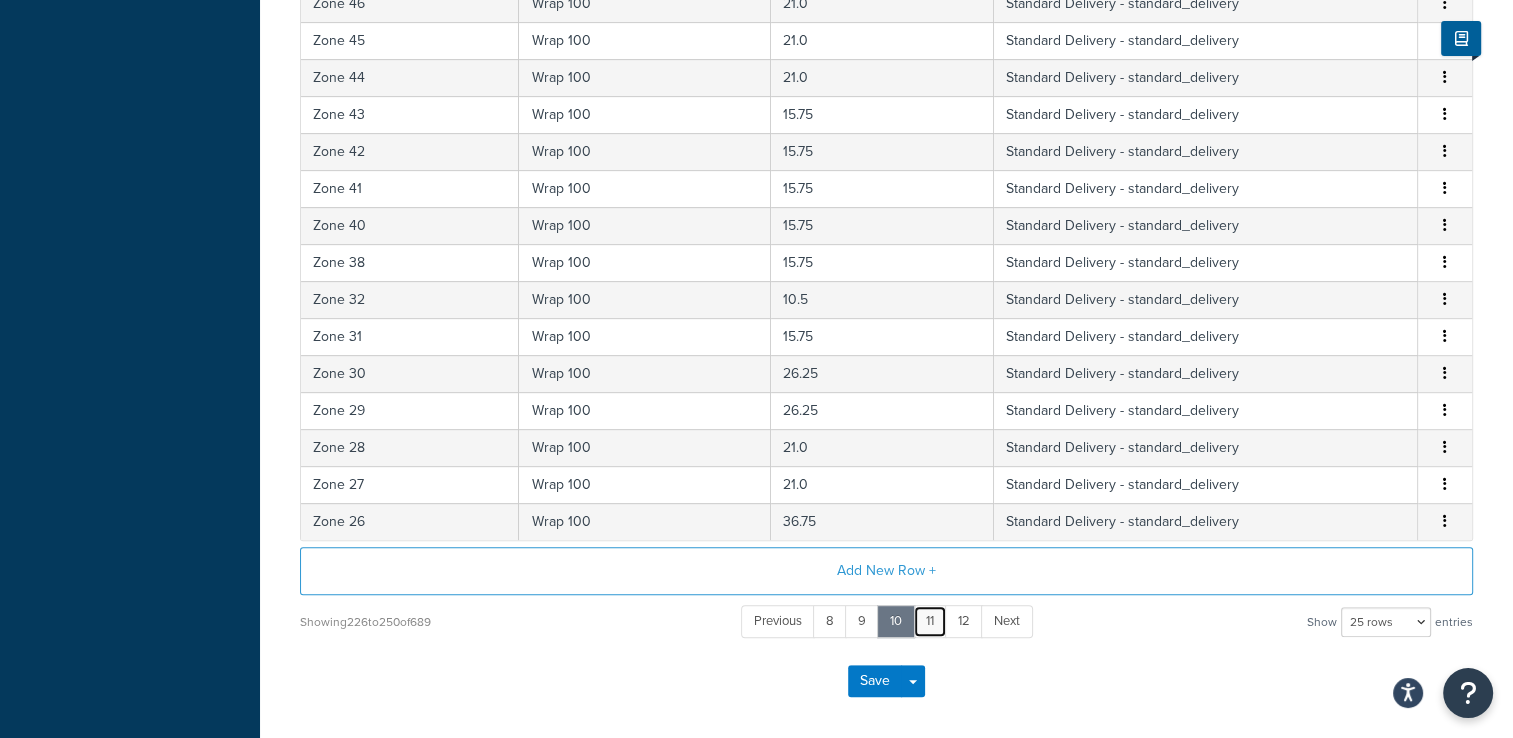 click on "11" at bounding box center [930, 621] 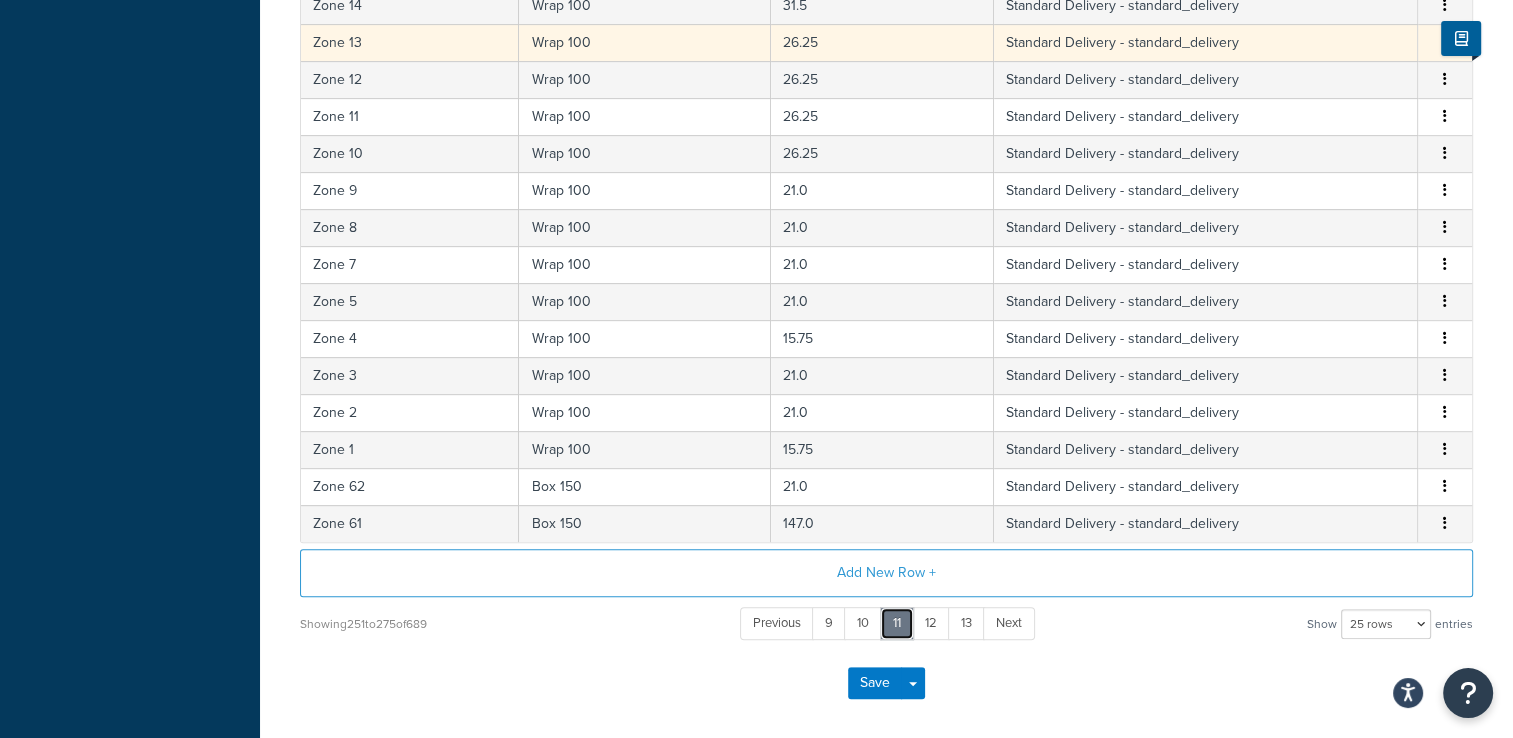 scroll, scrollTop: 800, scrollLeft: 0, axis: vertical 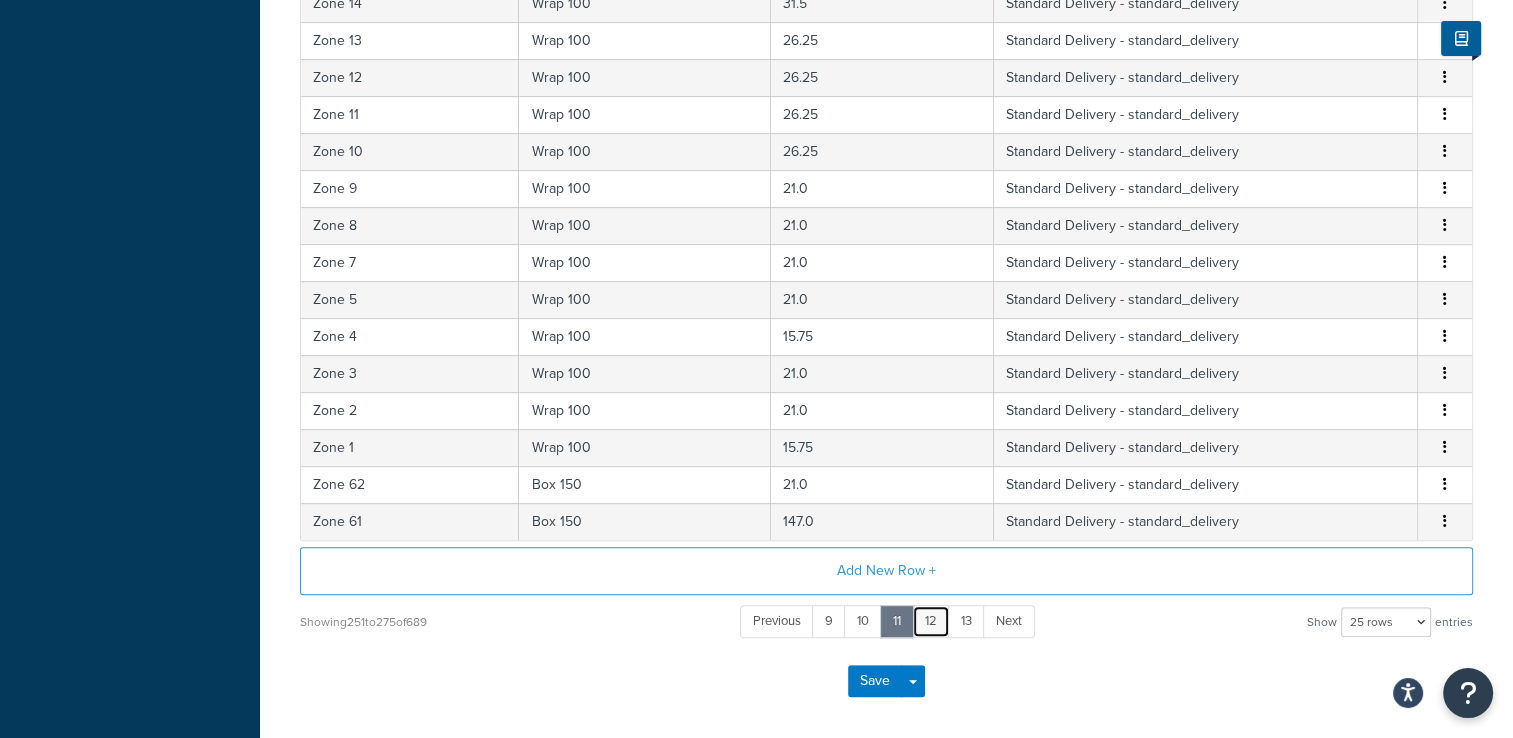 click on "12" at bounding box center (931, 621) 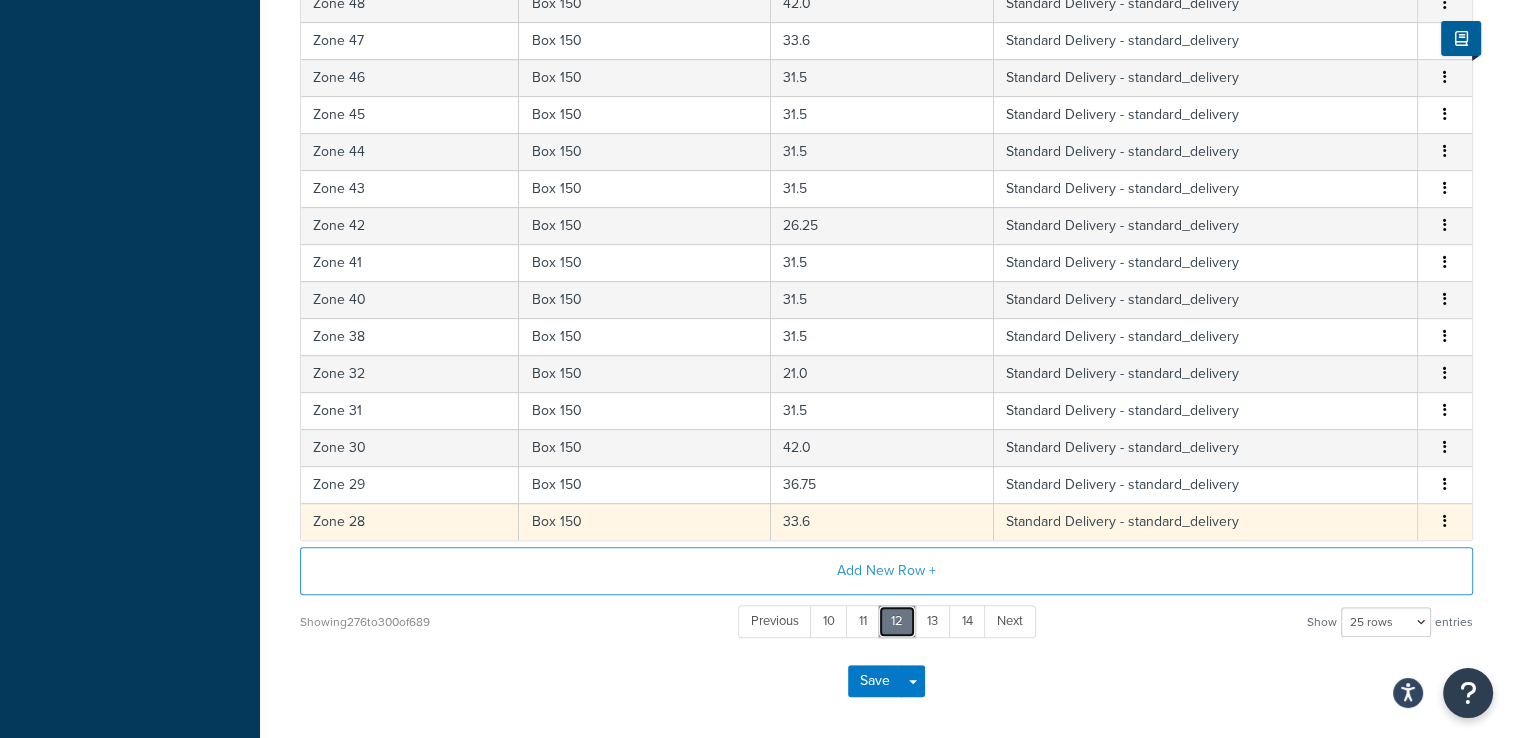 scroll, scrollTop: 877, scrollLeft: 0, axis: vertical 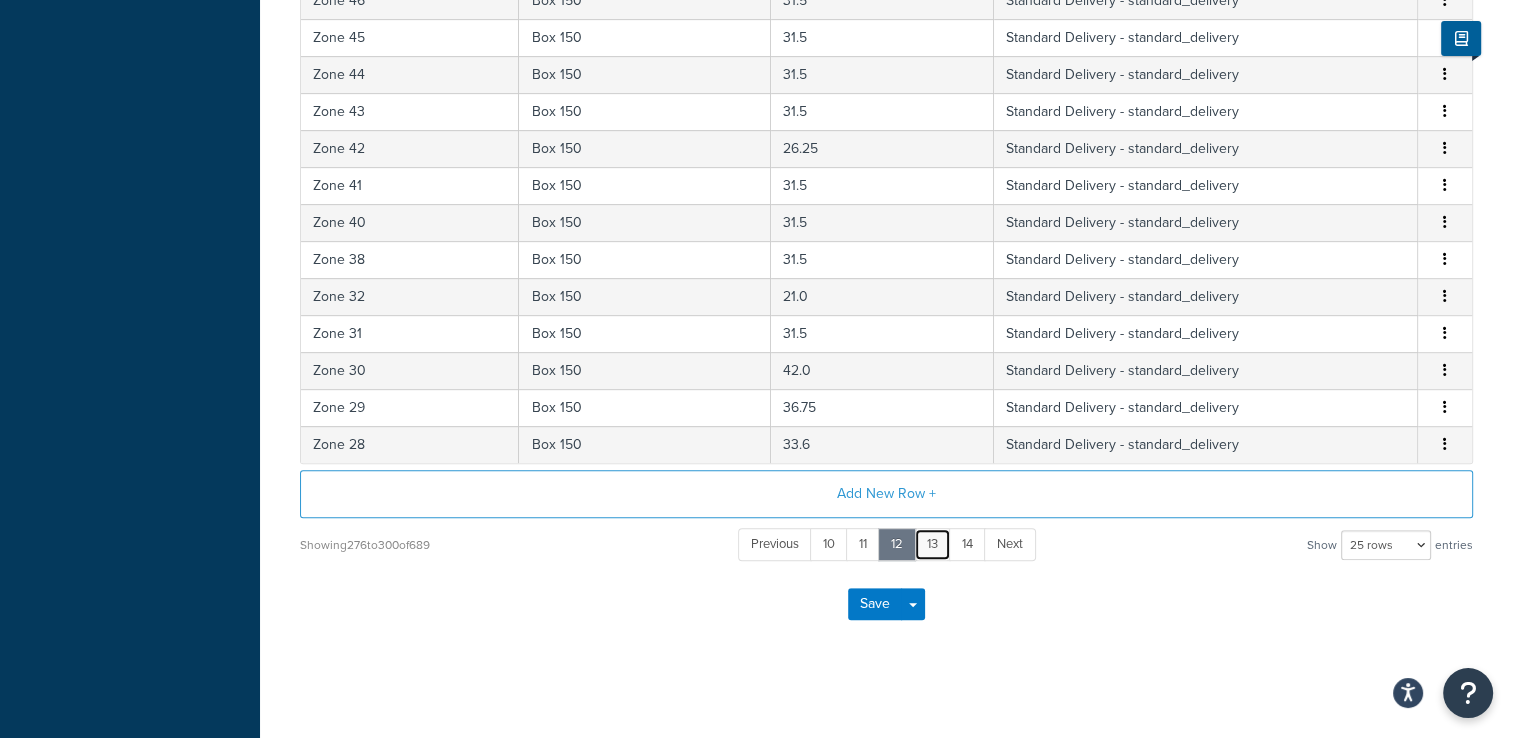 click on "13" at bounding box center (932, 544) 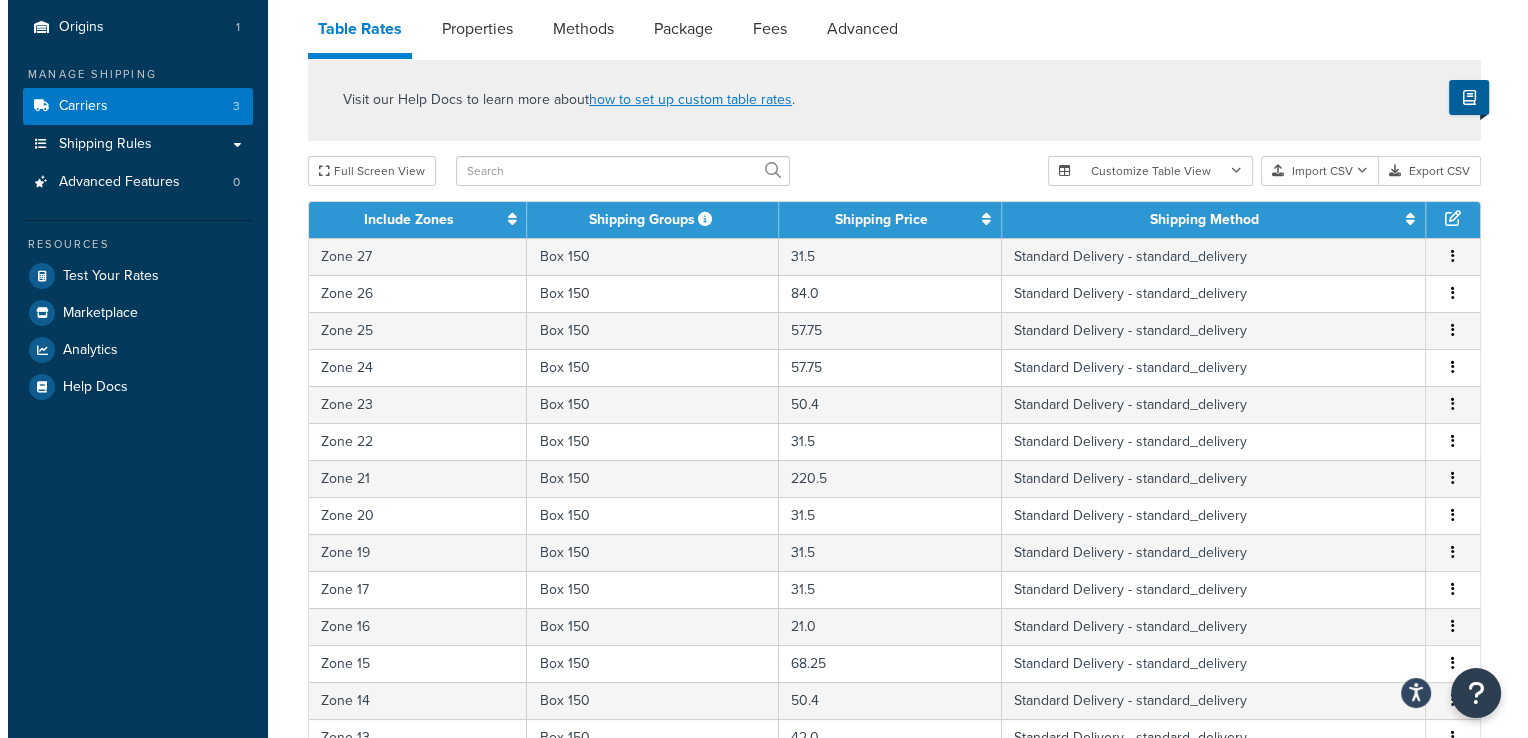scroll, scrollTop: 277, scrollLeft: 0, axis: vertical 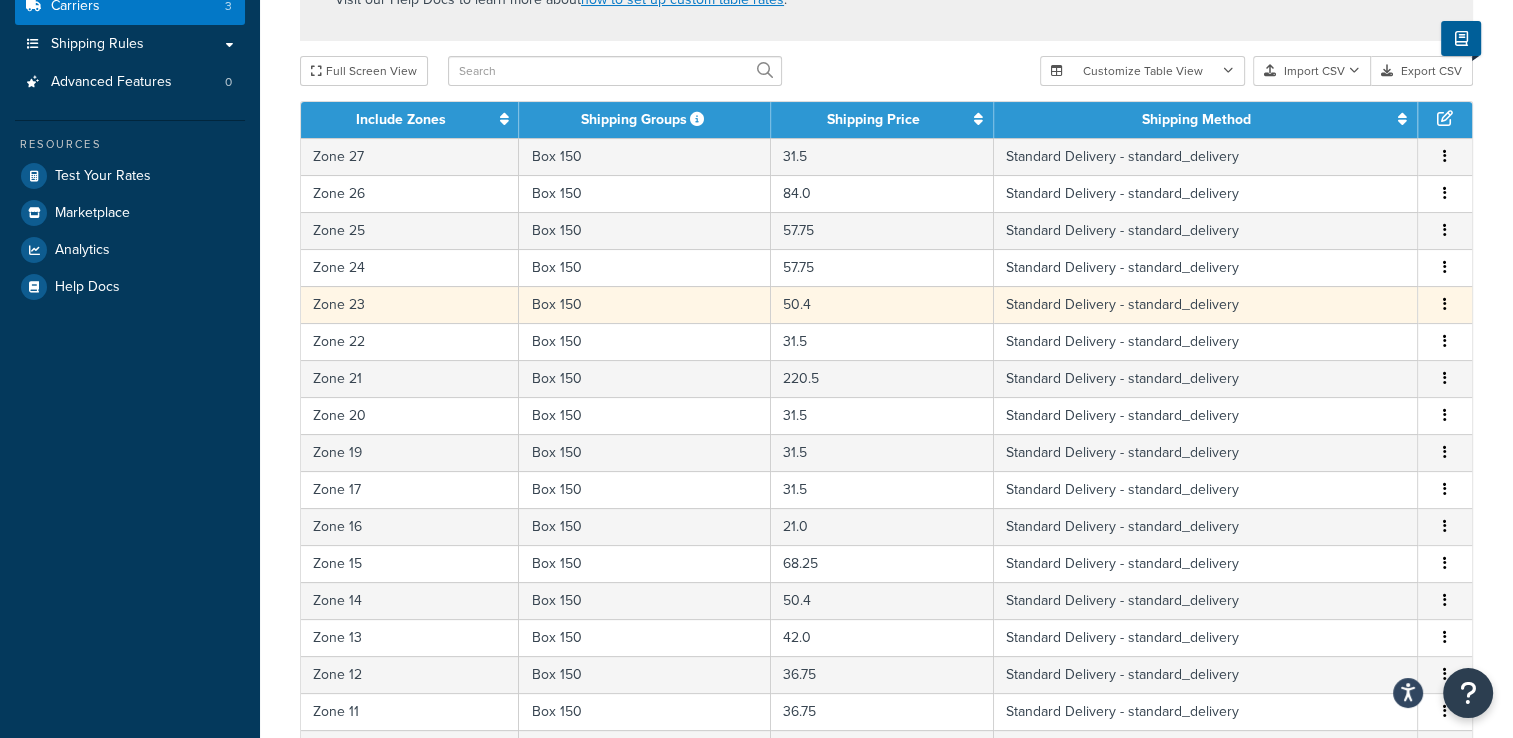 click on "Zone 23" at bounding box center [410, 304] 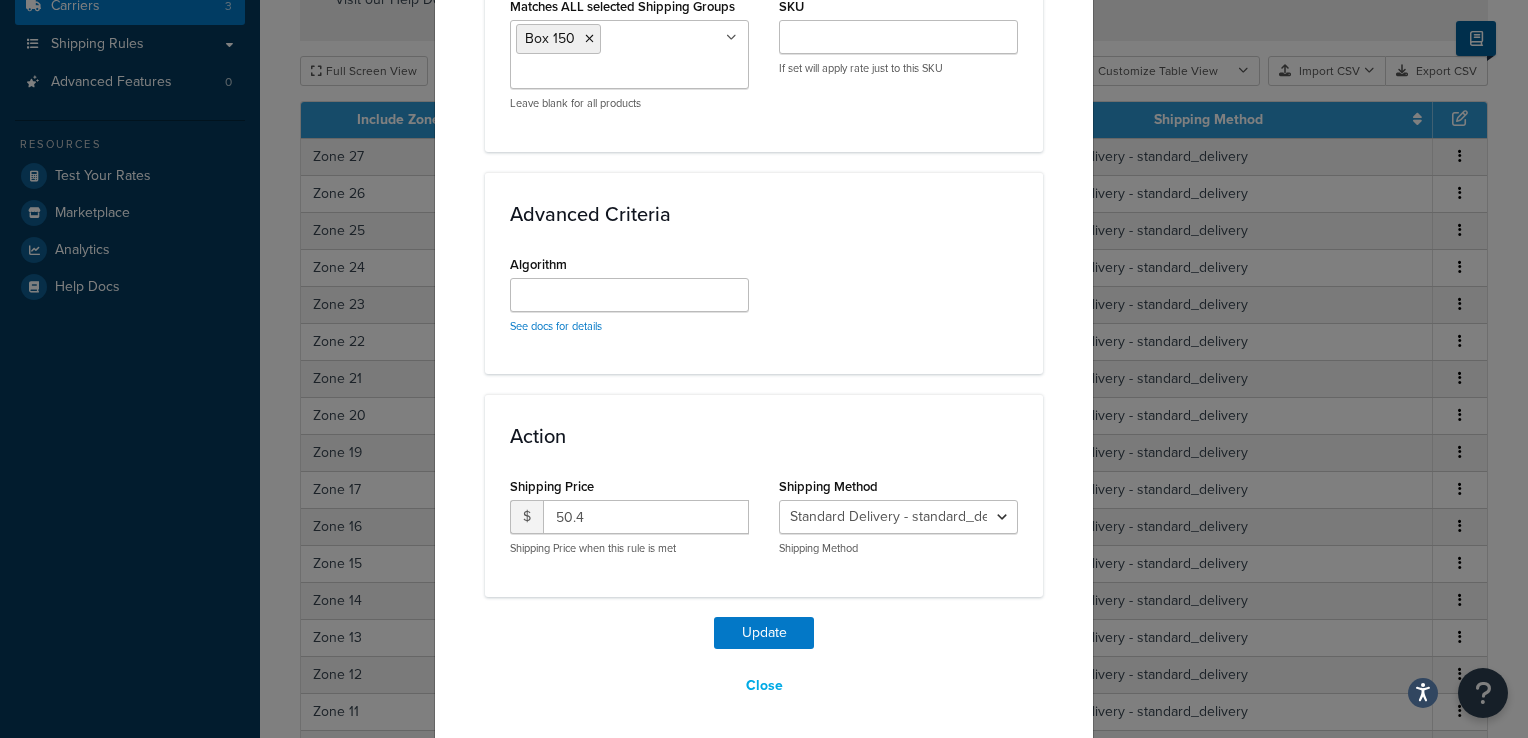 scroll, scrollTop: 1213, scrollLeft: 0, axis: vertical 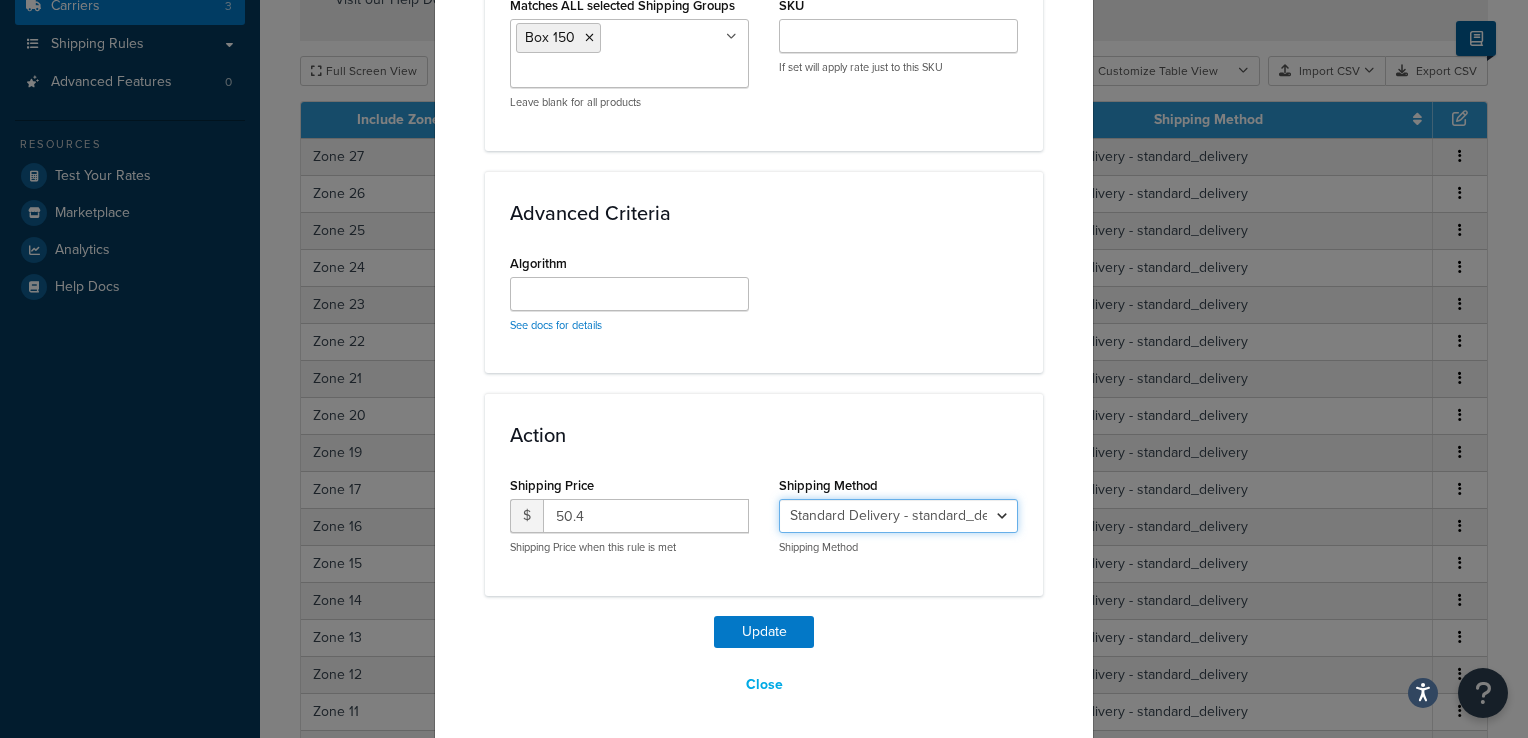click on "Standard Delivery - standard_delivery" at bounding box center [898, 516] 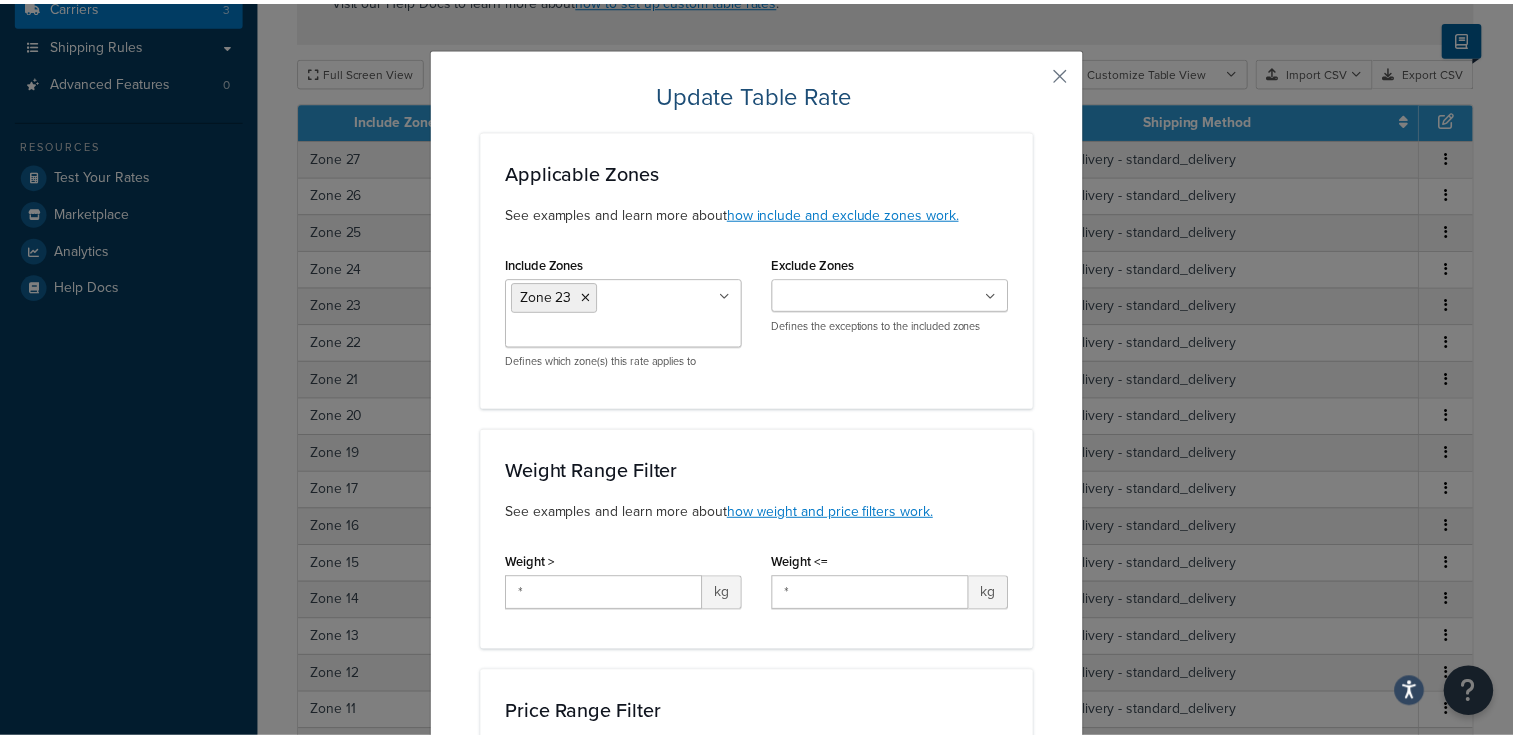 scroll, scrollTop: 0, scrollLeft: 0, axis: both 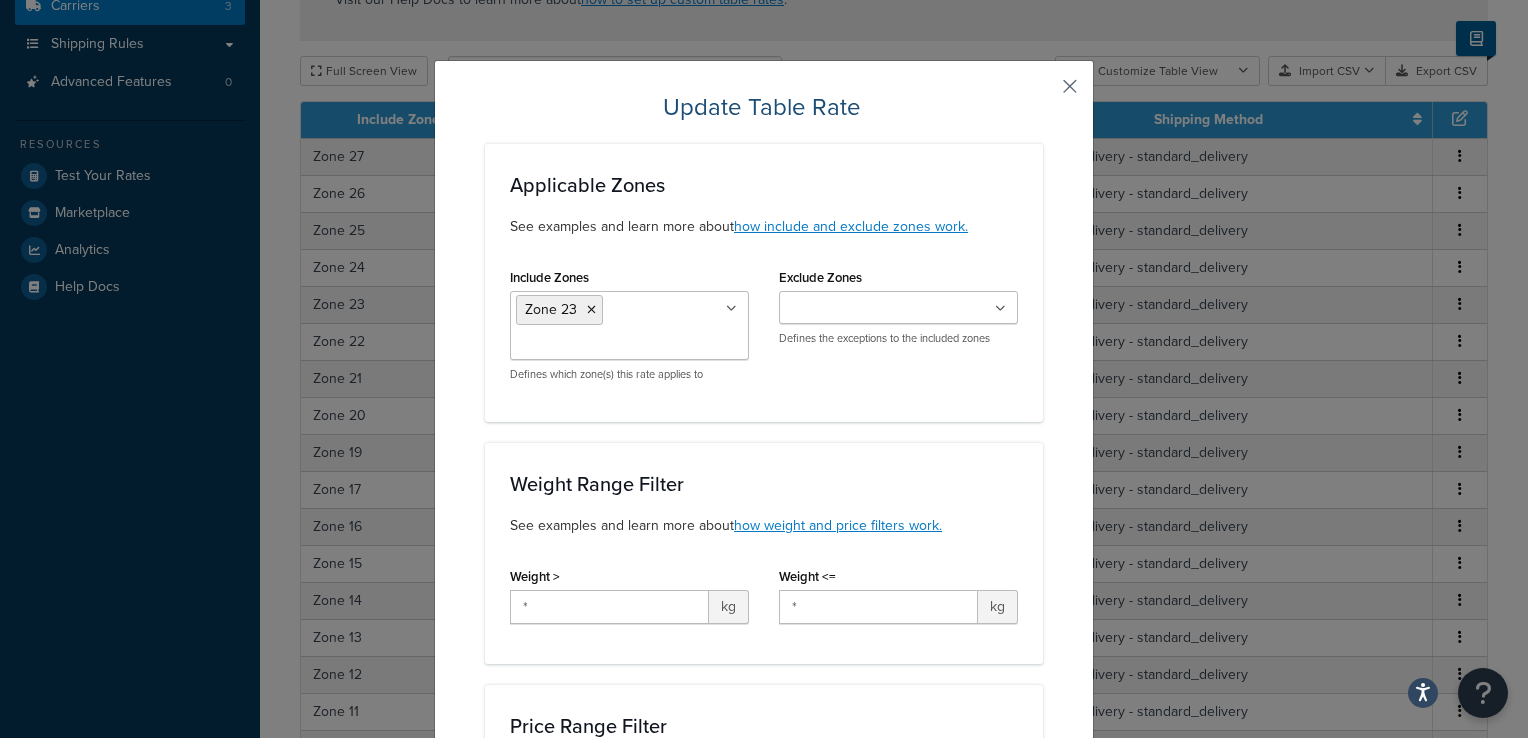 click at bounding box center [1040, 93] 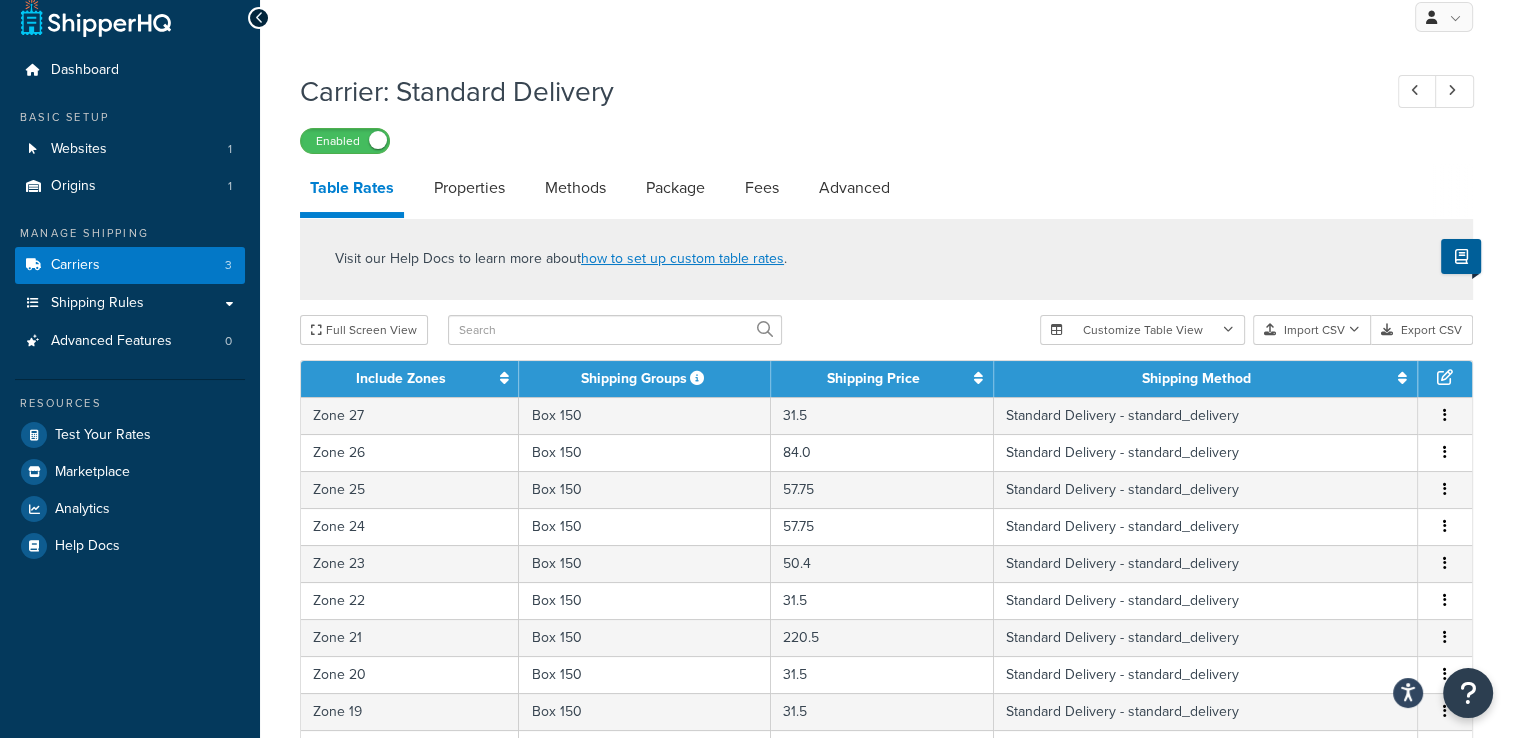 scroll, scrollTop: 0, scrollLeft: 0, axis: both 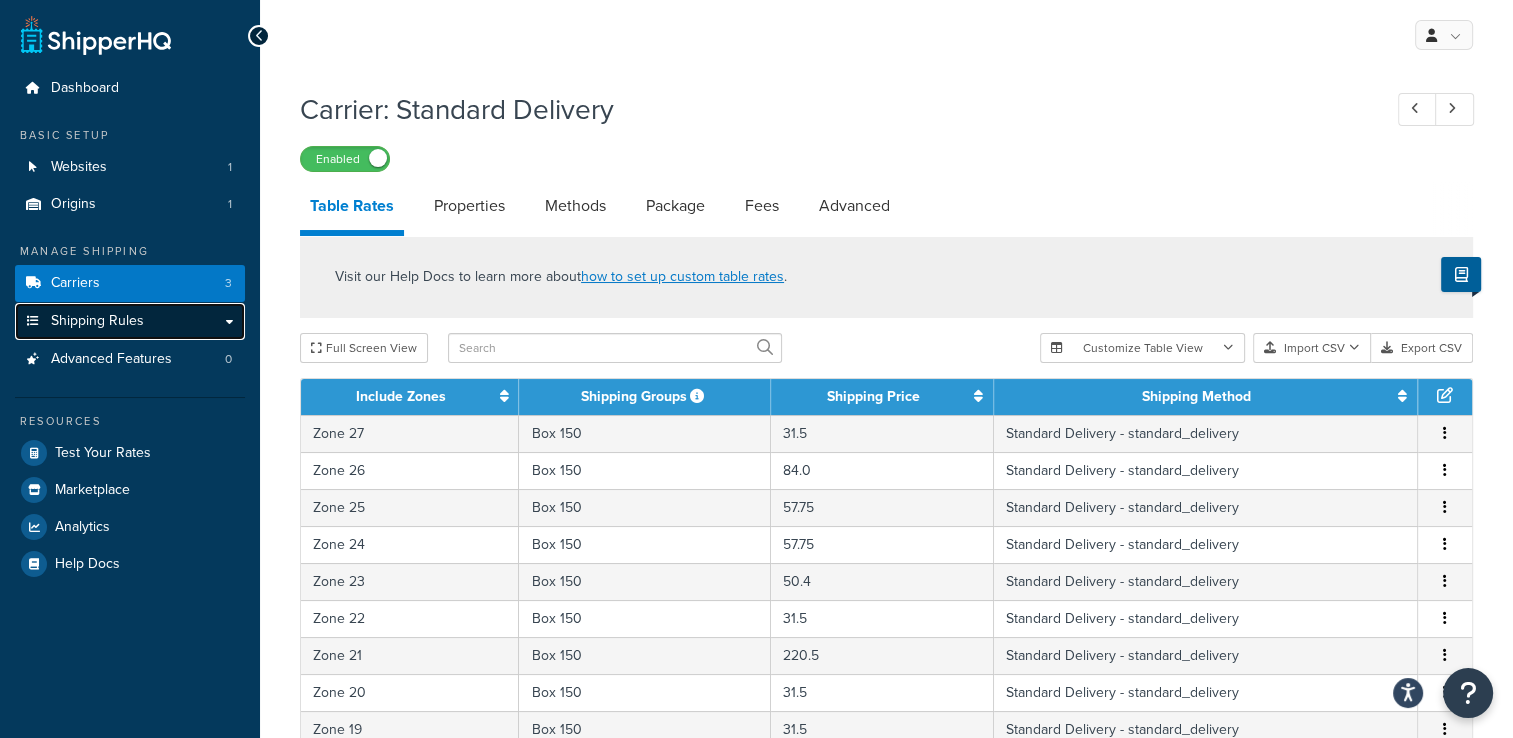 click on "Shipping Rules" at bounding box center [97, 321] 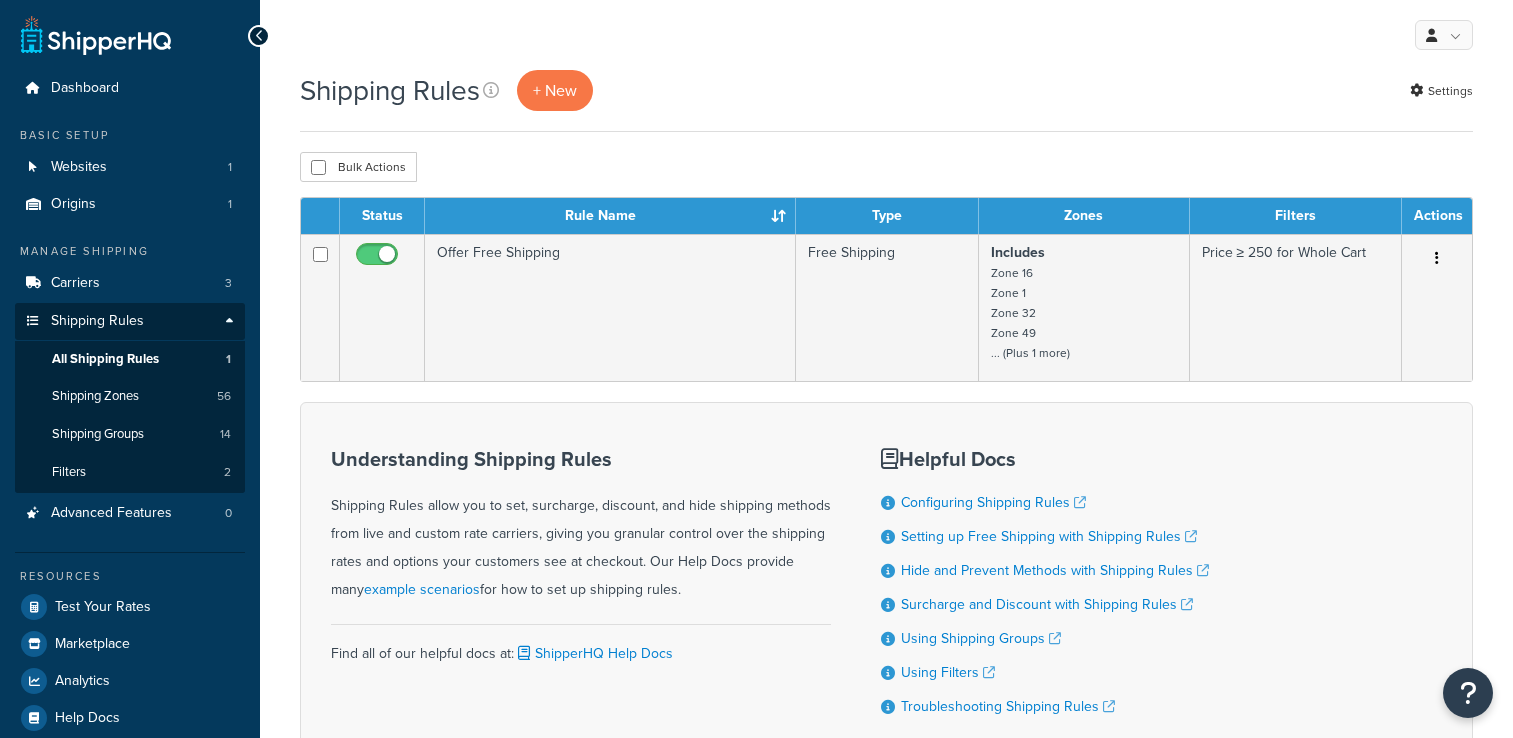 scroll, scrollTop: 0, scrollLeft: 0, axis: both 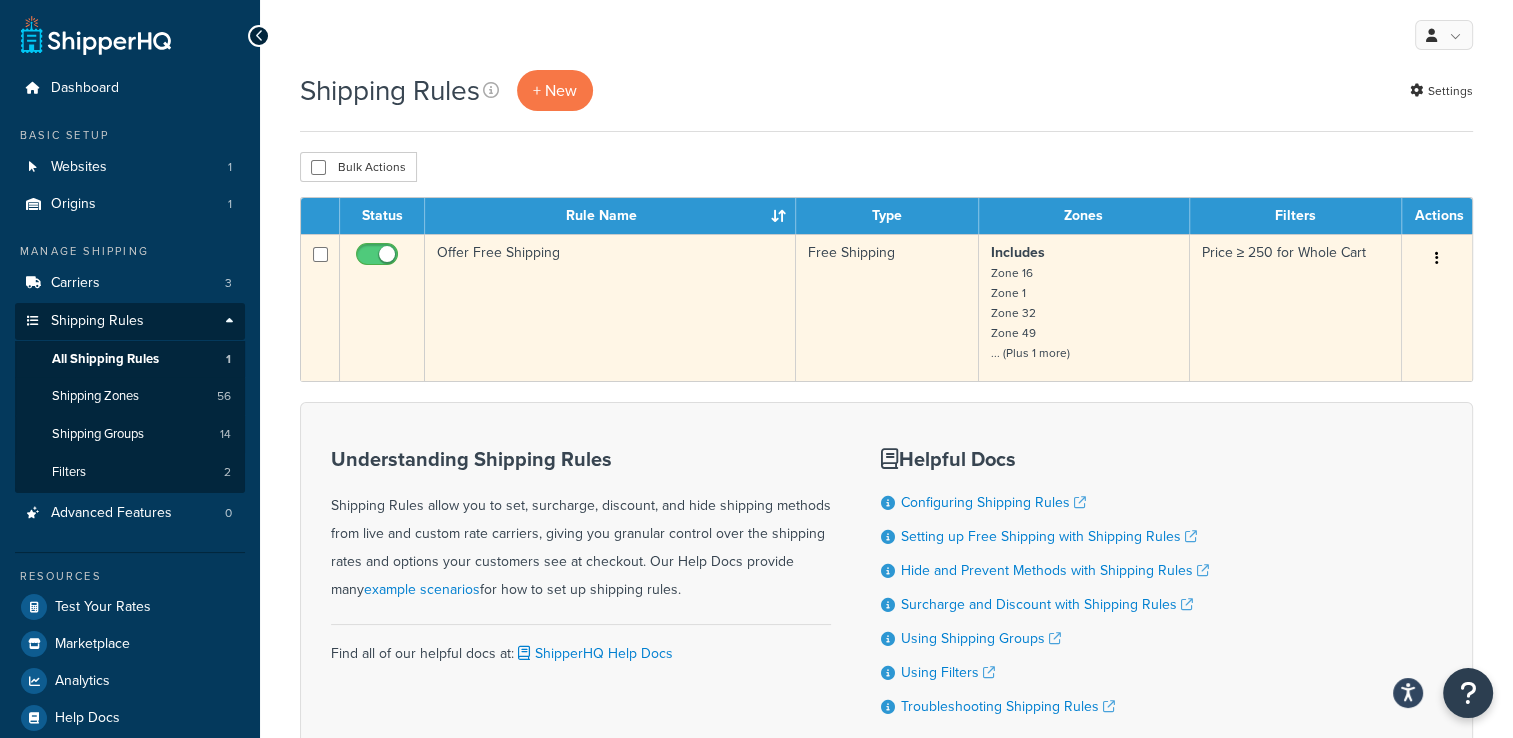 click on "Zone 16 Zone 1 Zone 32 Zone 49 ... (Plus 1 more)" at bounding box center [1030, 313] 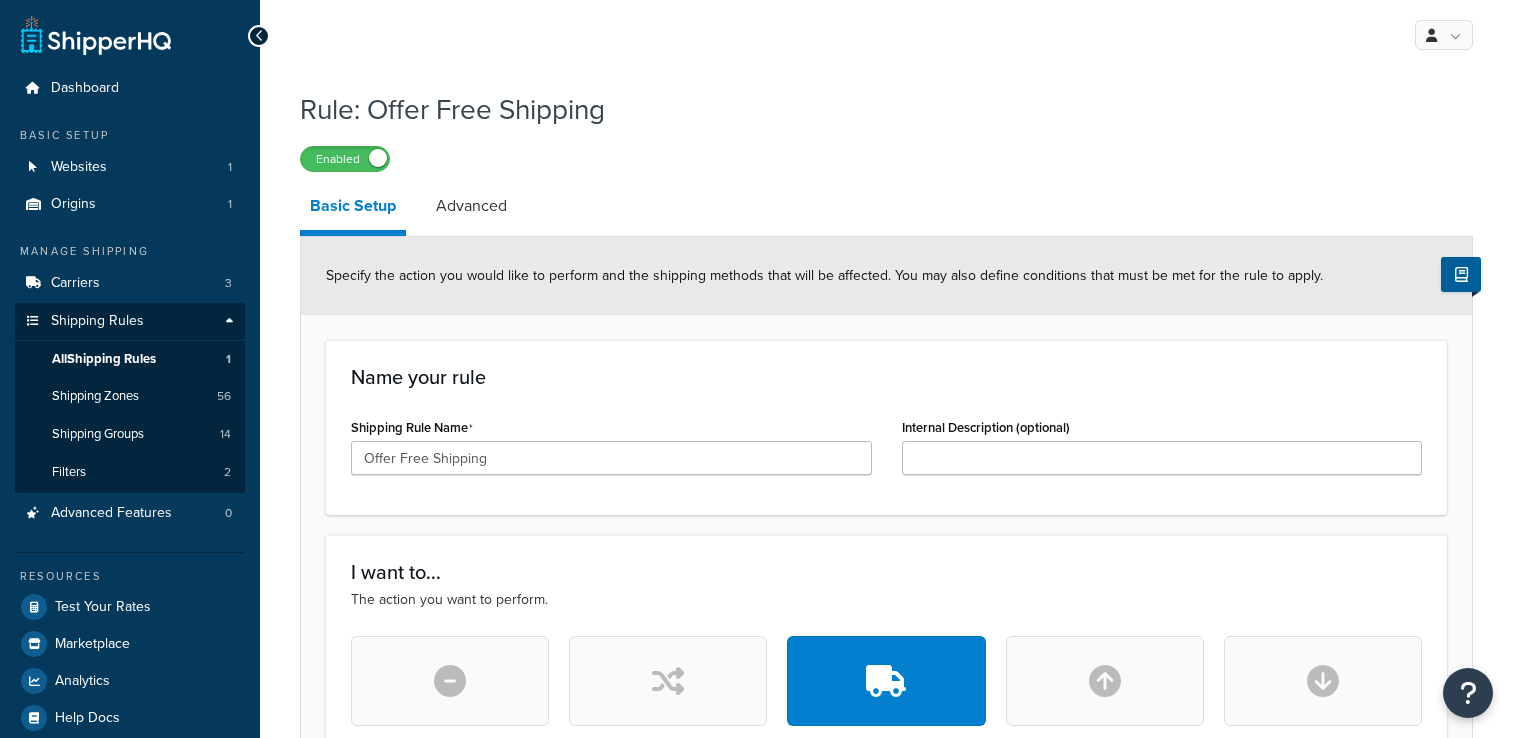 scroll, scrollTop: 0, scrollLeft: 0, axis: both 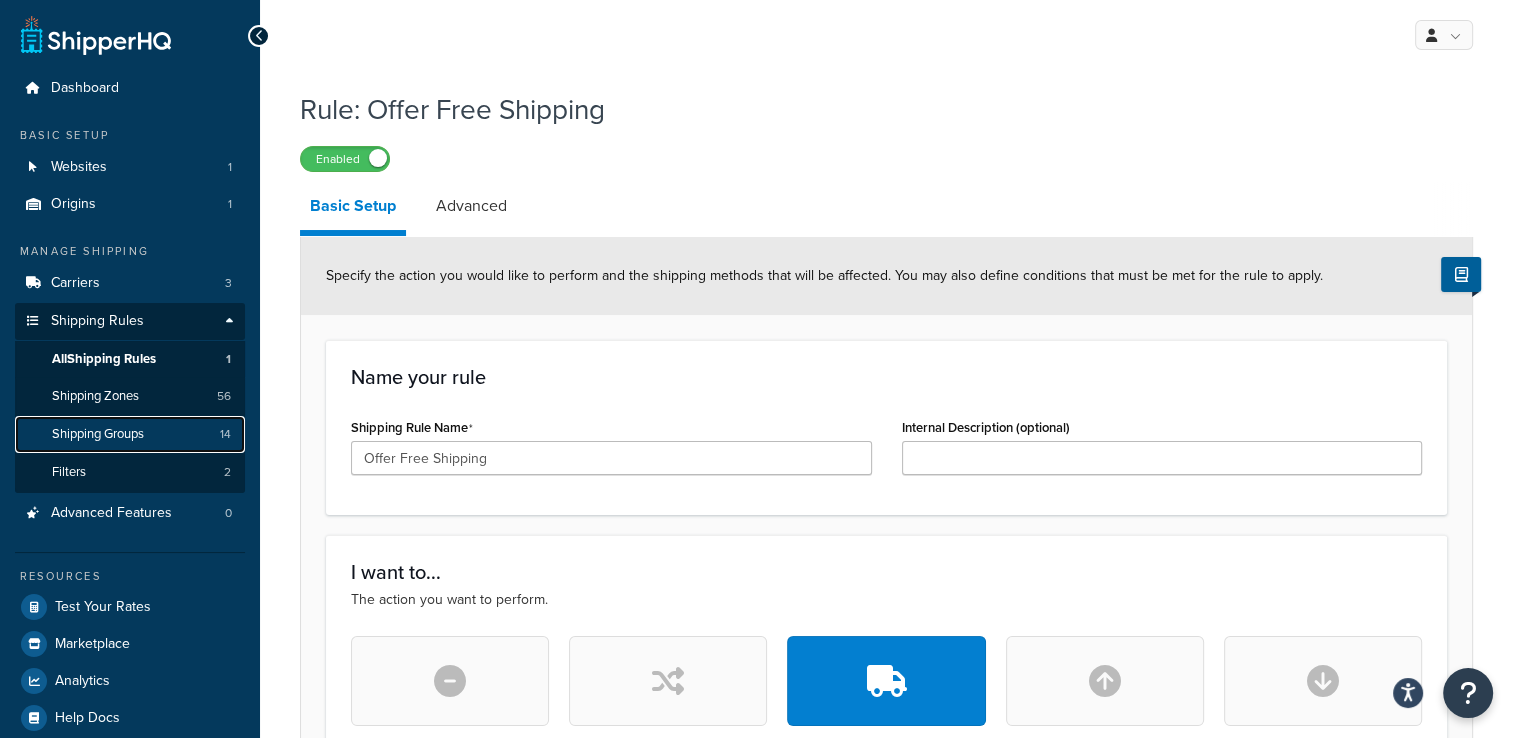 click on "Shipping Groups" at bounding box center [98, 434] 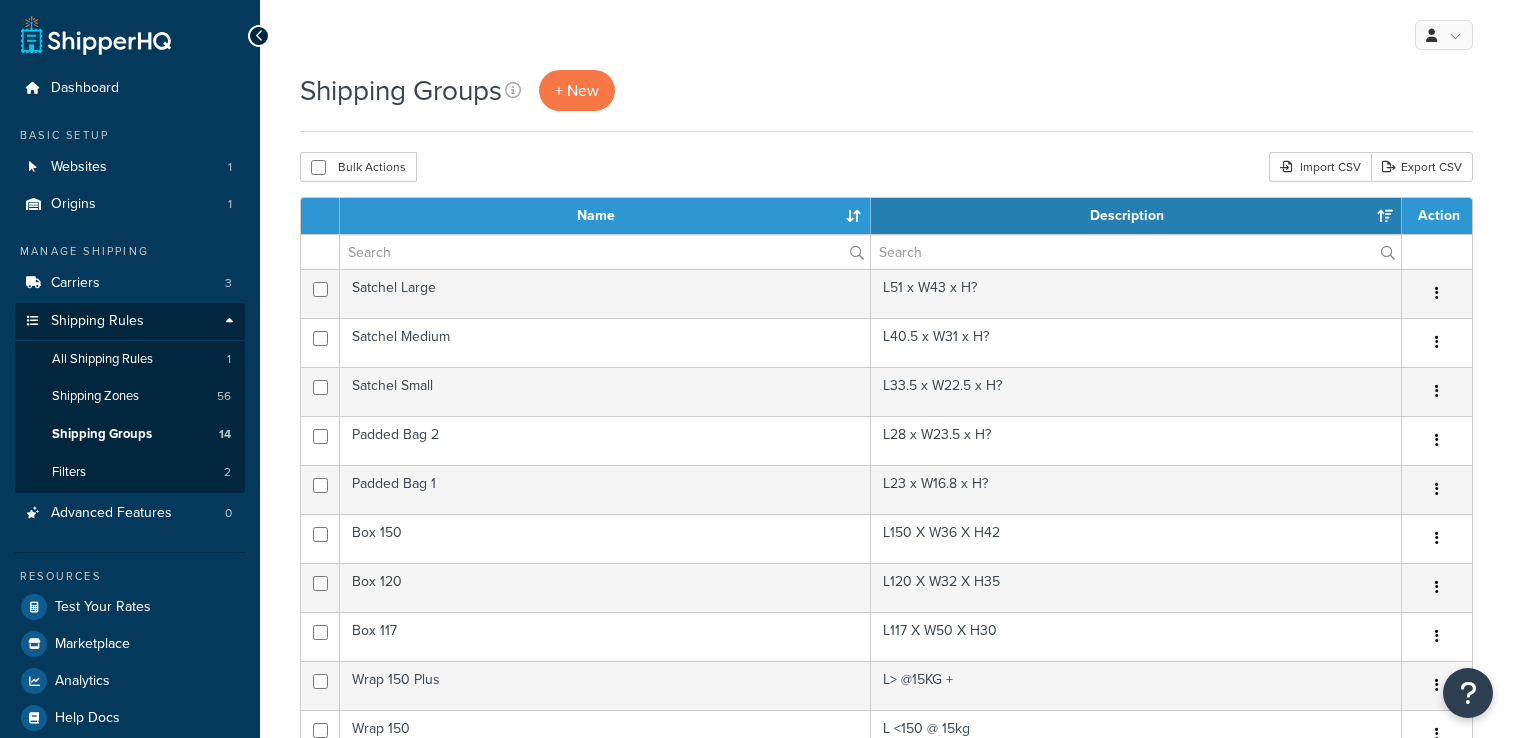 select on "15" 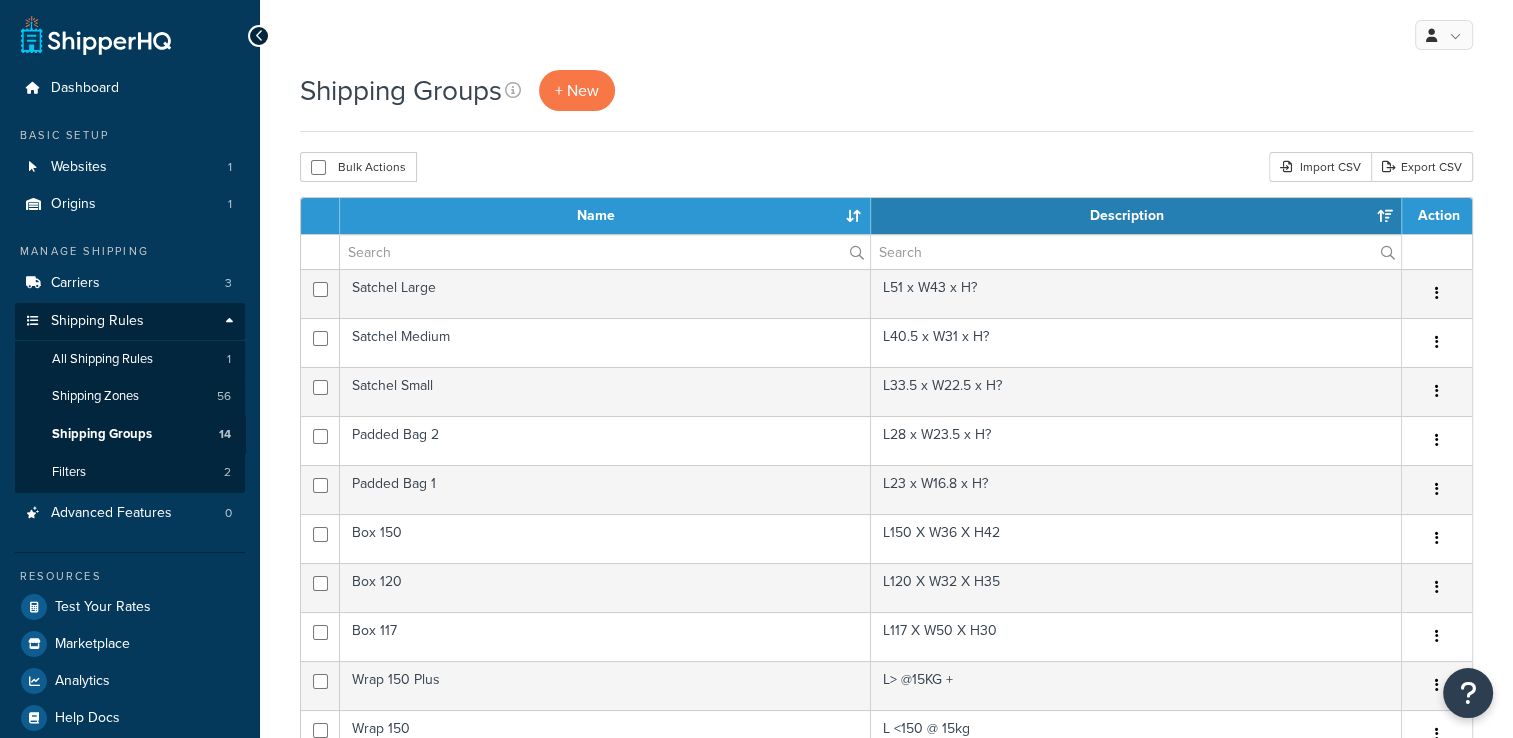 scroll, scrollTop: 0, scrollLeft: 0, axis: both 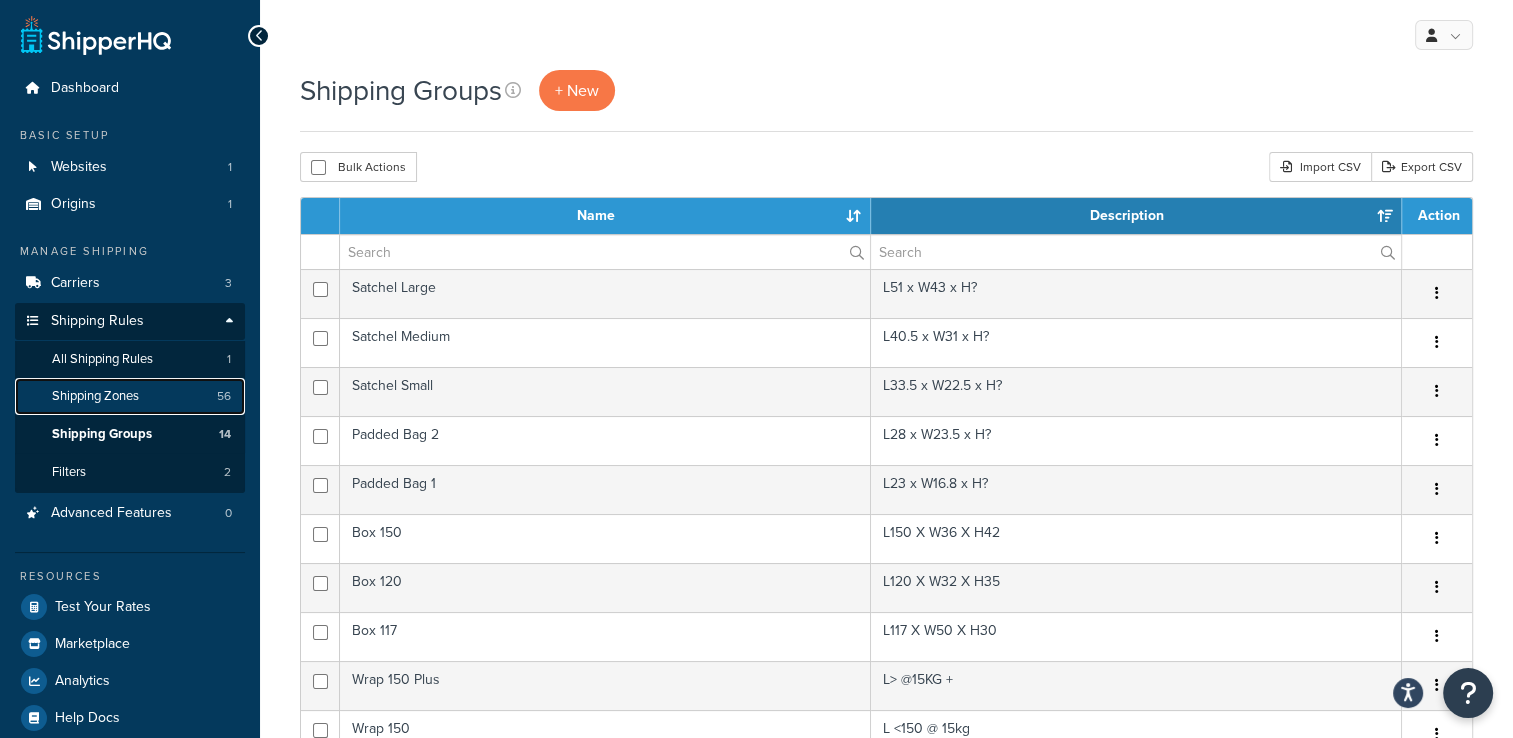 click on "Shipping Zones" at bounding box center [95, 396] 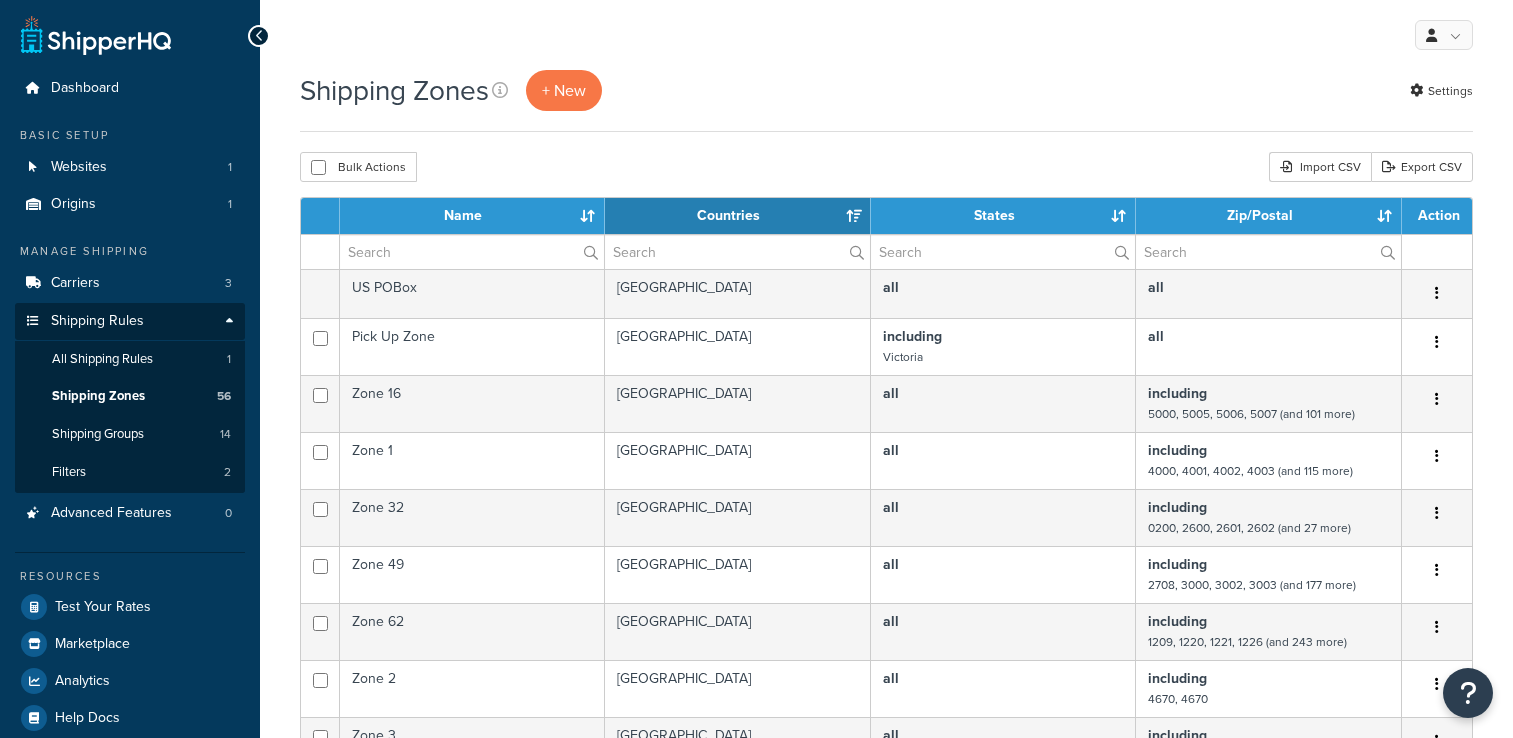 select on "15" 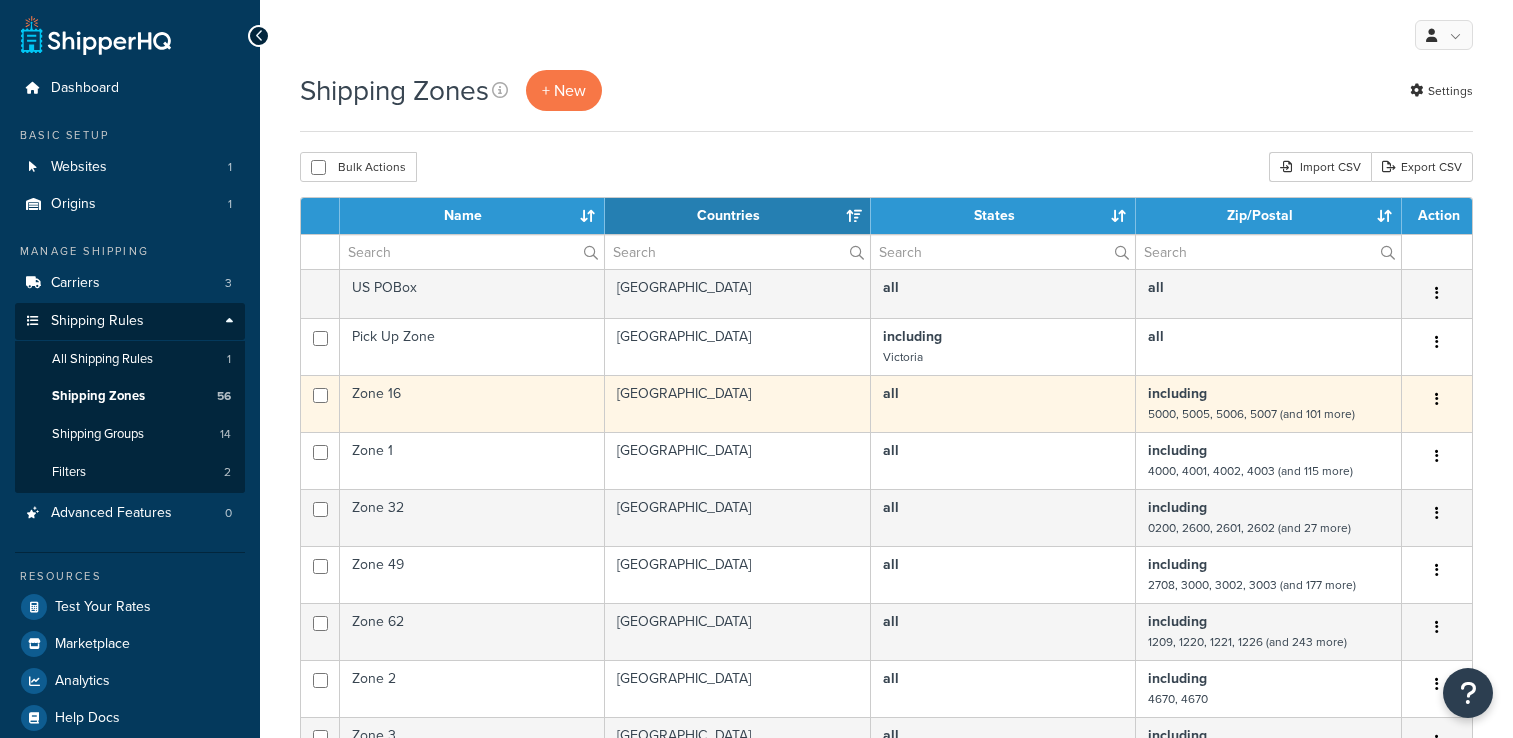 scroll, scrollTop: 0, scrollLeft: 0, axis: both 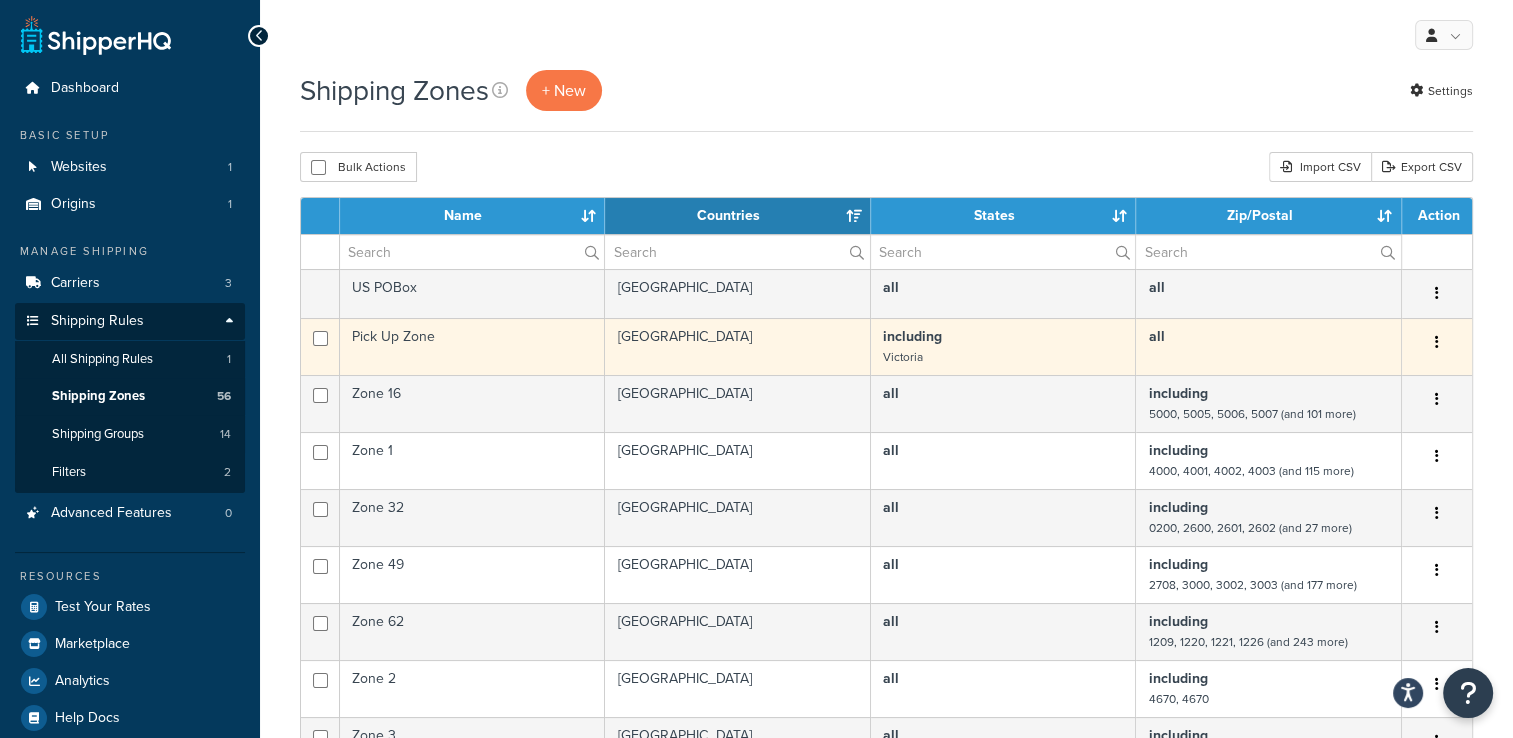 click on "Pick Up Zone" at bounding box center [472, 346] 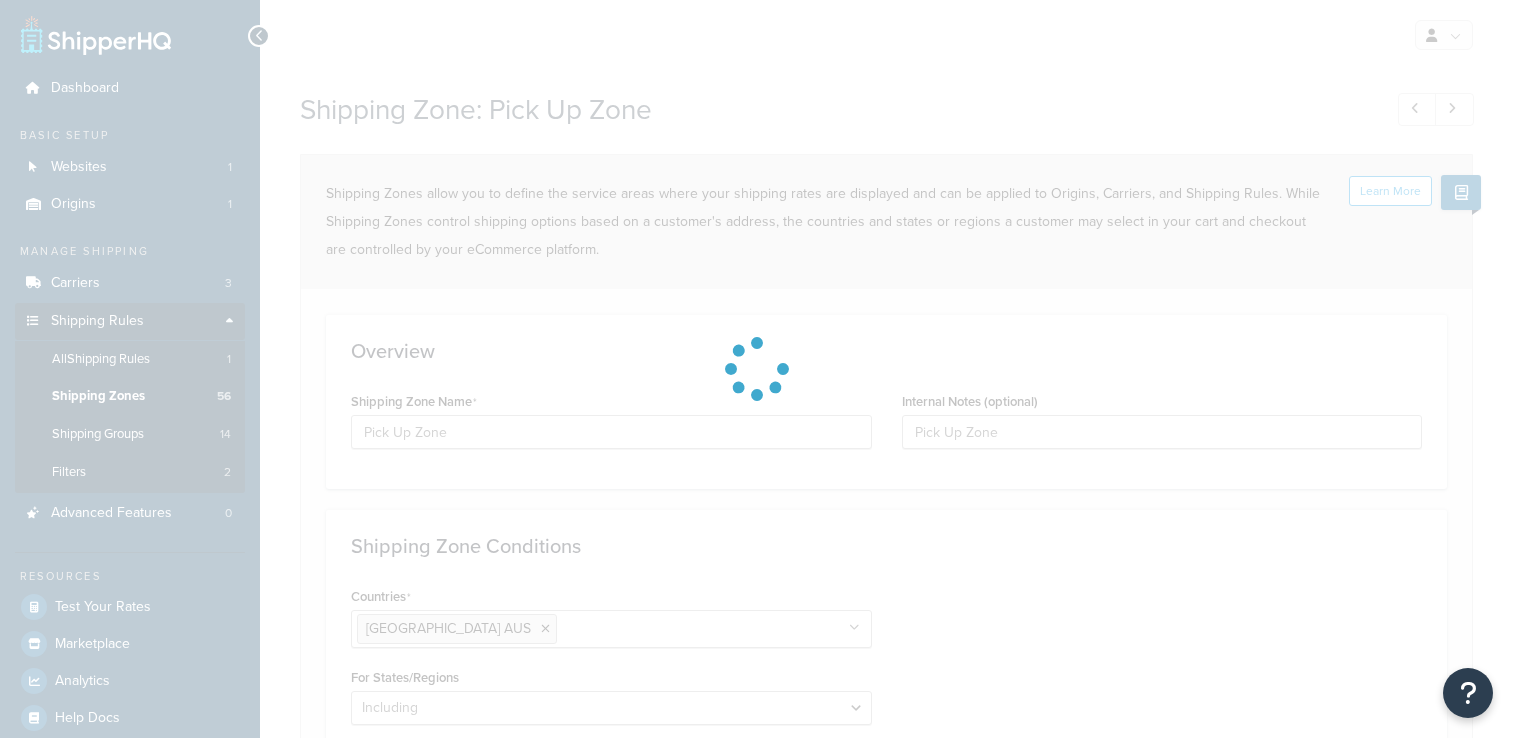 select on "including" 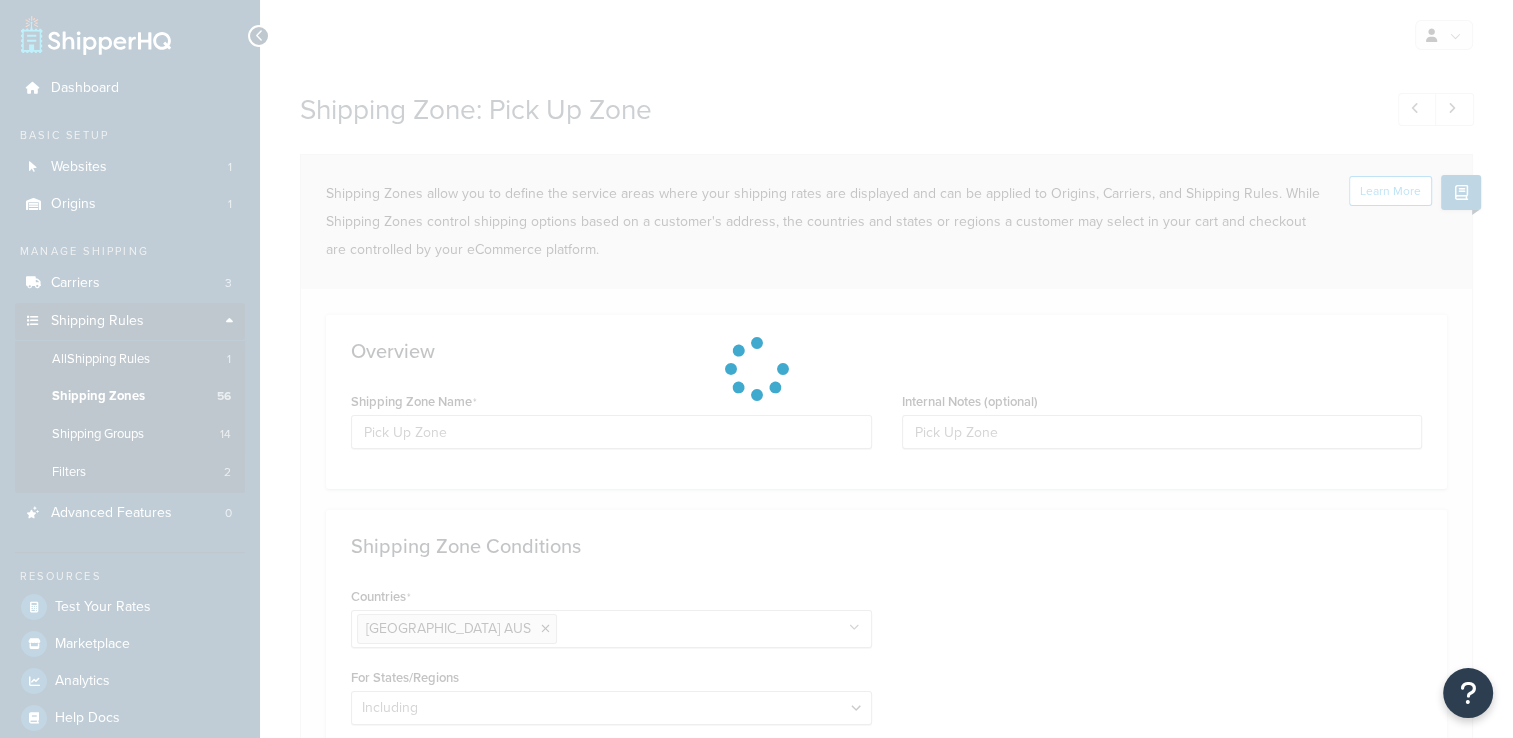 scroll, scrollTop: 0, scrollLeft: 0, axis: both 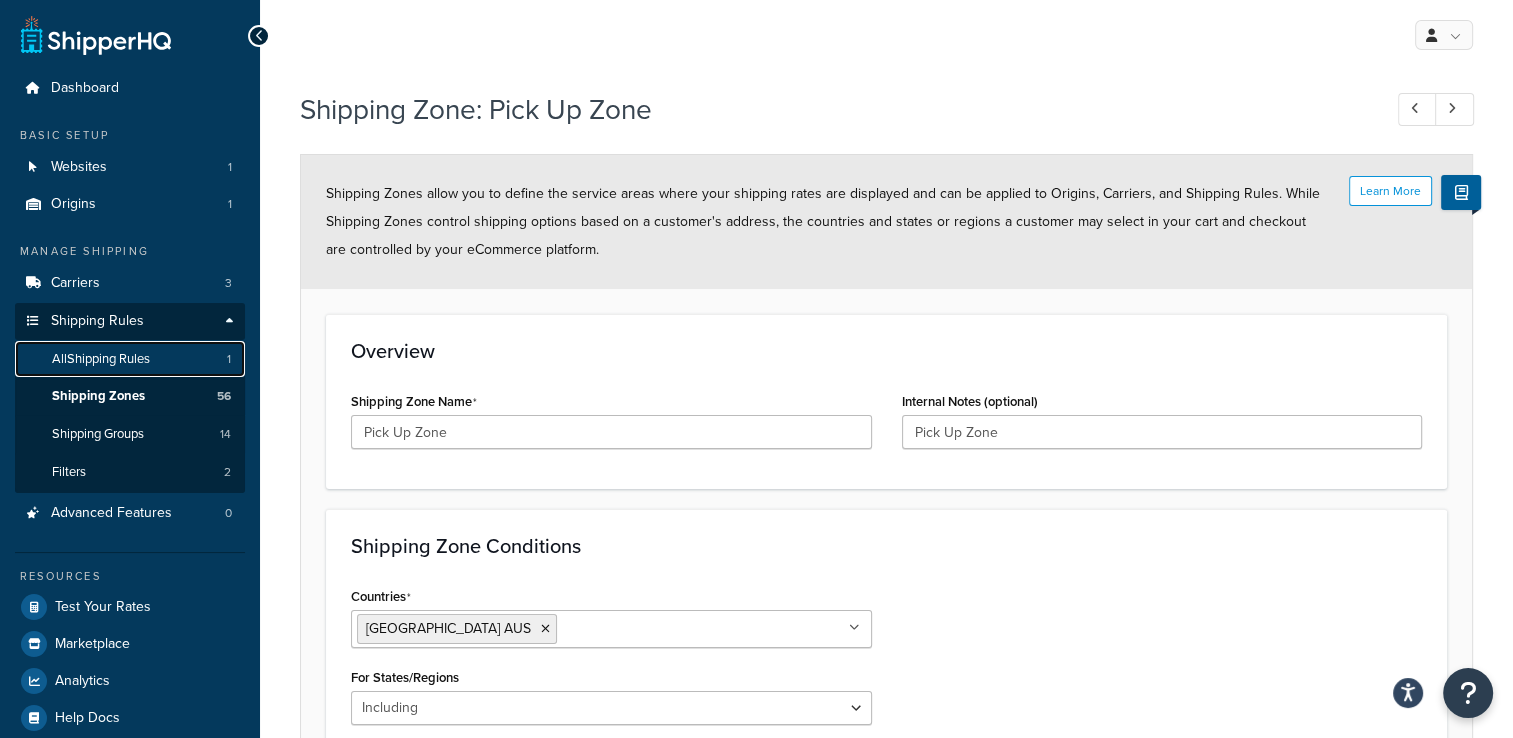 click on "All  Shipping Rules" at bounding box center (101, 359) 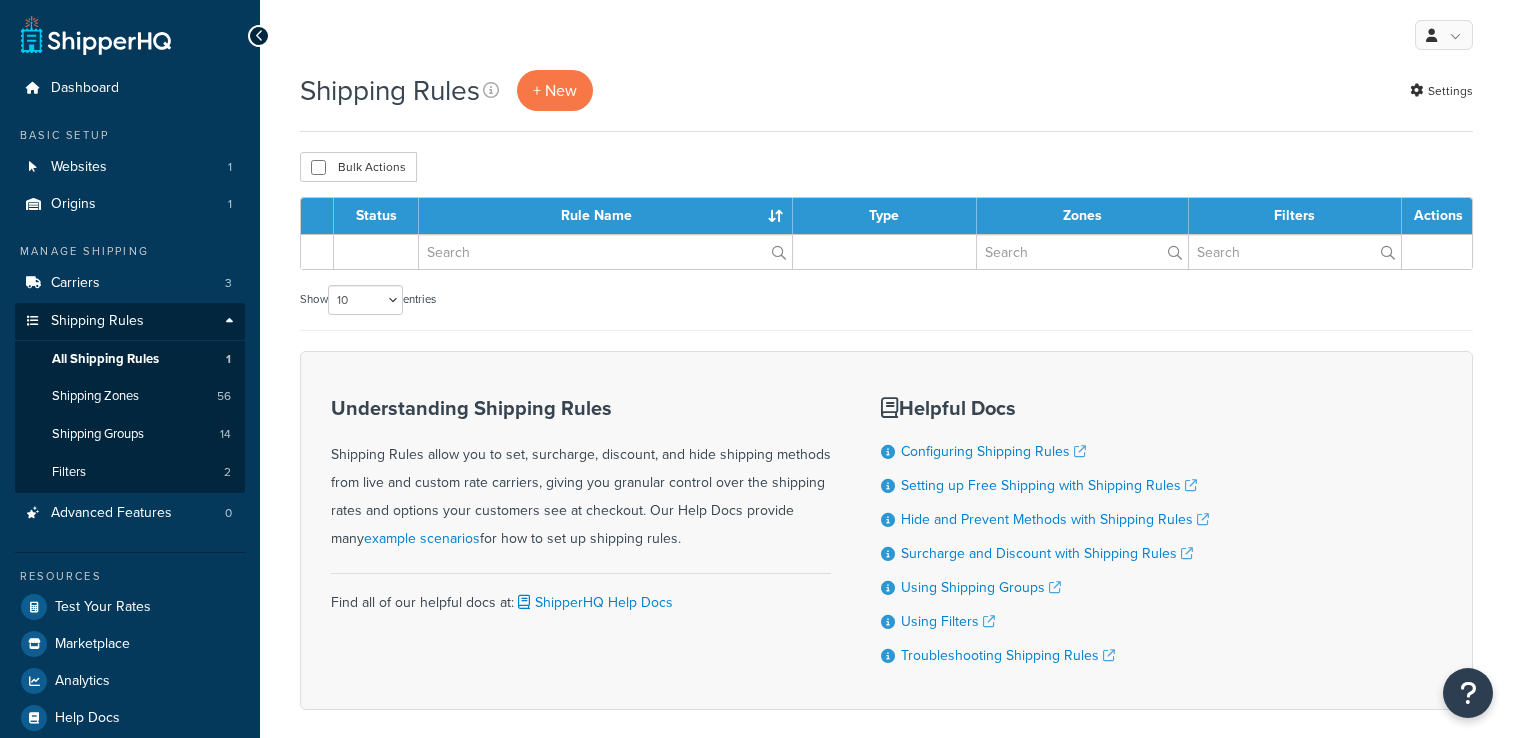 scroll, scrollTop: 0, scrollLeft: 0, axis: both 